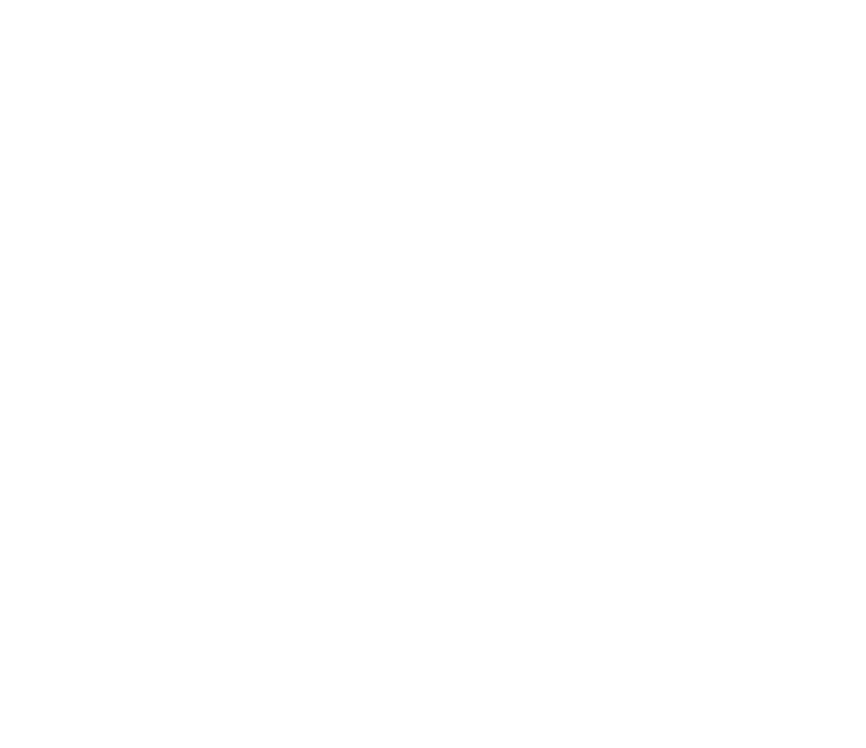scroll, scrollTop: 0, scrollLeft: 0, axis: both 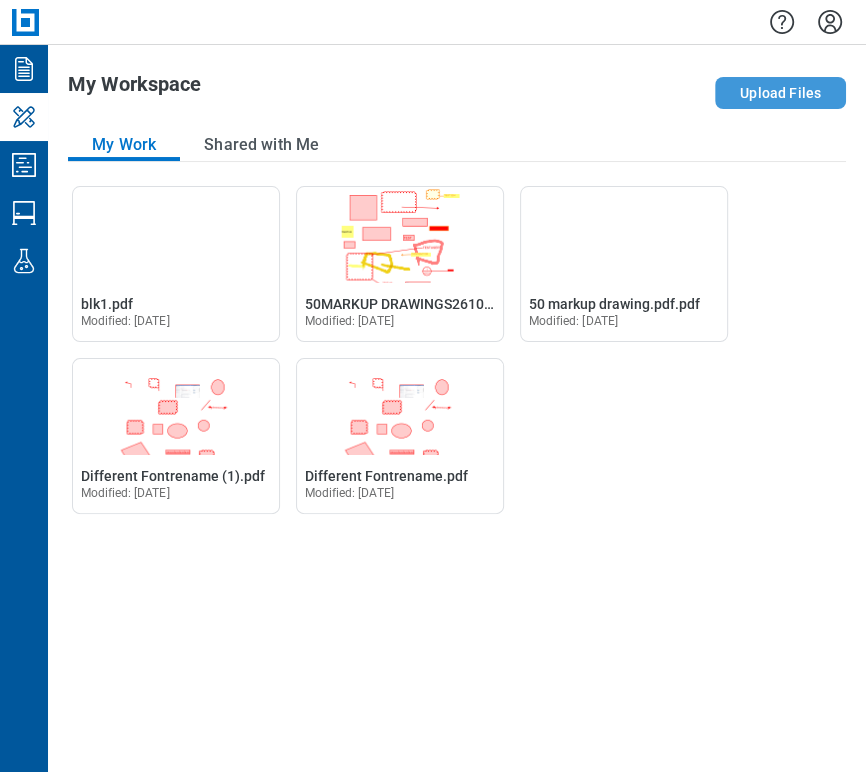 click on "Upload Files" at bounding box center (780, 93) 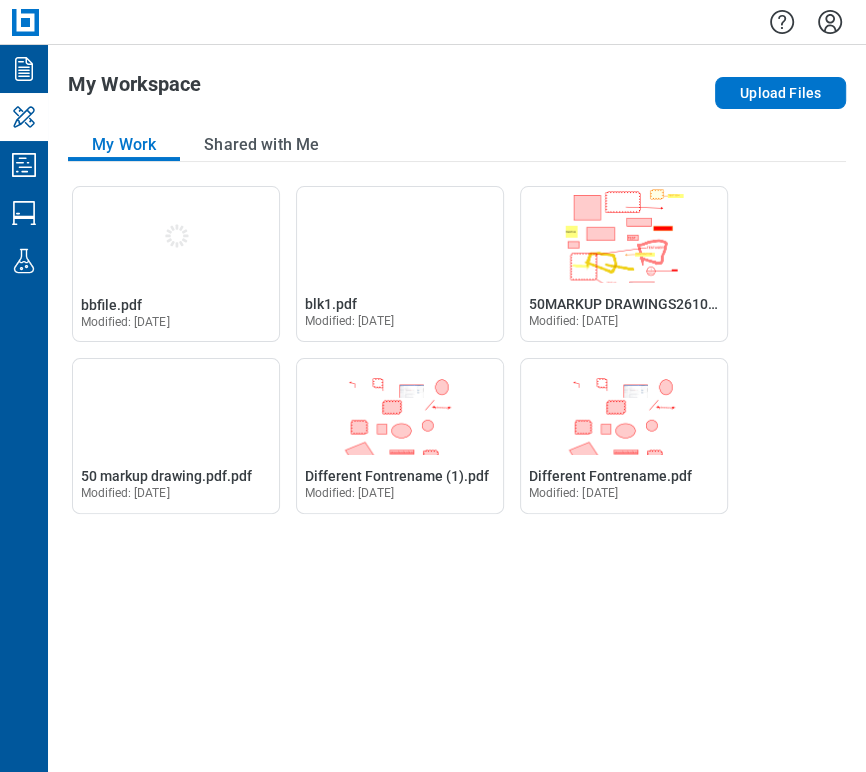 click on "Open bbfile.pdf in Editor bbfile.pdf Modified: [DATE]" at bounding box center (176, 312) 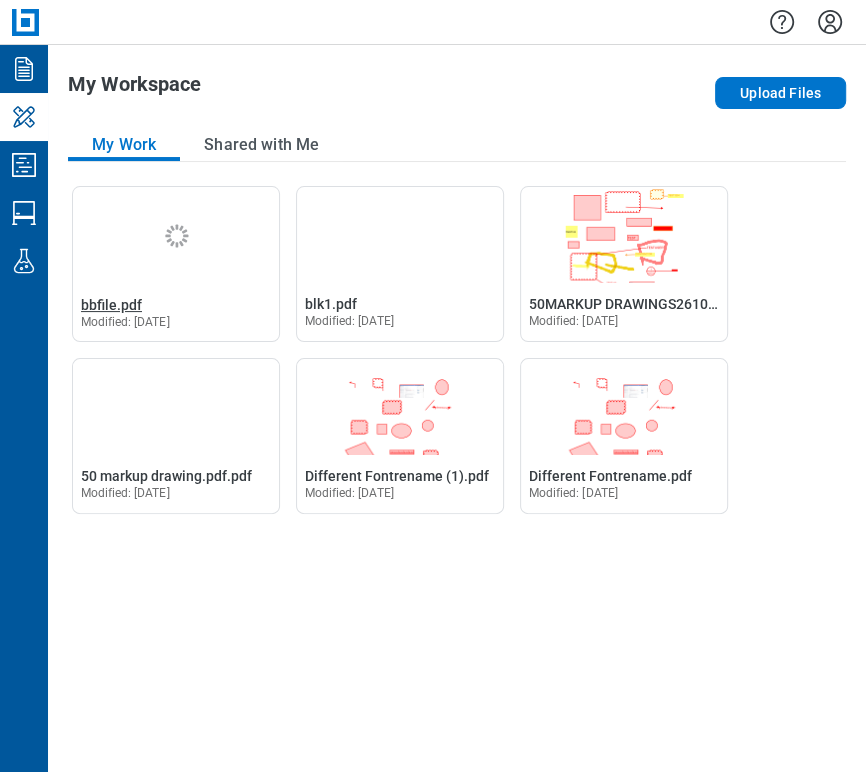 click on "bbfile.pdf" at bounding box center [111, 305] 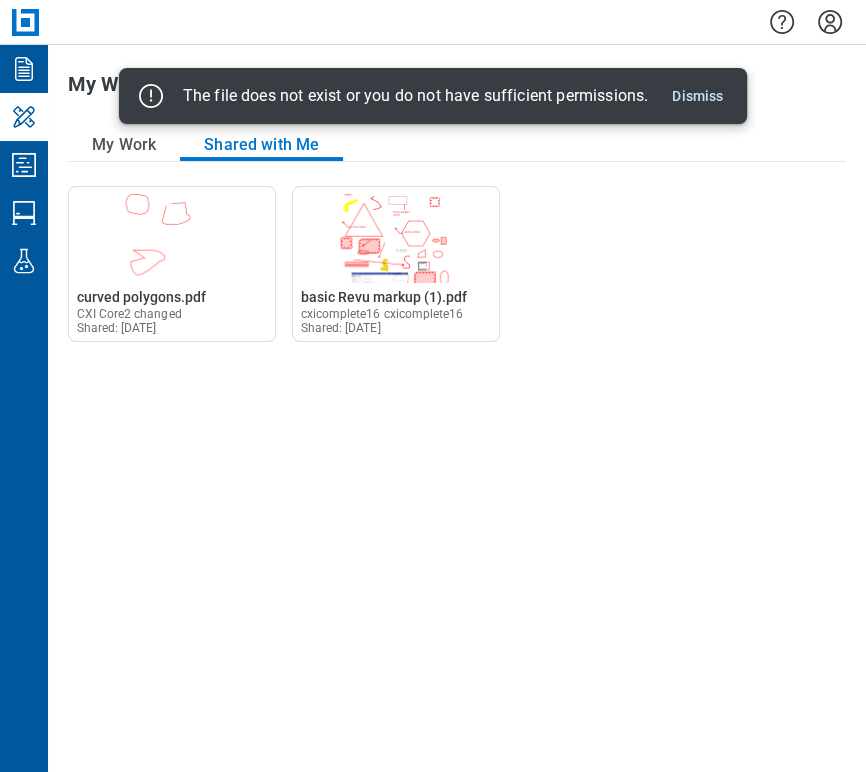 drag, startPoint x: 704, startPoint y: 91, endPoint x: 613, endPoint y: 102, distance: 91.66242 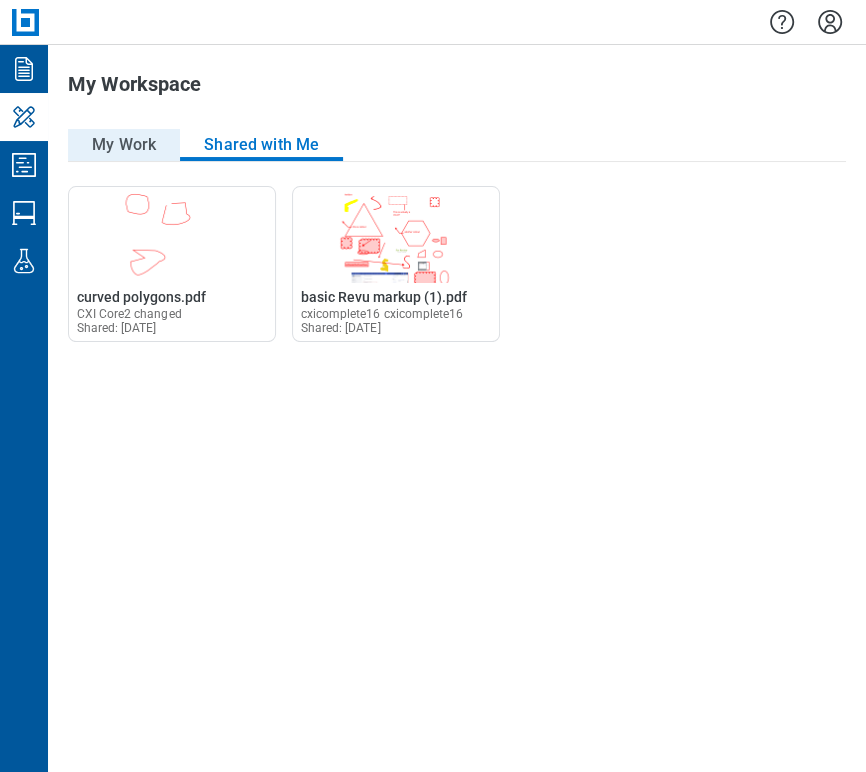 click on "My Work" at bounding box center [124, 145] 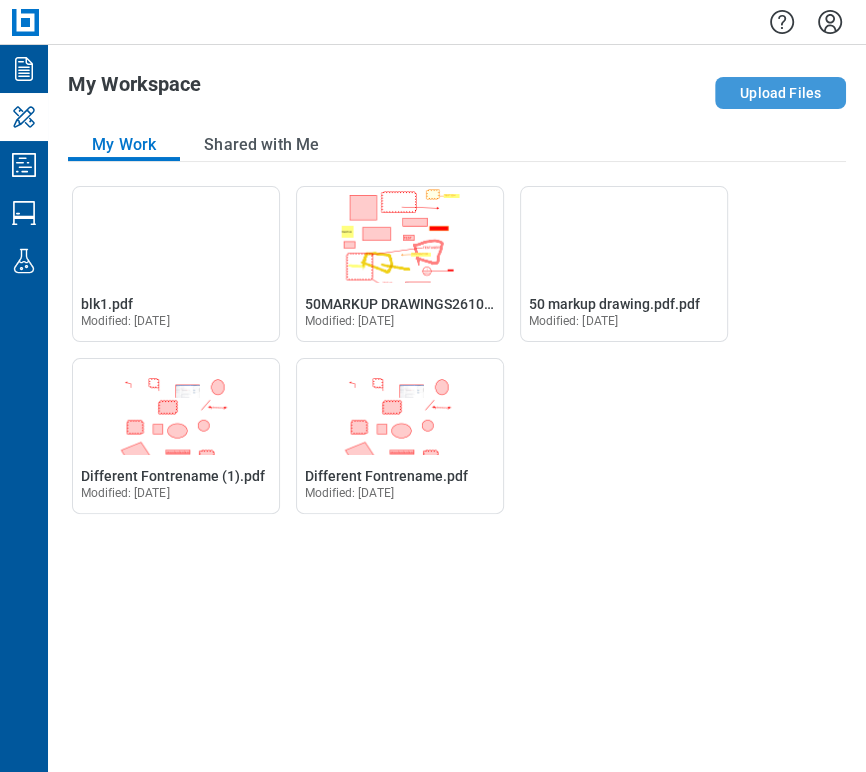 click on "Upload Files" at bounding box center [780, 93] 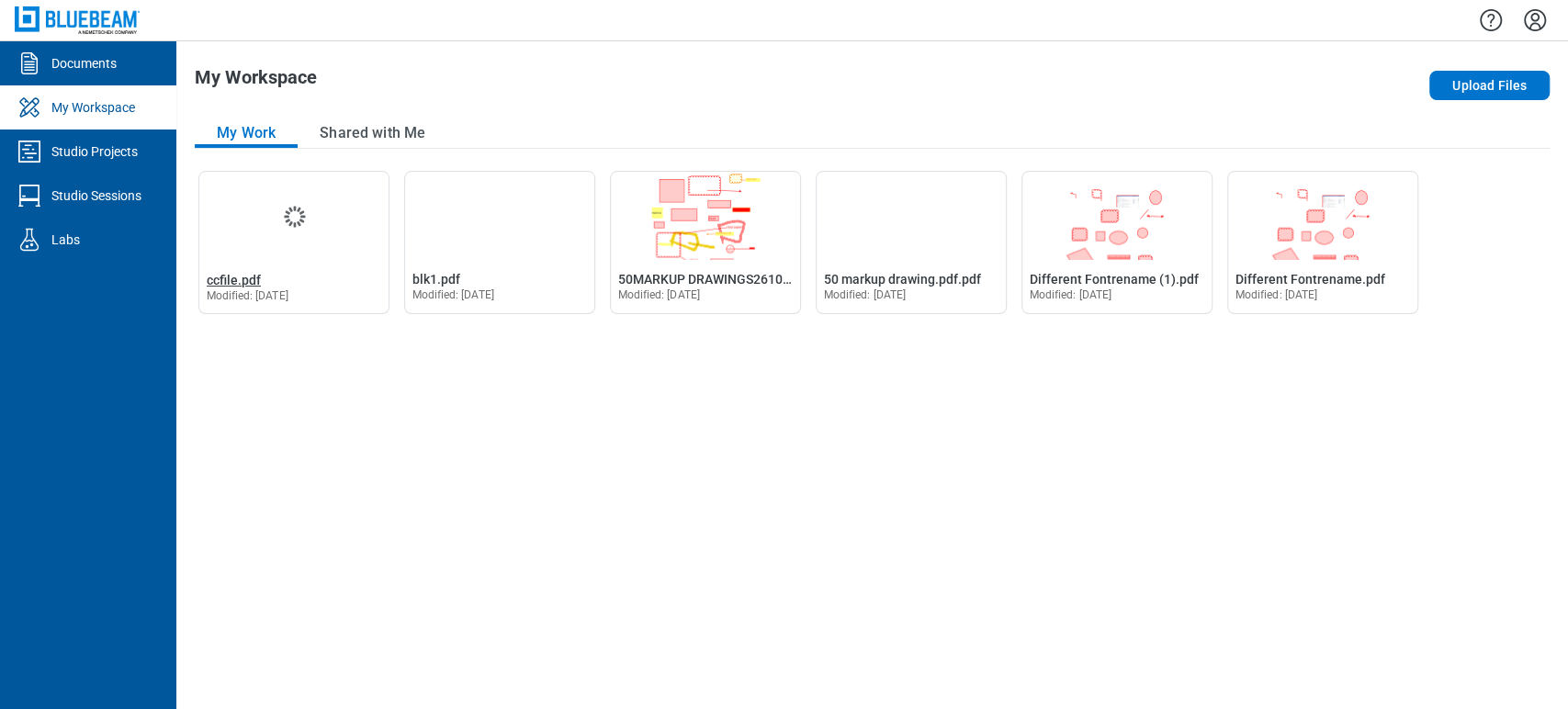 click on "ccfile.pdf" at bounding box center (233, 280) 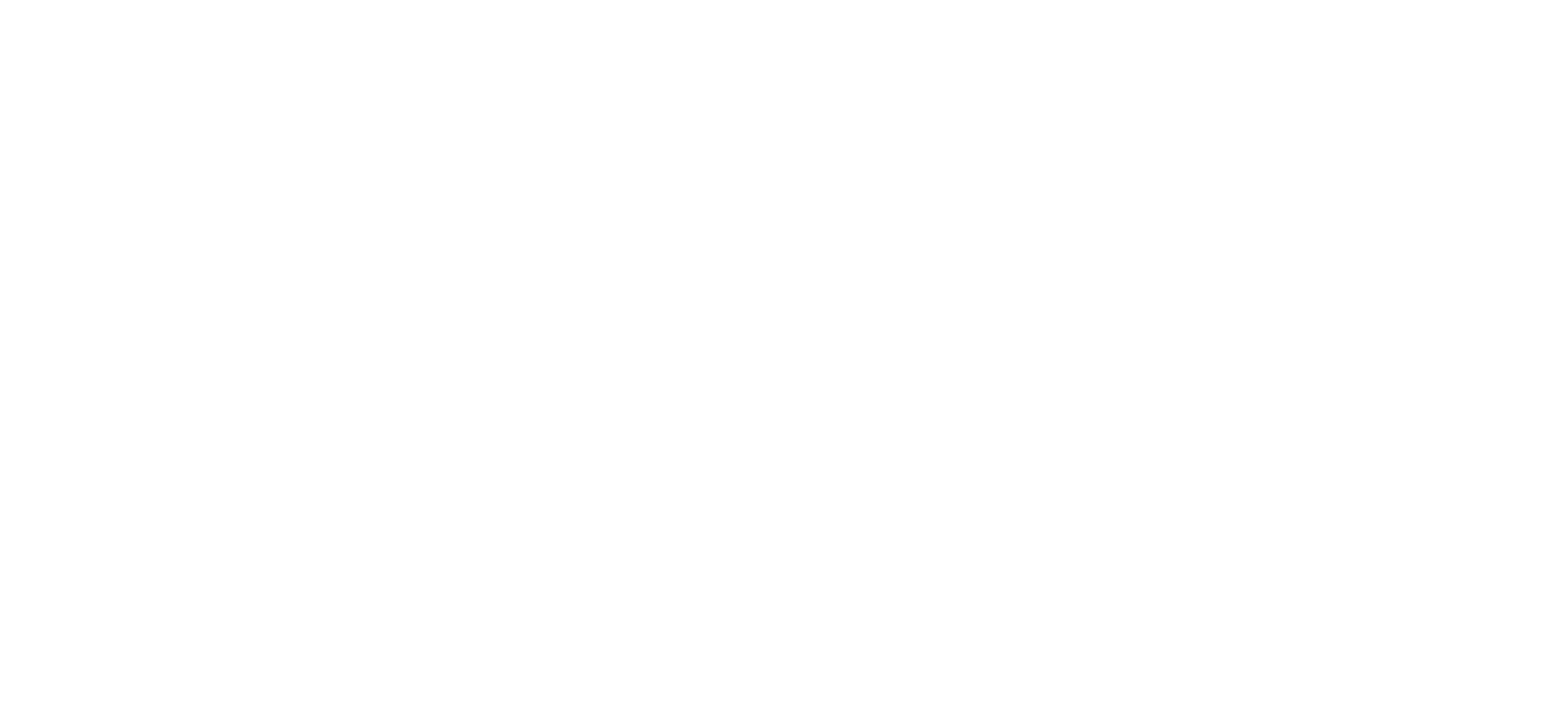 drag, startPoint x: 29, startPoint y: 28, endPoint x: 103, endPoint y: 129, distance: 125.20783 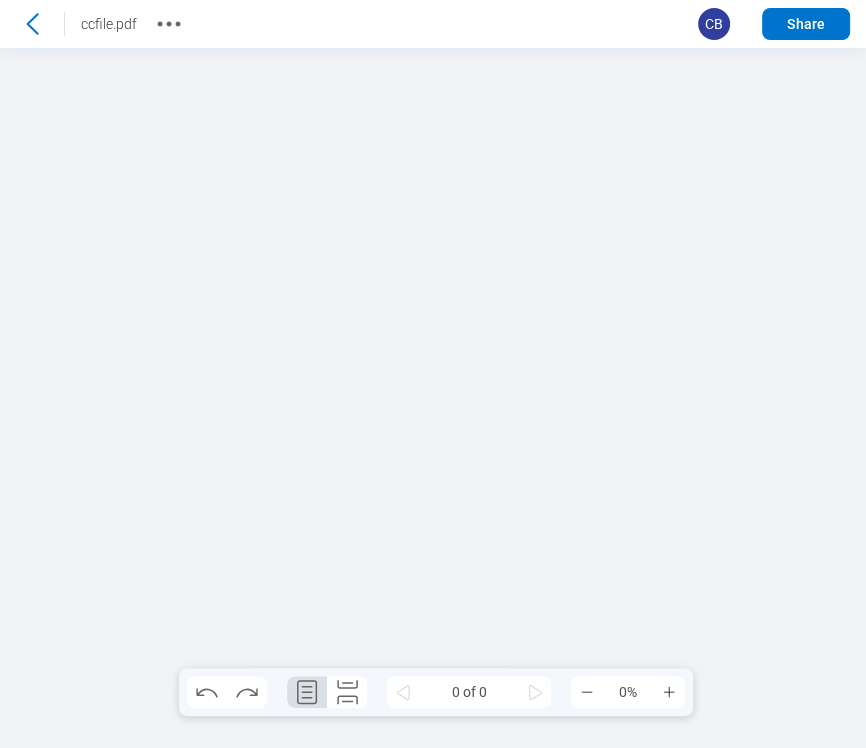 scroll, scrollTop: 0, scrollLeft: 0, axis: both 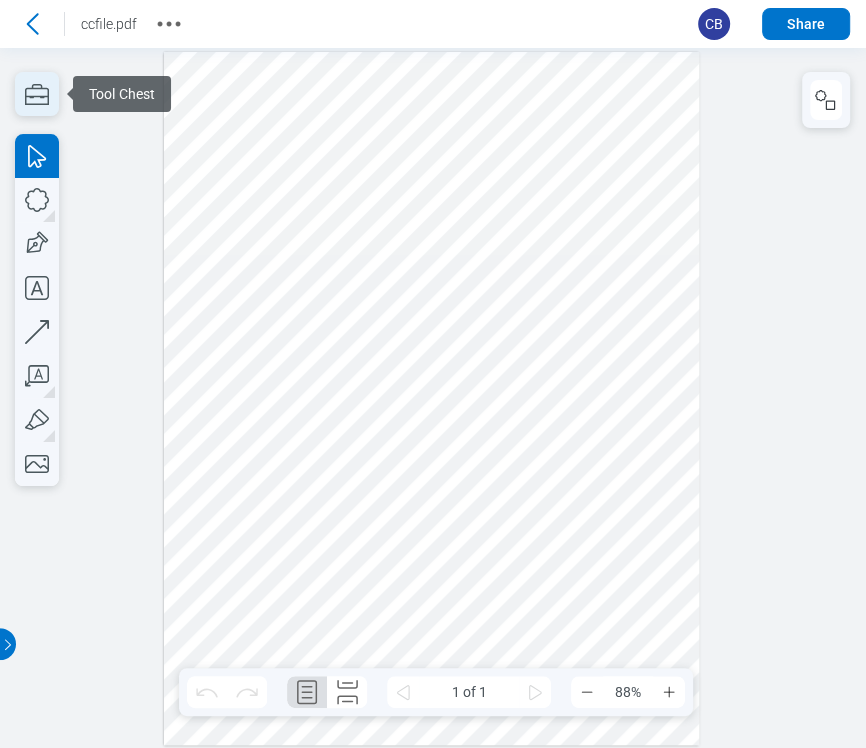 click 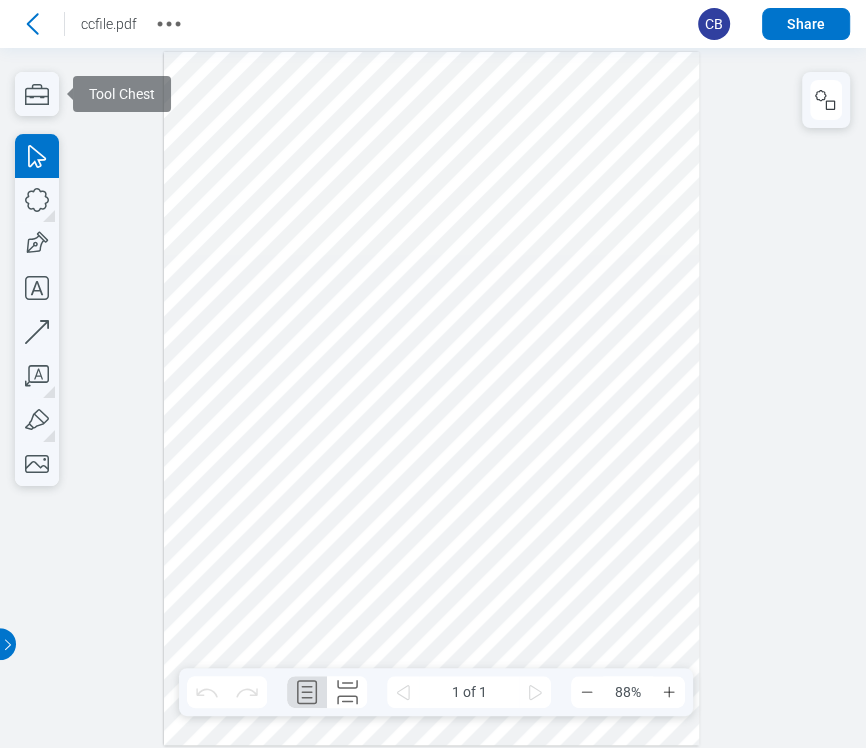scroll, scrollTop: 0, scrollLeft: 0, axis: both 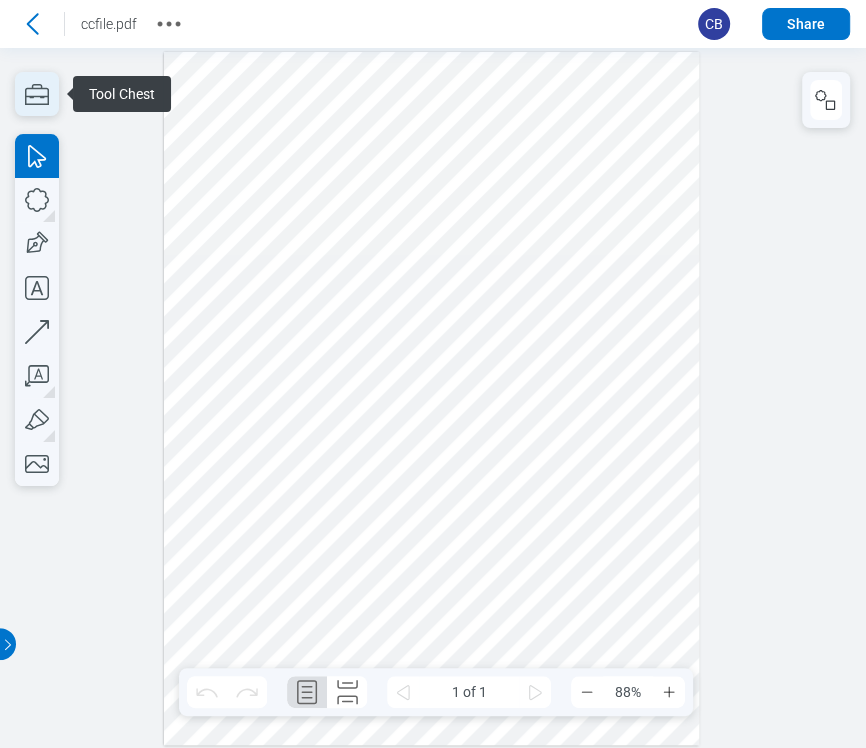 click 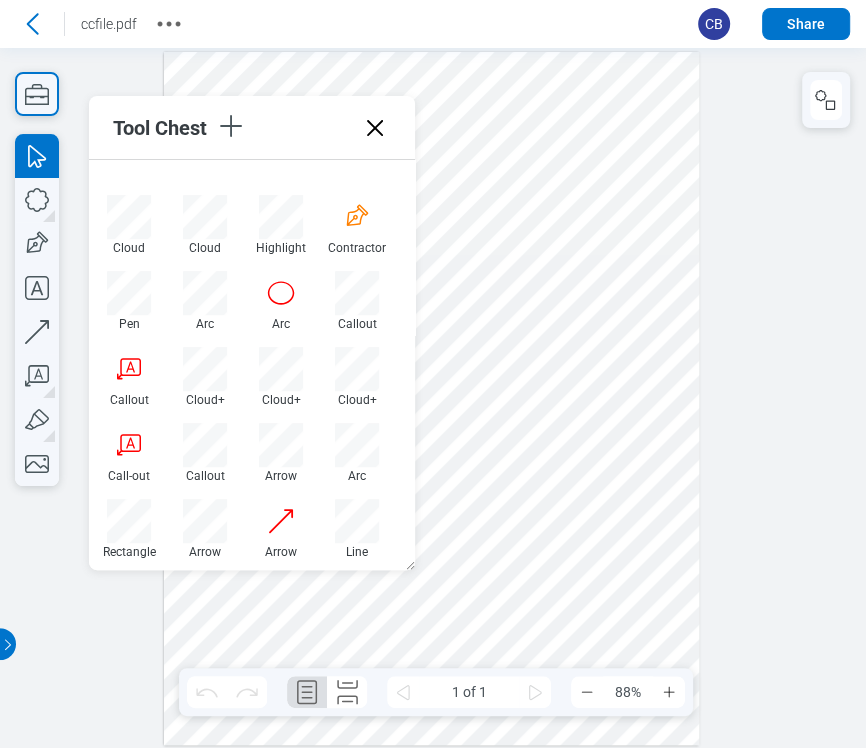 scroll, scrollTop: 555, scrollLeft: 0, axis: vertical 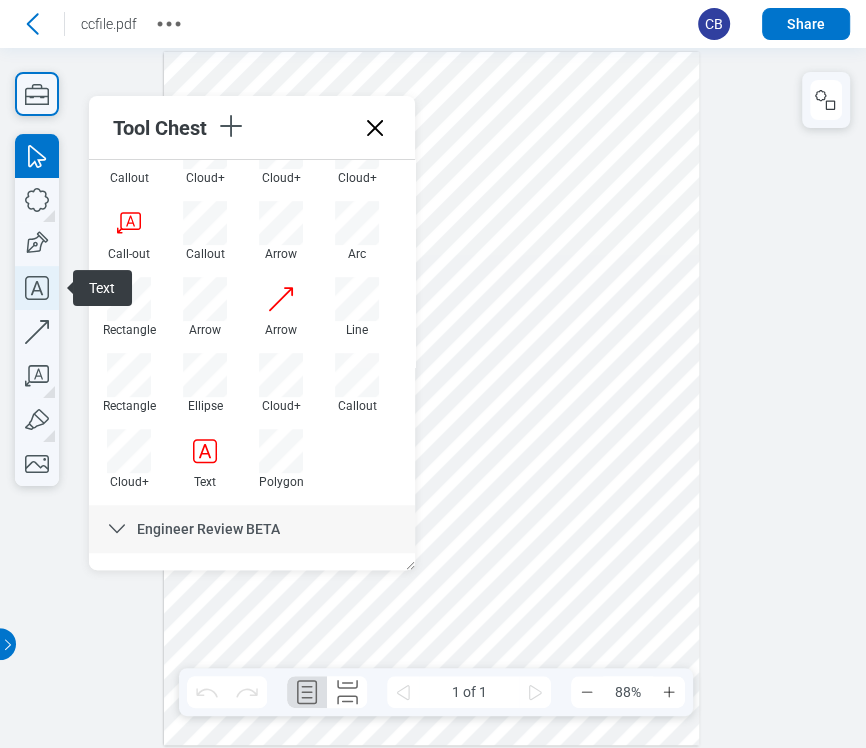click 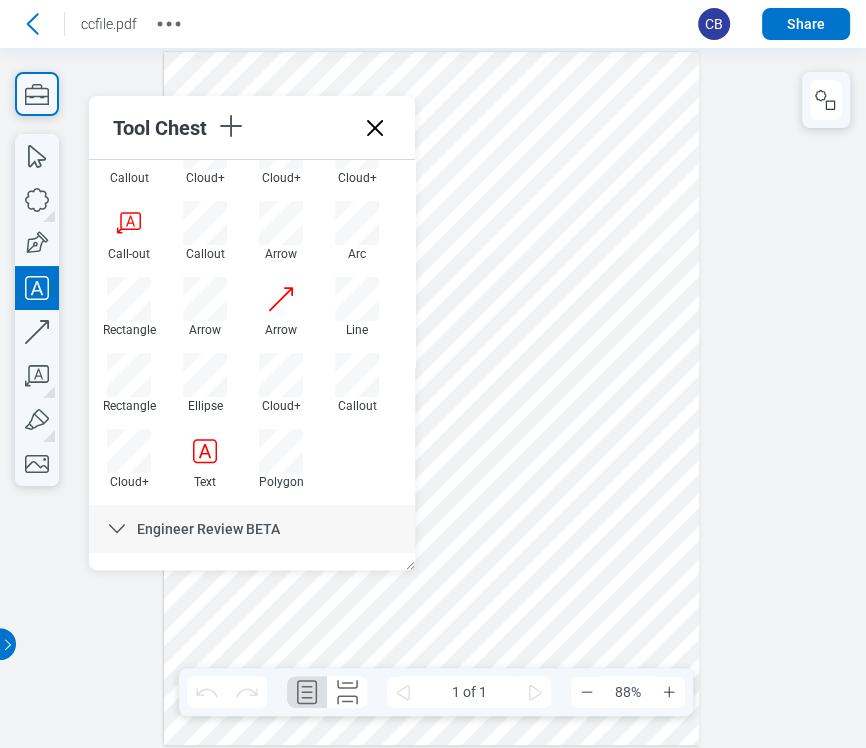 drag, startPoint x: 483, startPoint y: 254, endPoint x: 549, endPoint y: 284, distance: 72.498276 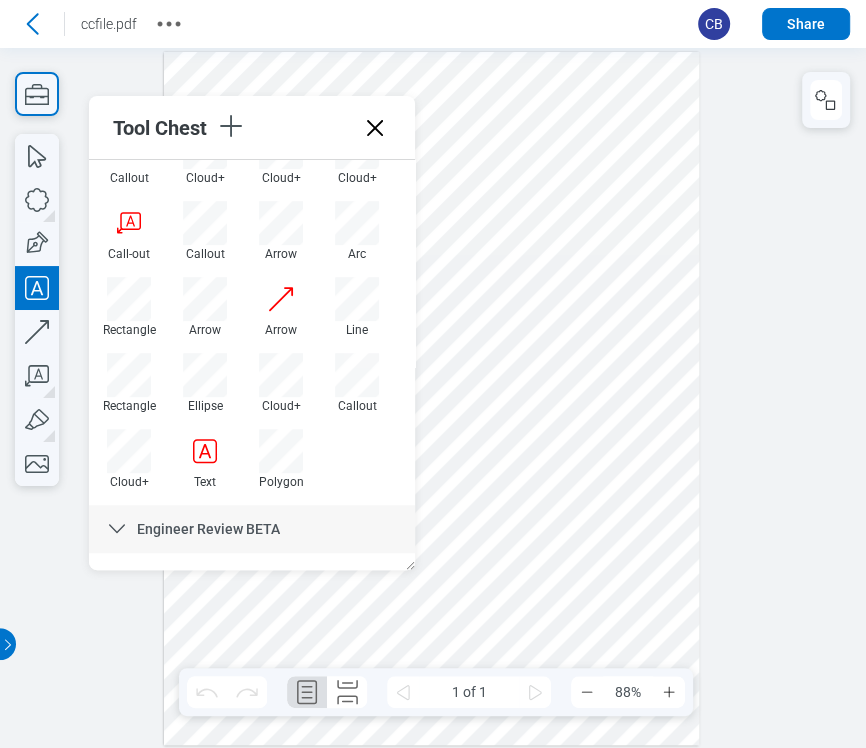 type 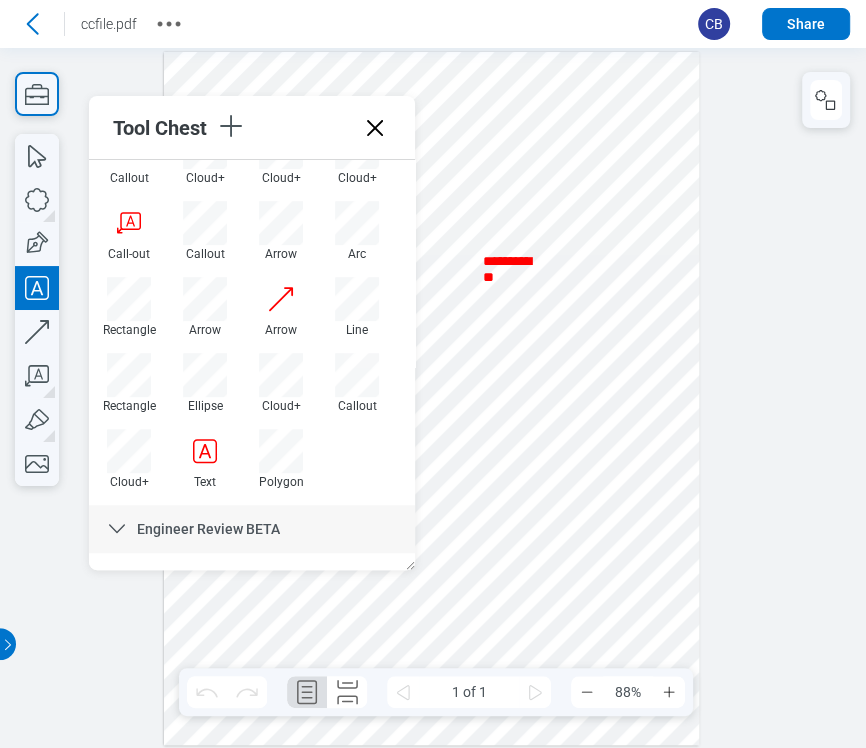 drag, startPoint x: 583, startPoint y: 330, endPoint x: 557, endPoint y: 274, distance: 61.741398 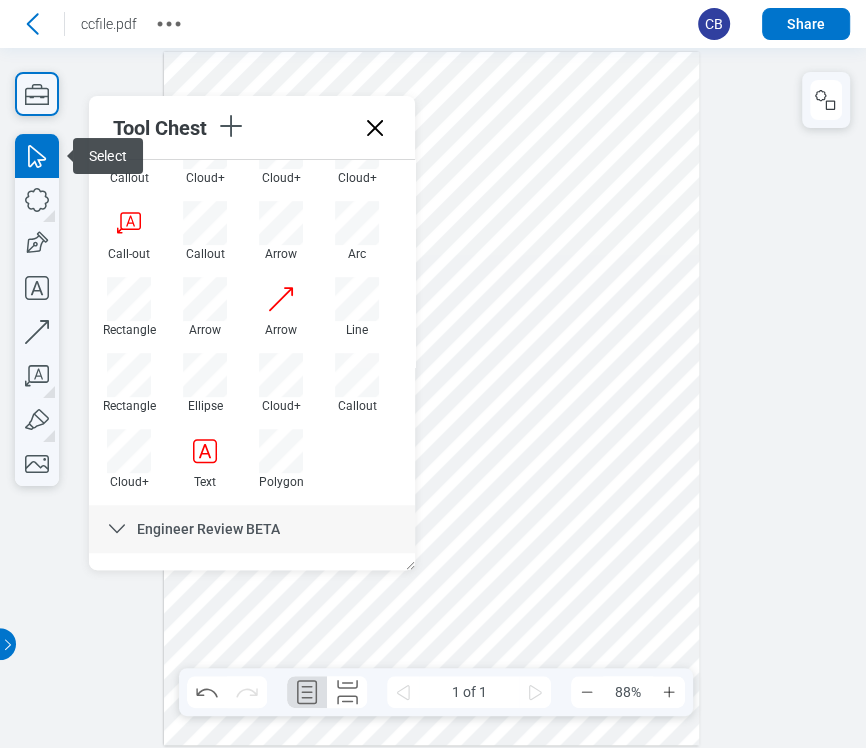 click at bounding box center (432, 398) 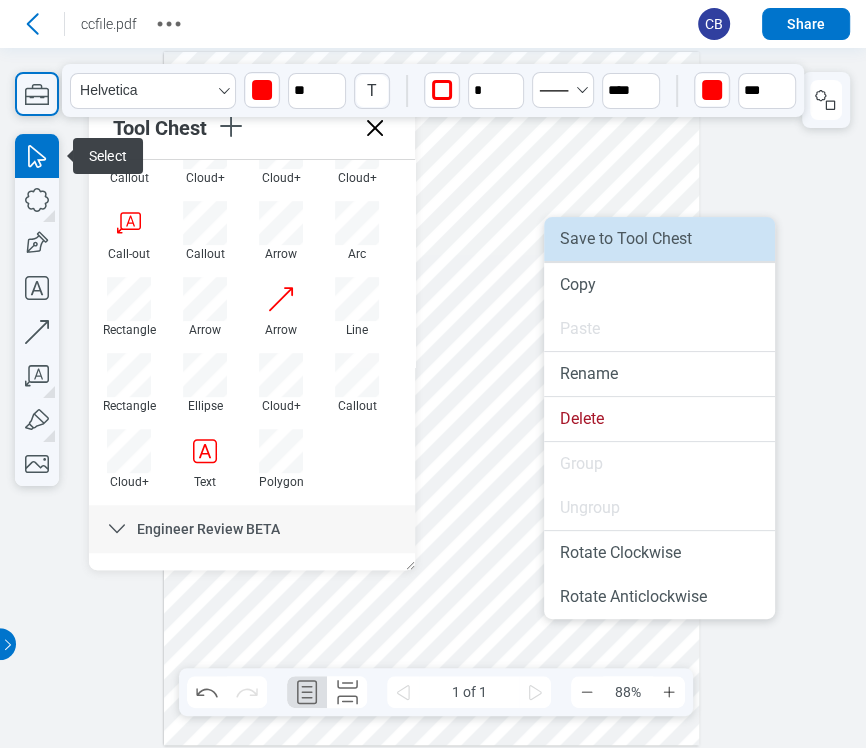 click on "Save to Tool Chest" at bounding box center [659, 239] 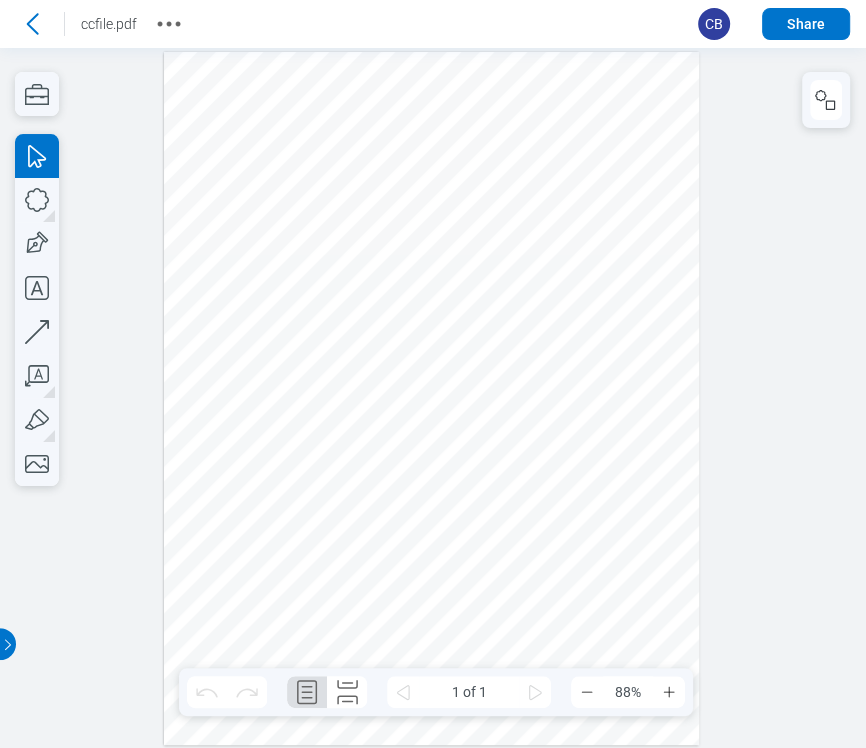 scroll, scrollTop: 0, scrollLeft: 0, axis: both 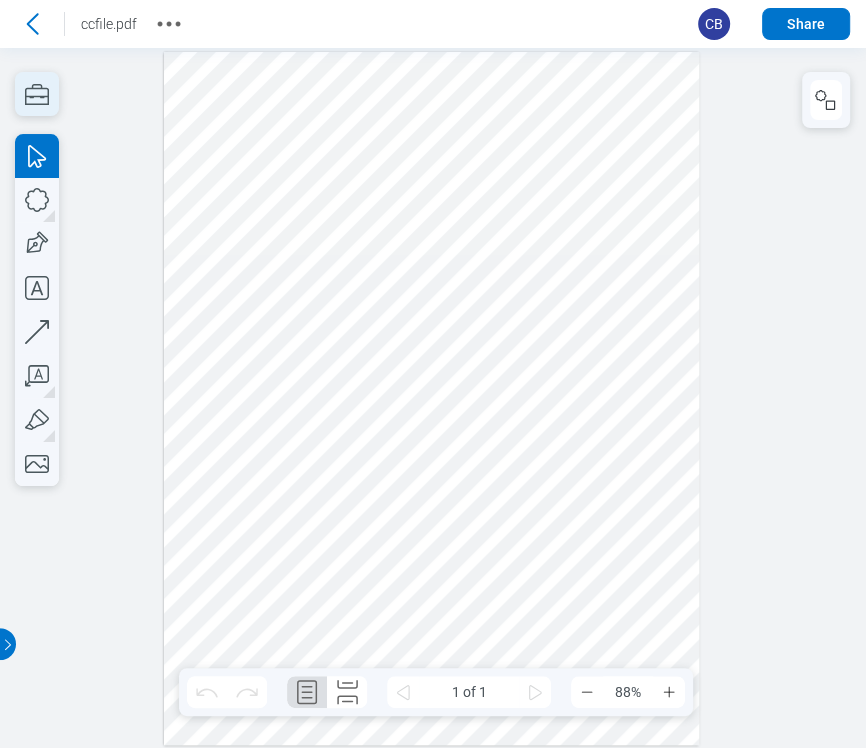 click 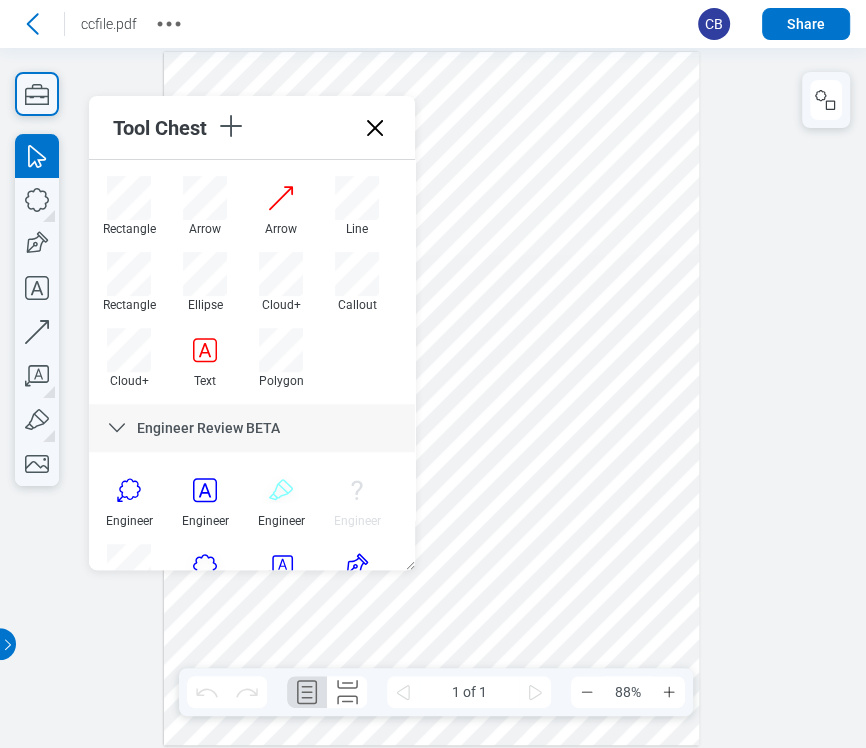 scroll, scrollTop: 666, scrollLeft: 0, axis: vertical 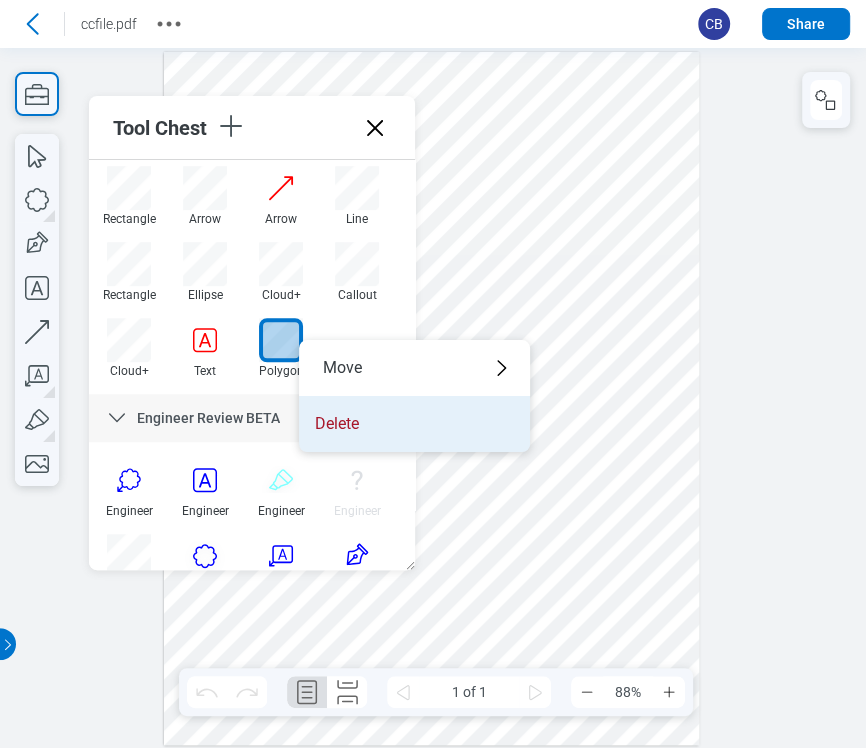 click on "Delete" at bounding box center (414, 424) 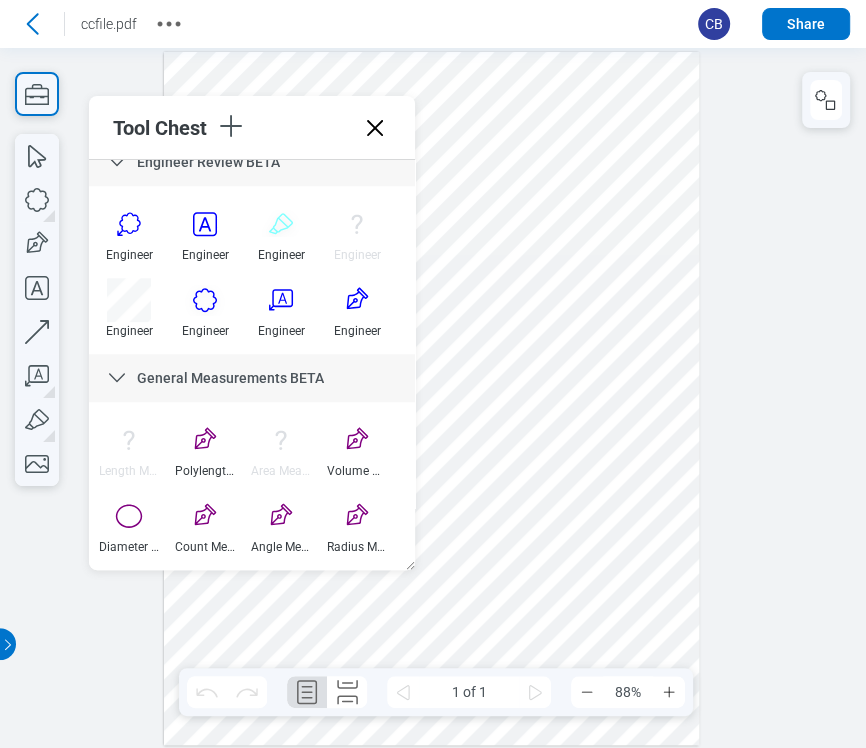 scroll, scrollTop: 0, scrollLeft: 0, axis: both 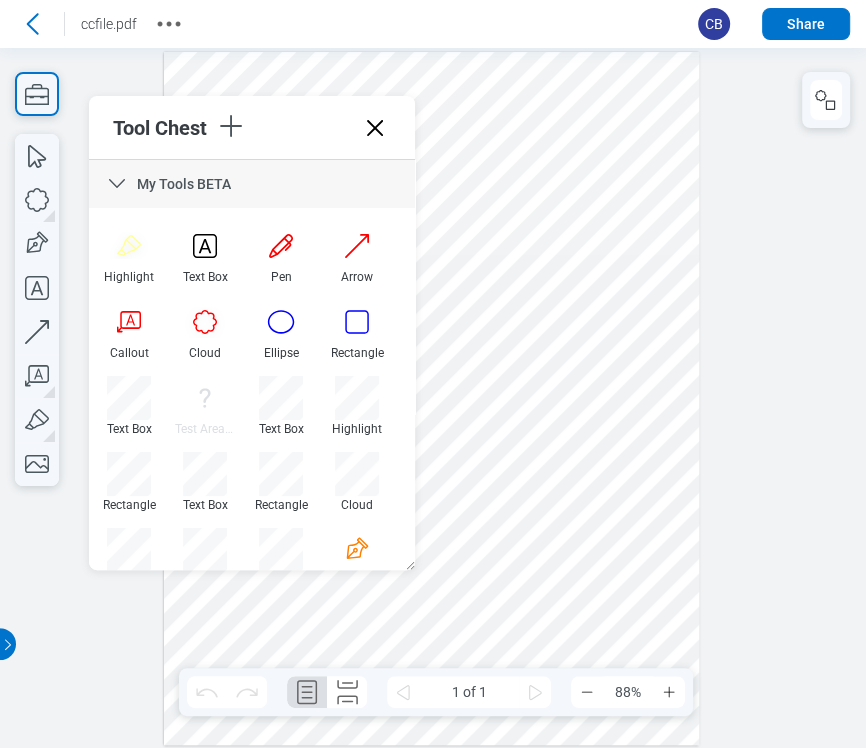 drag, startPoint x: 420, startPoint y: 326, endPoint x: 415, endPoint y: 51, distance: 275.04544 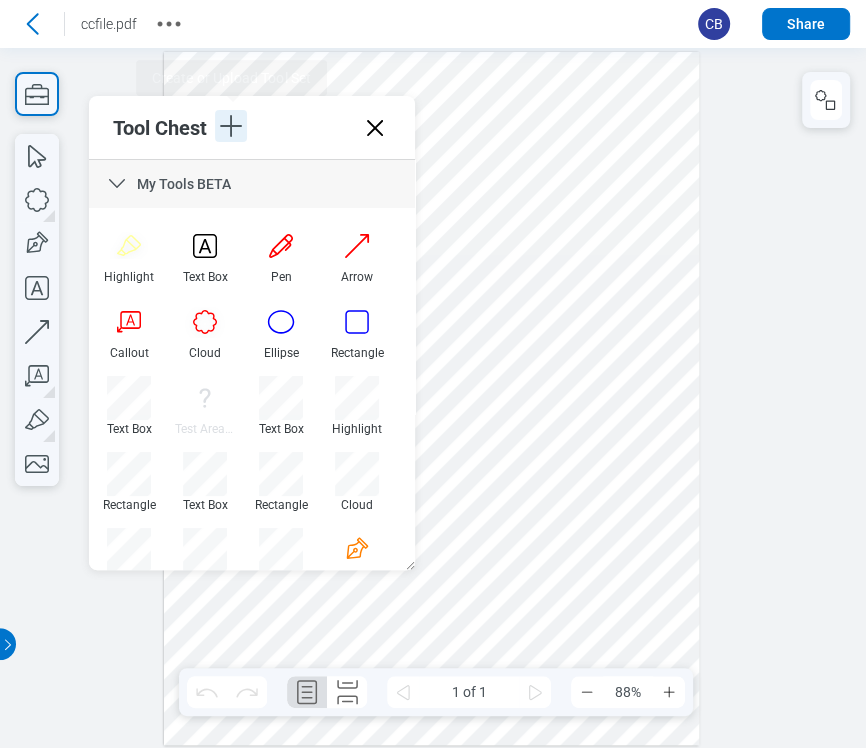 click 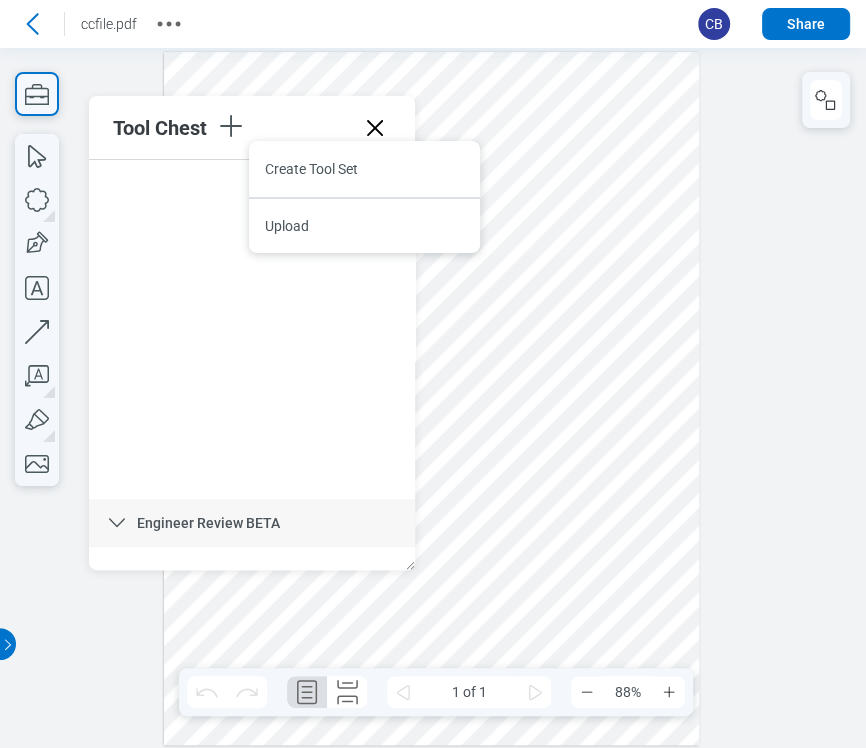 scroll, scrollTop: 0, scrollLeft: 0, axis: both 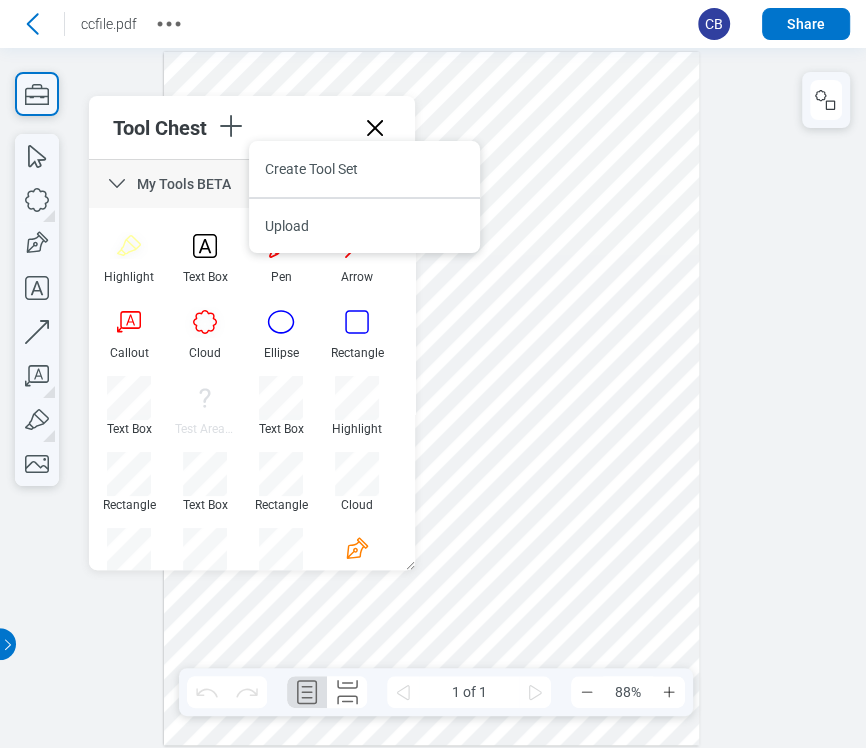 click at bounding box center [432, 398] 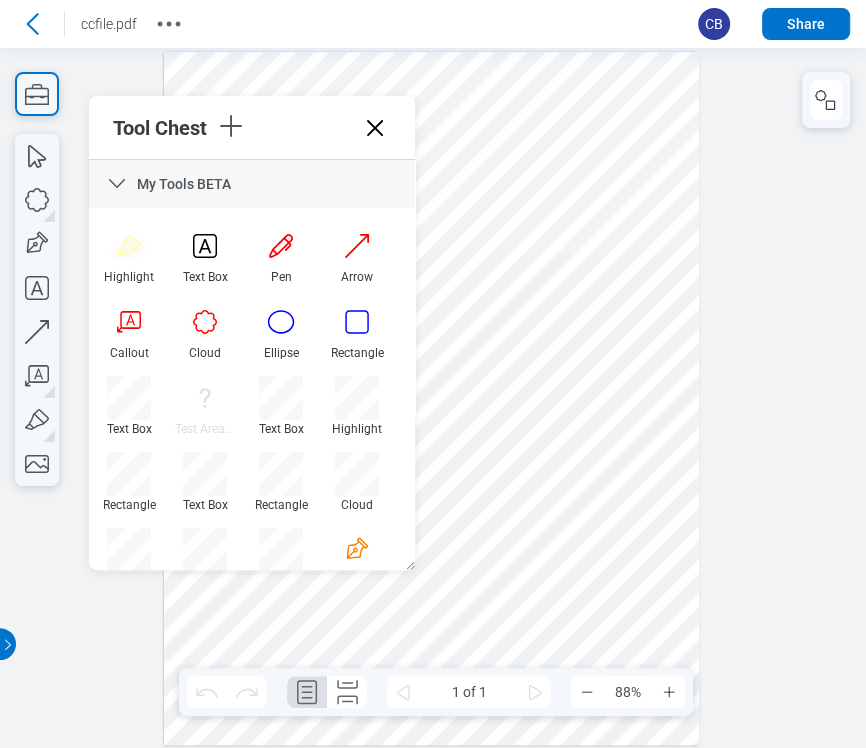 click at bounding box center [432, 398] 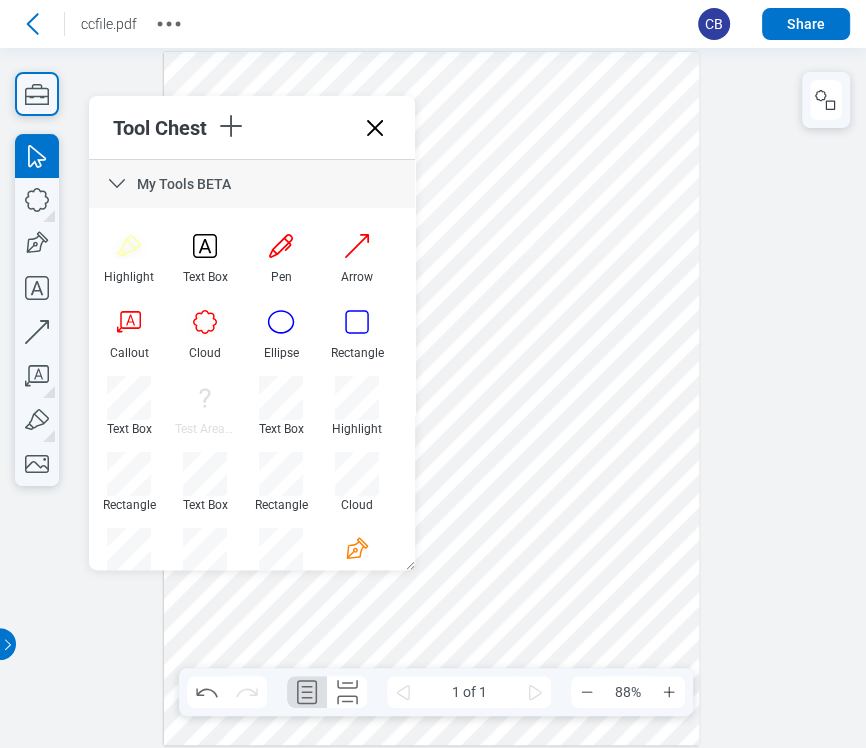 click at bounding box center (432, 398) 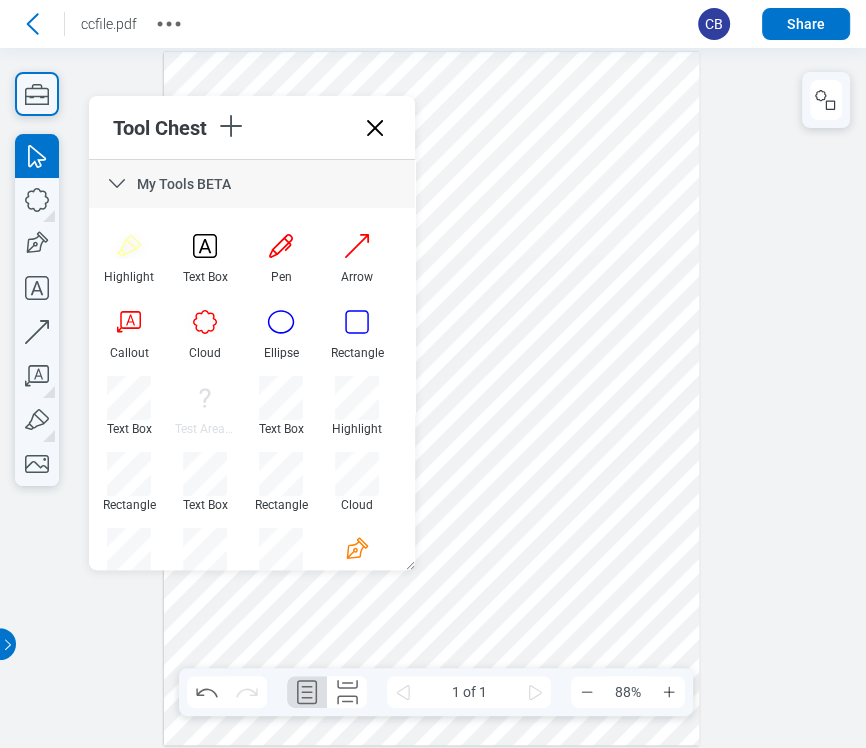 click at bounding box center (432, 398) 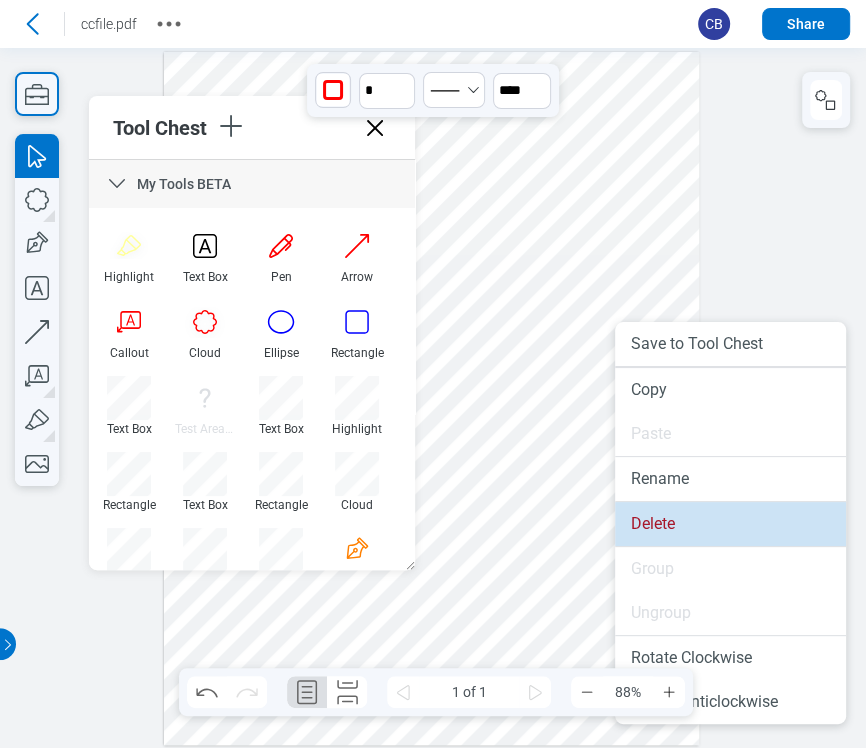 click on "Delete" at bounding box center (730, 524) 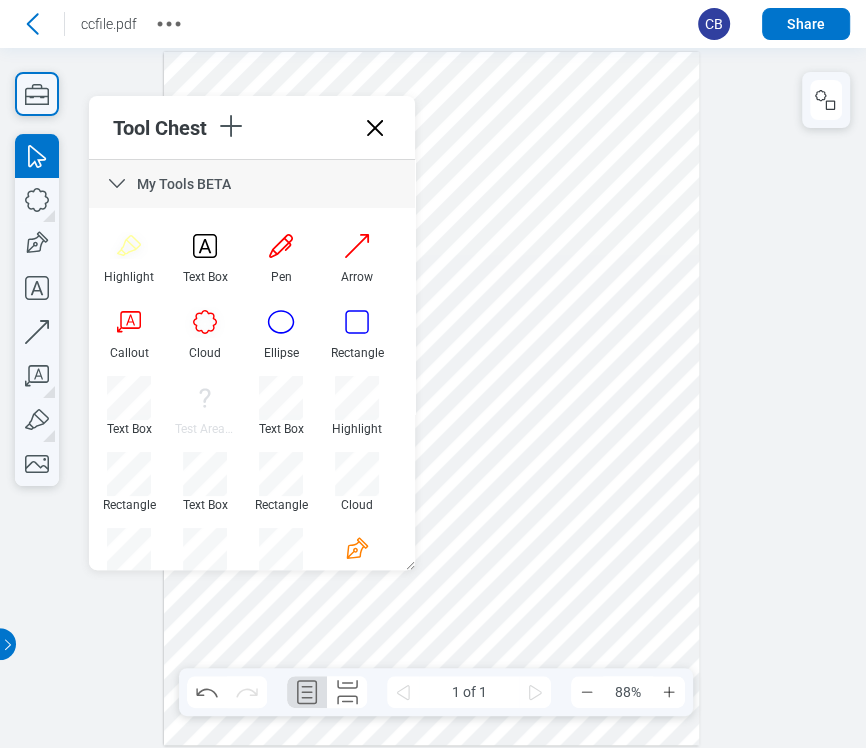 drag, startPoint x: 592, startPoint y: 482, endPoint x: 417, endPoint y: 408, distance: 190.00262 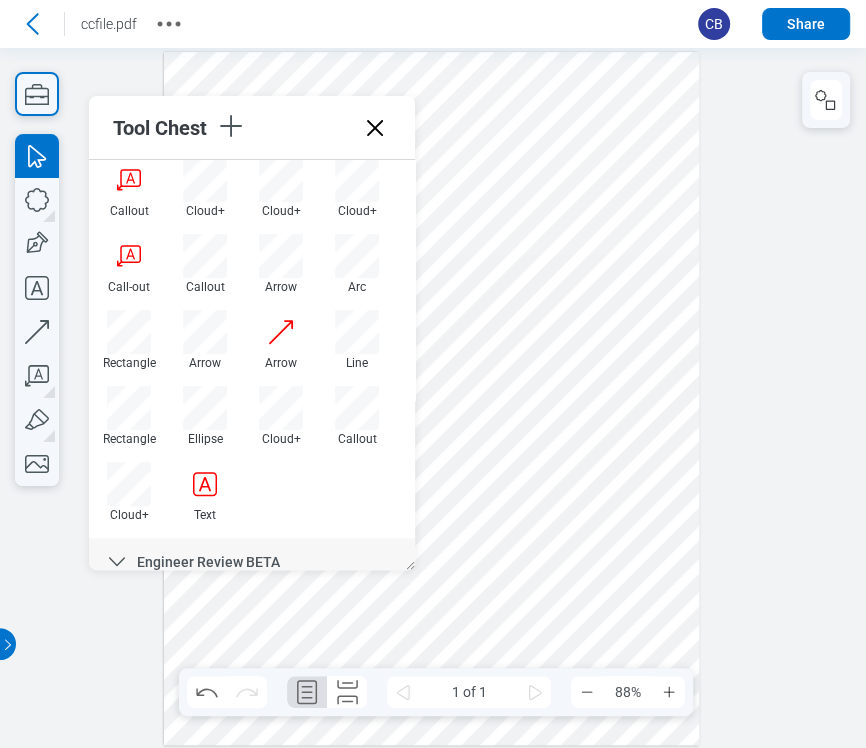 scroll, scrollTop: 555, scrollLeft: 0, axis: vertical 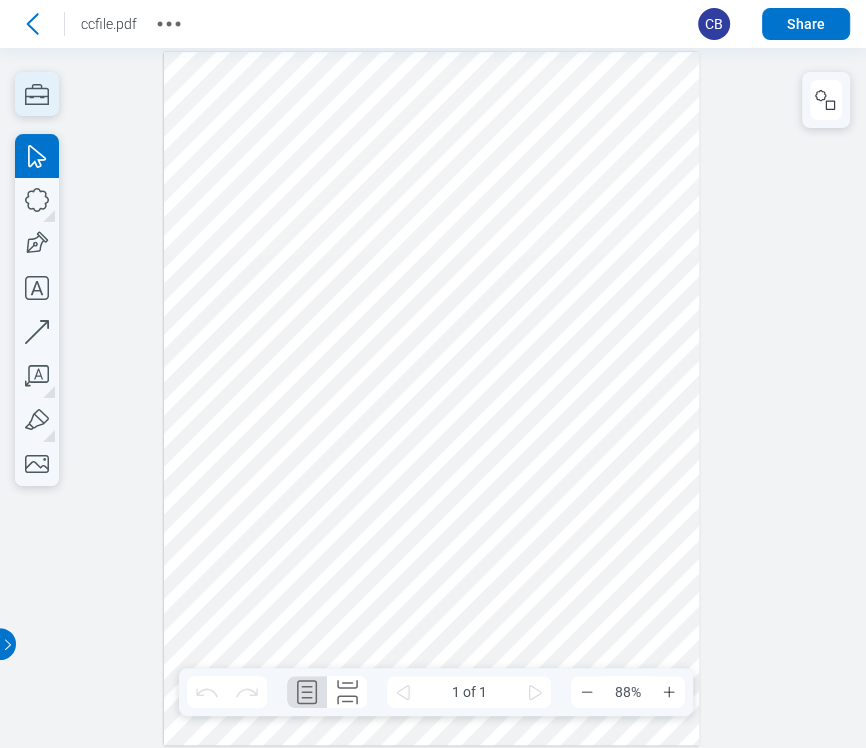 click 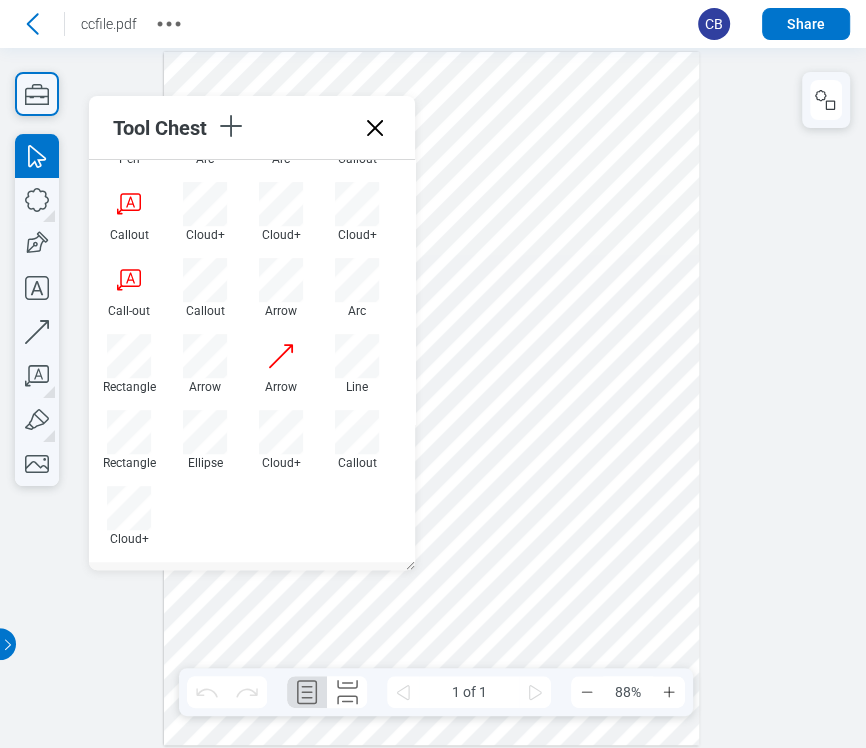 scroll, scrollTop: 555, scrollLeft: 0, axis: vertical 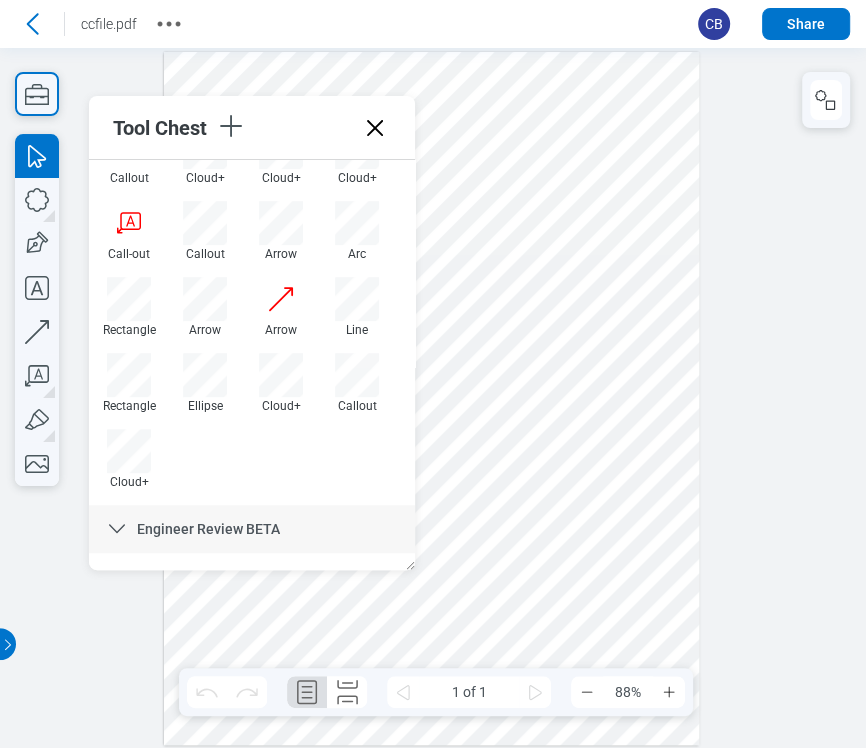 type 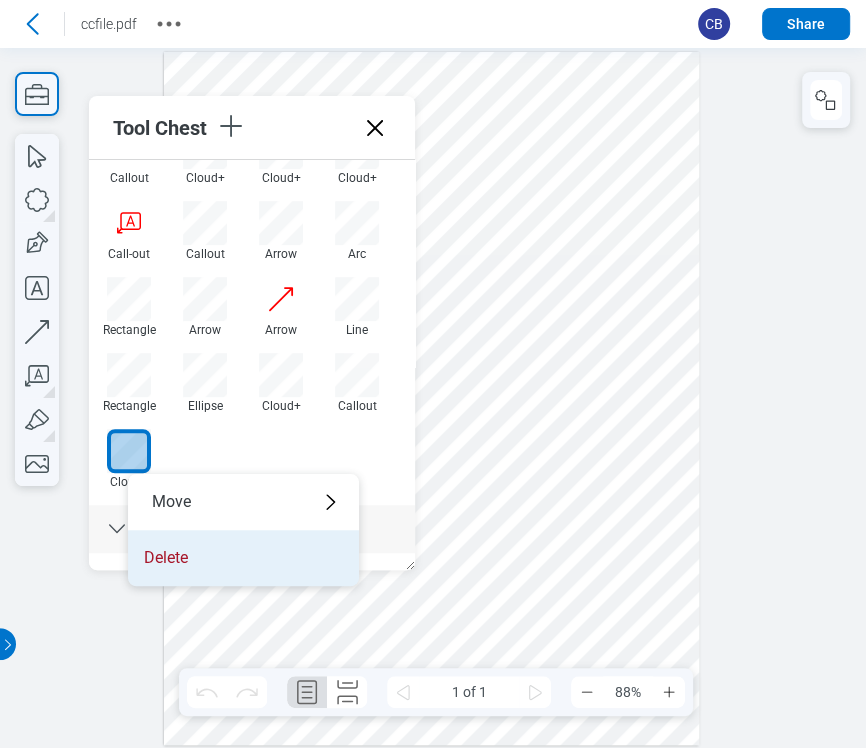 click on "Delete" at bounding box center (243, 558) 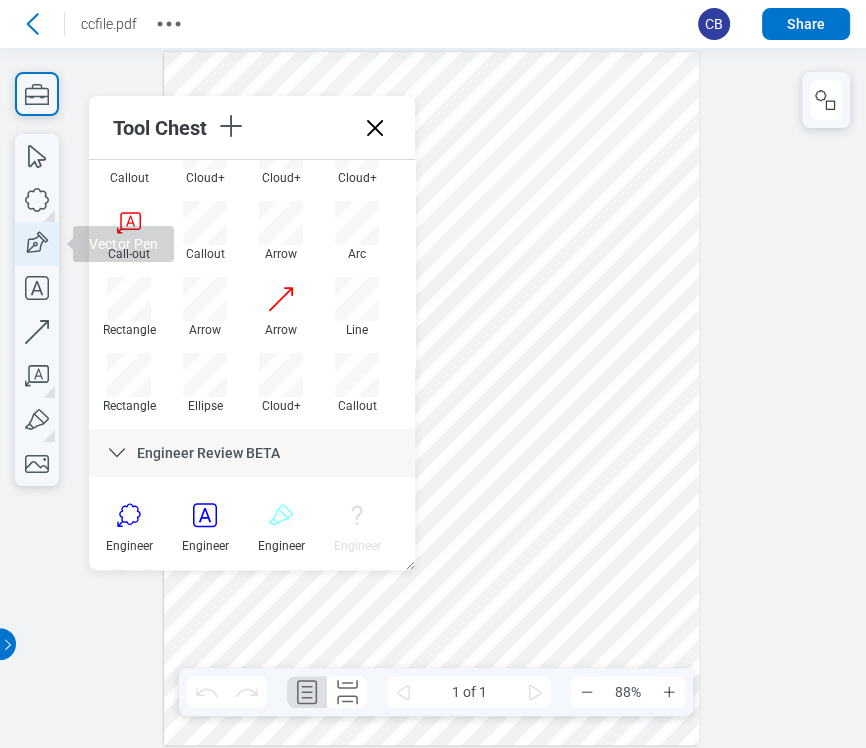 click 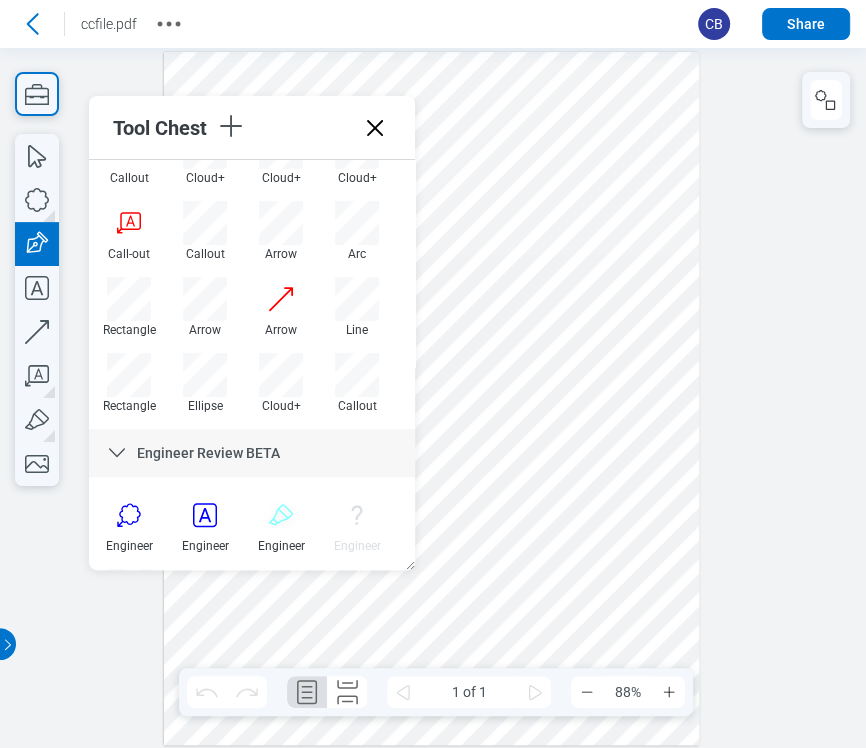 drag, startPoint x: 472, startPoint y: 358, endPoint x: 546, endPoint y: 443, distance: 112.698715 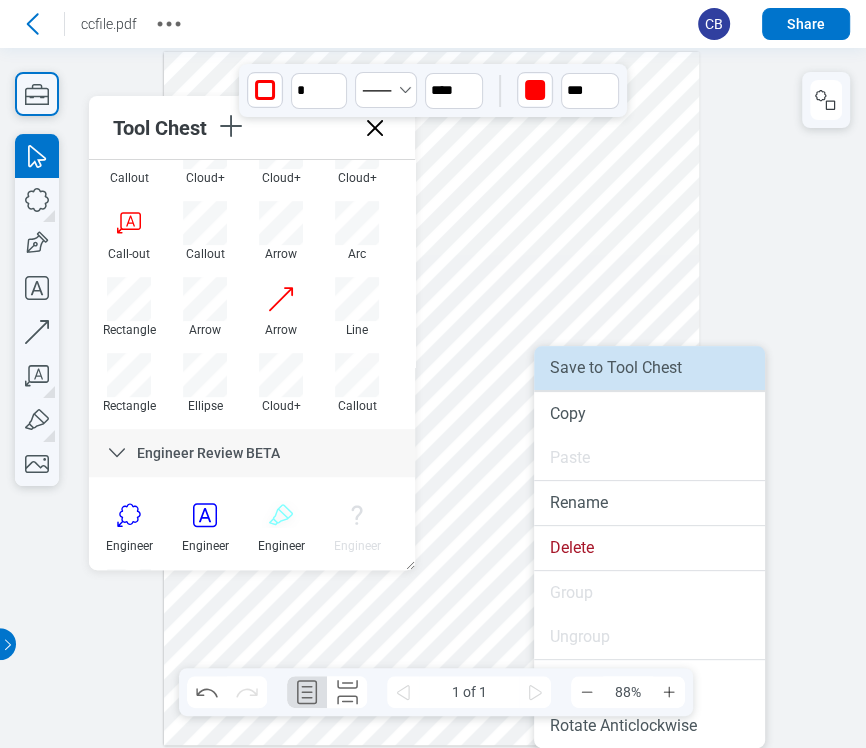 click on "Save to Tool Chest" at bounding box center [649, 368] 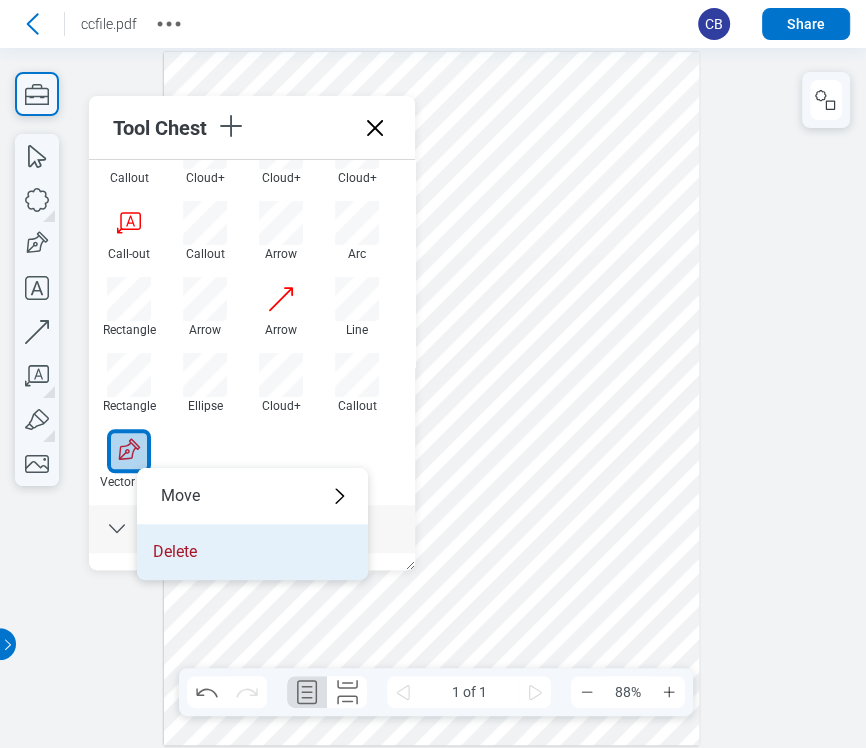 click on "Delete" at bounding box center [252, 552] 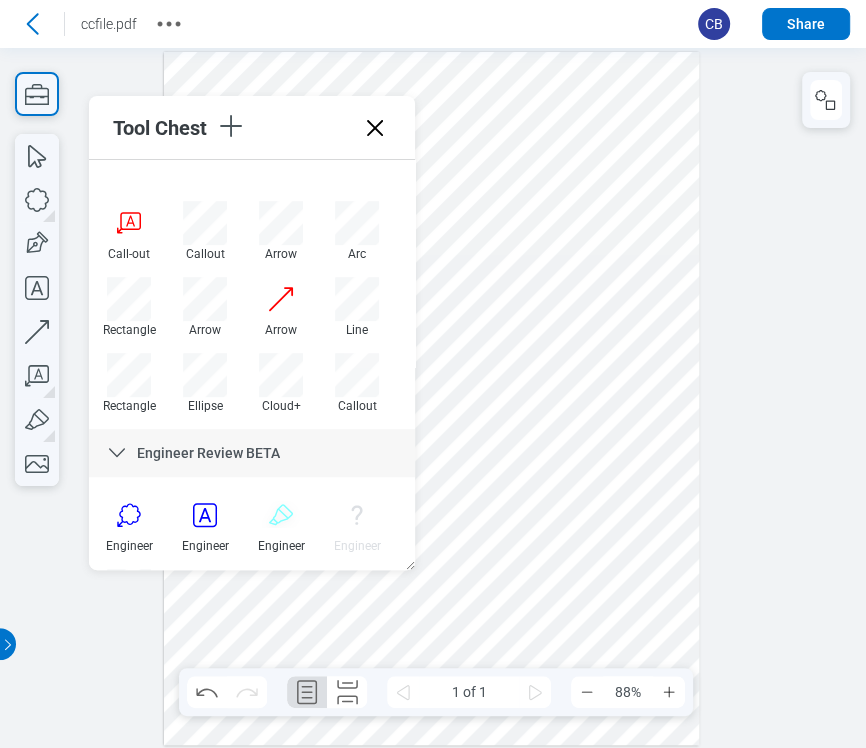 scroll, scrollTop: 666, scrollLeft: 0, axis: vertical 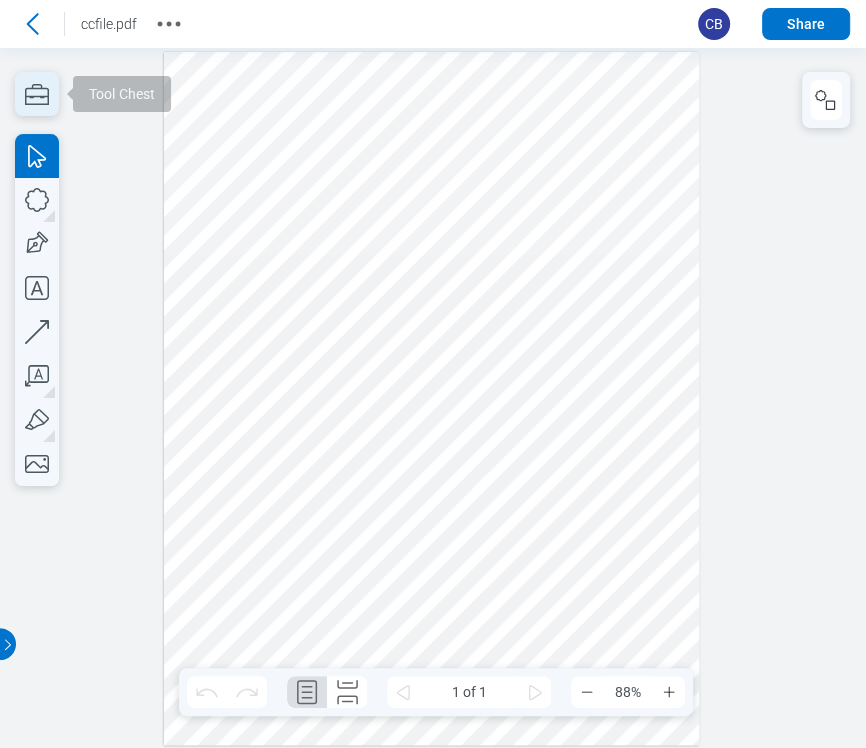 click 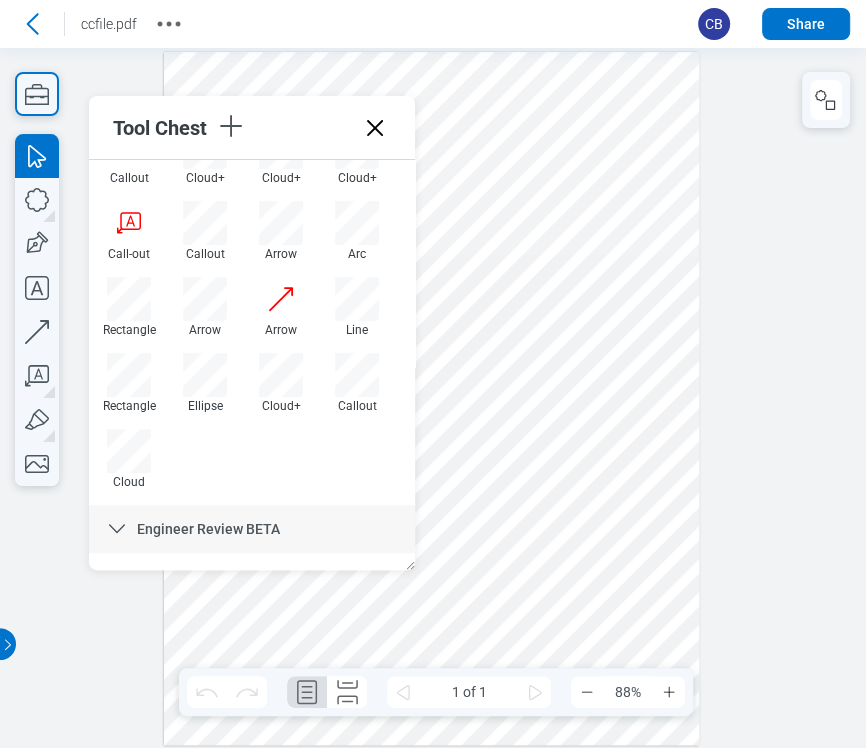 scroll, scrollTop: 0, scrollLeft: 0, axis: both 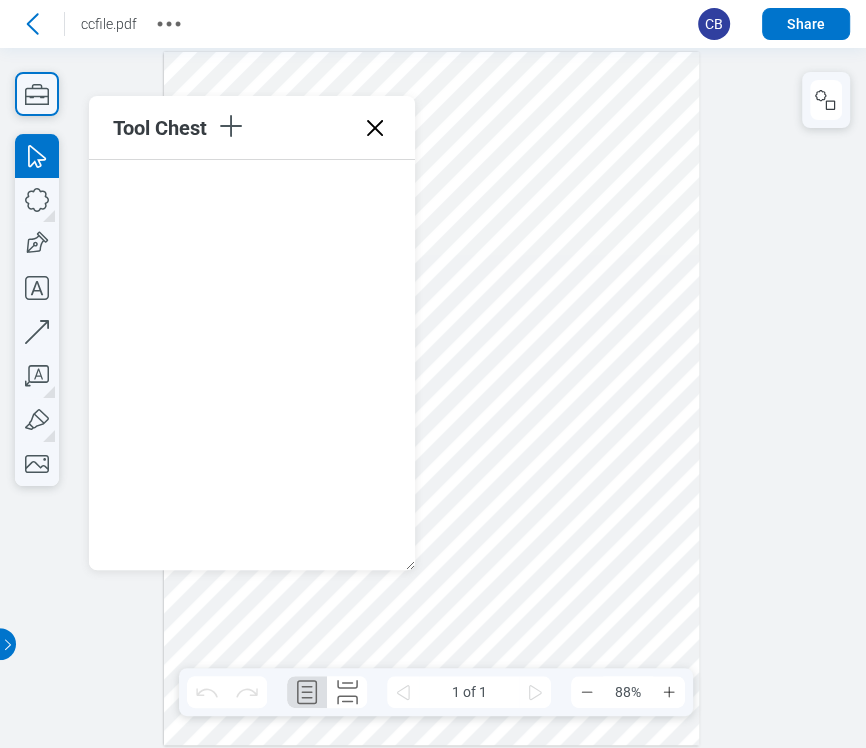drag, startPoint x: 361, startPoint y: 83, endPoint x: 373, endPoint y: 137, distance: 55.31727 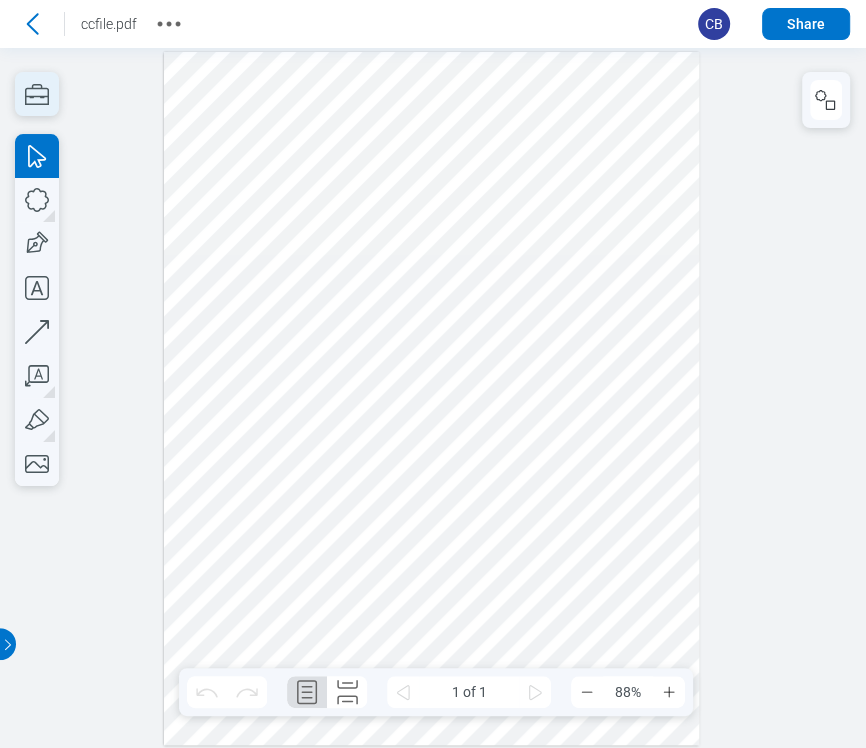 click 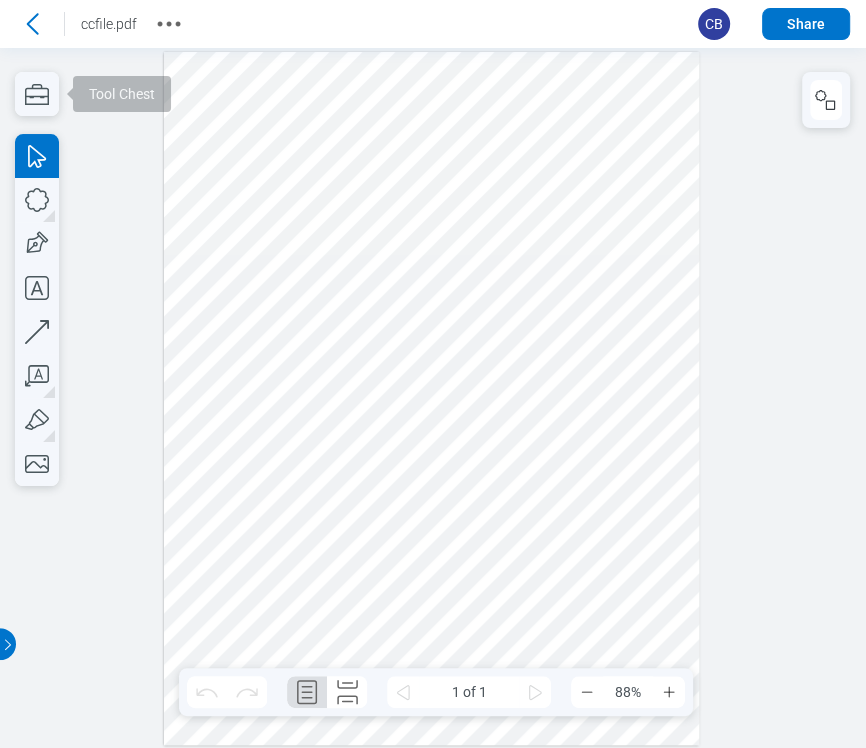 scroll, scrollTop: 0, scrollLeft: 0, axis: both 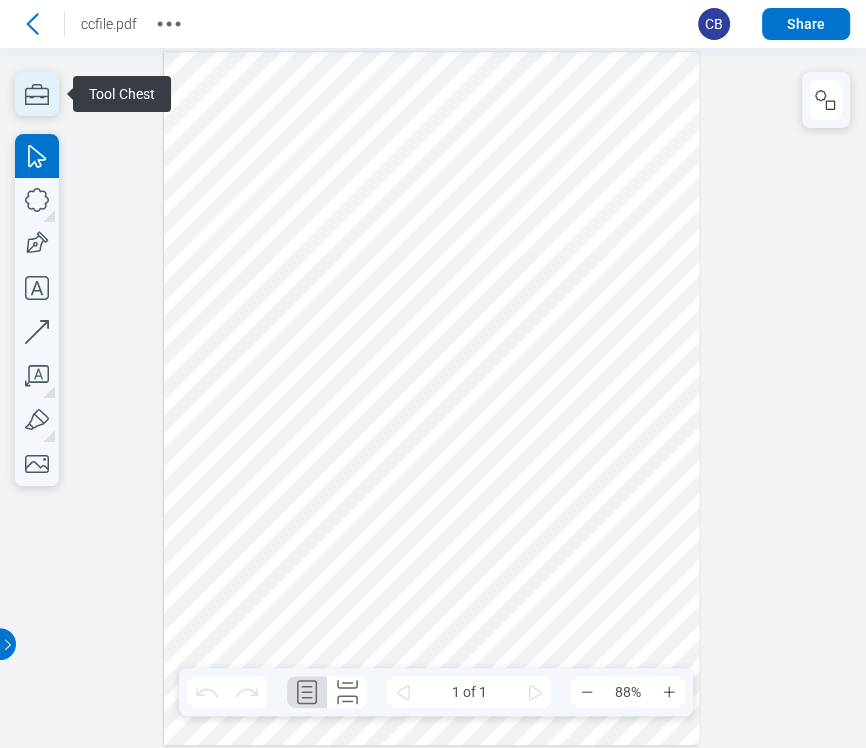 click 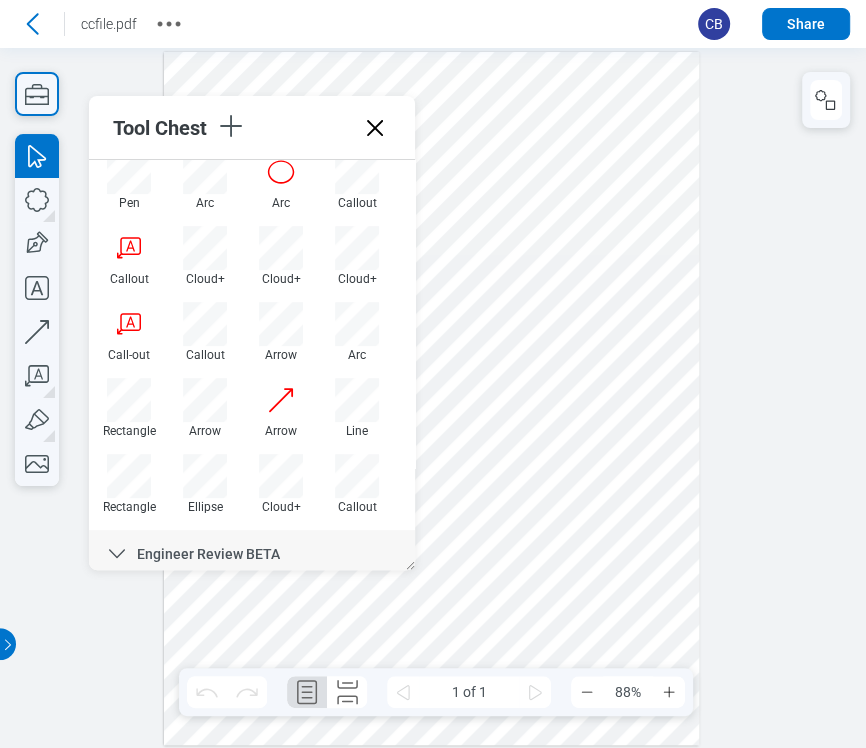 scroll, scrollTop: 555, scrollLeft: 0, axis: vertical 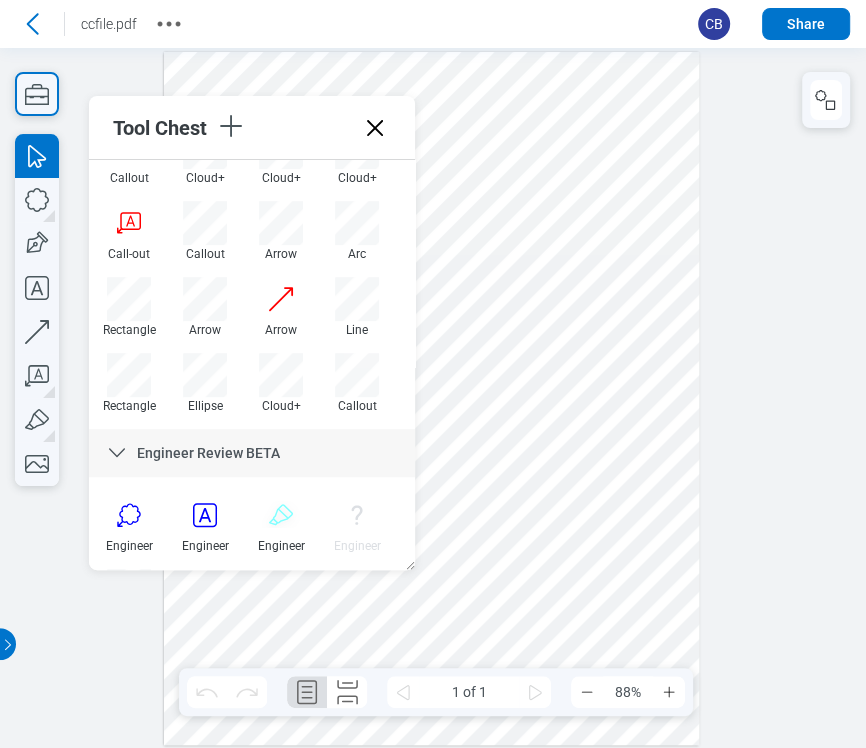 type 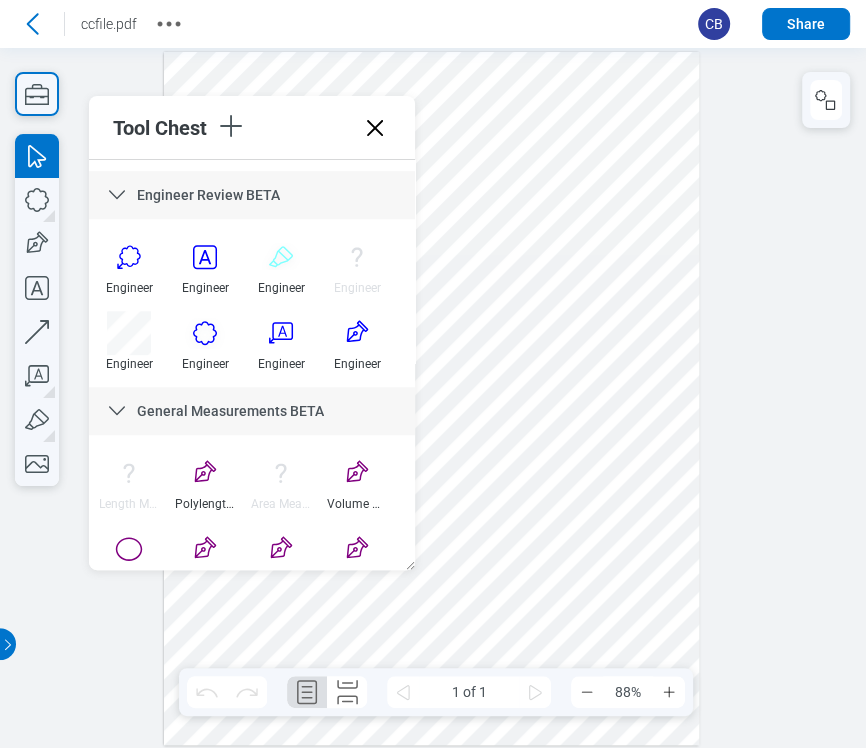 scroll, scrollTop: 846, scrollLeft: 0, axis: vertical 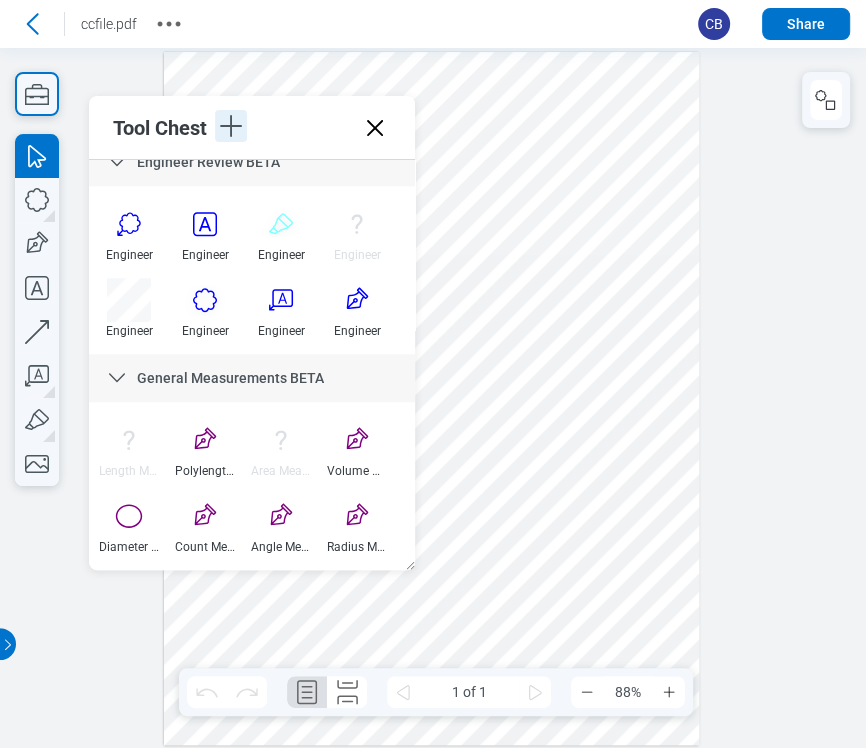 click 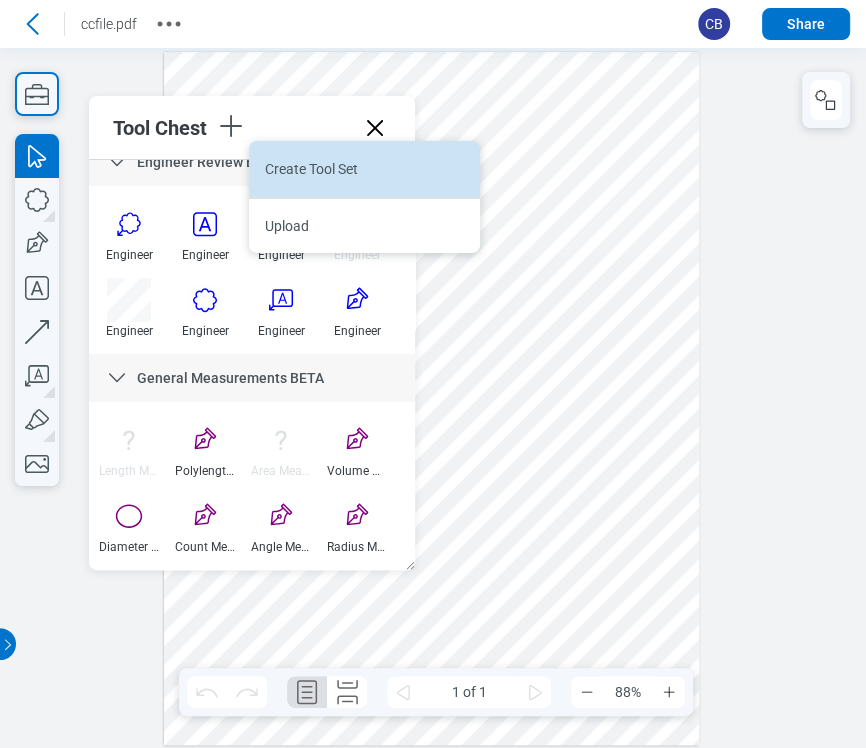click on "Create Tool Set" at bounding box center [364, 169] 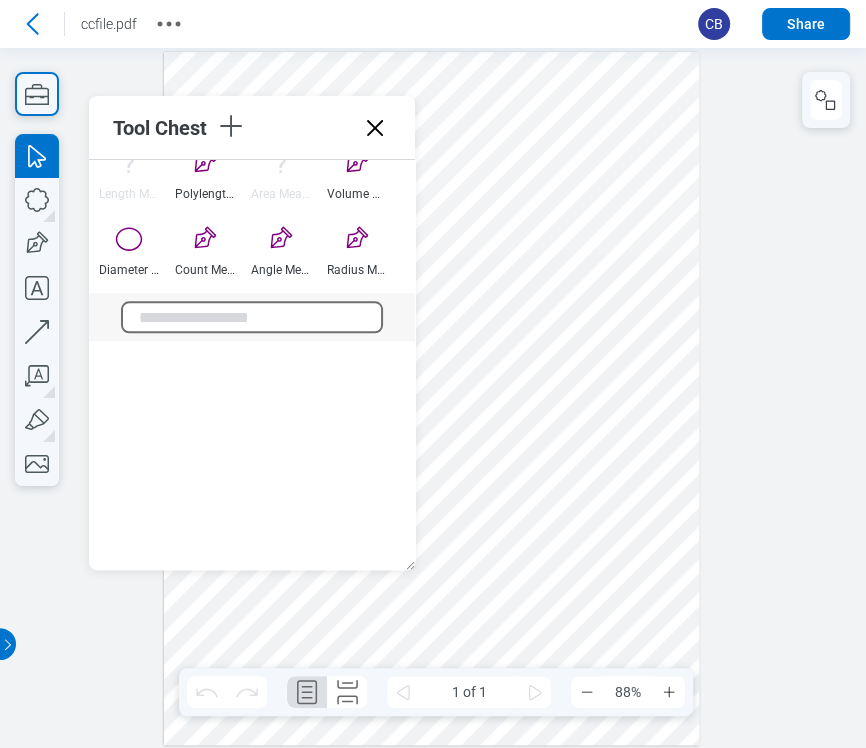scroll, scrollTop: 1256, scrollLeft: 0, axis: vertical 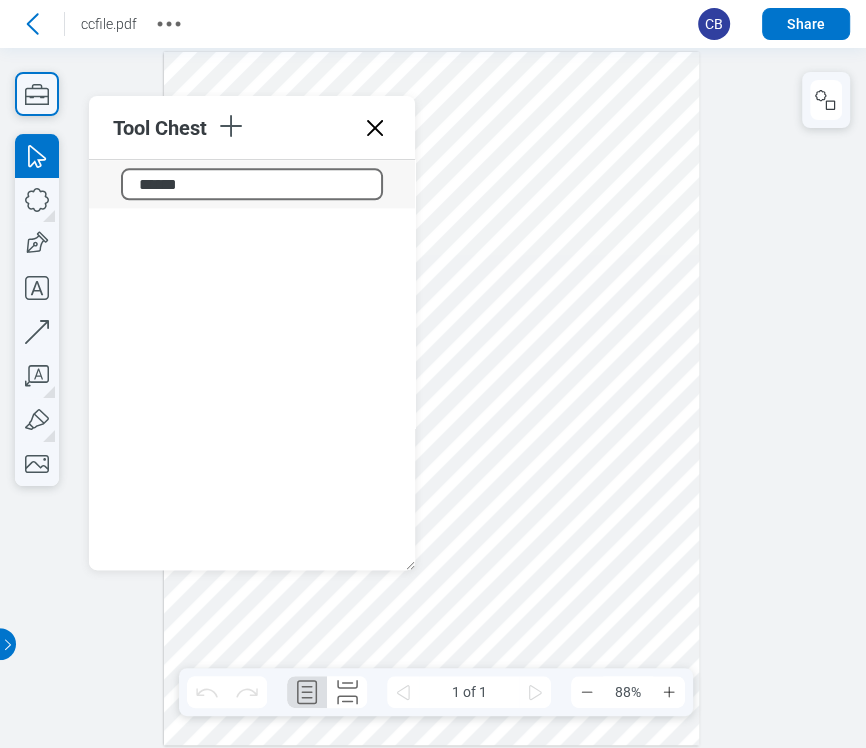 type on "*******" 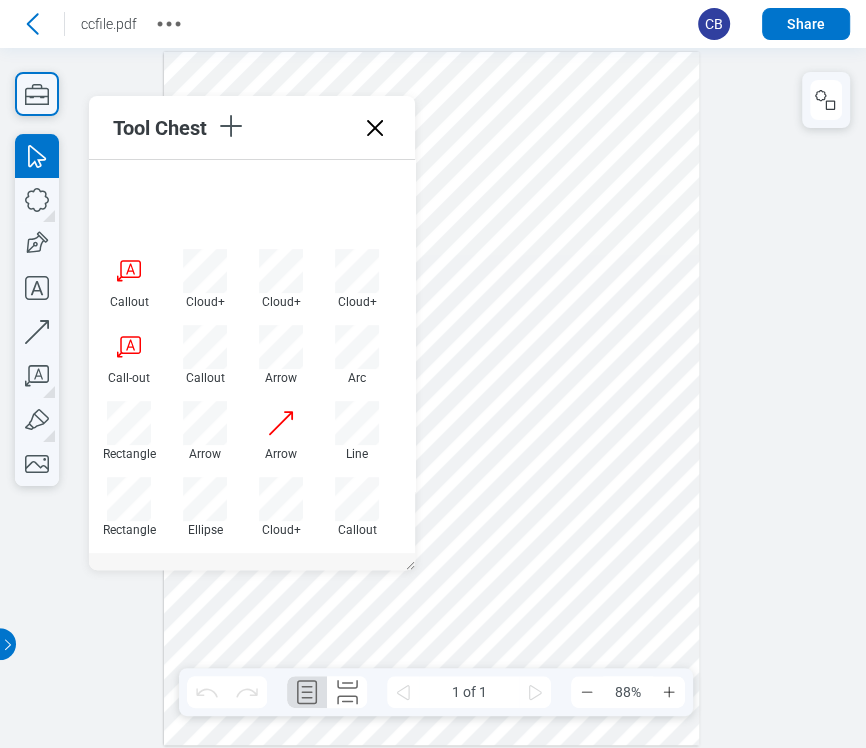 scroll, scrollTop: 653, scrollLeft: 0, axis: vertical 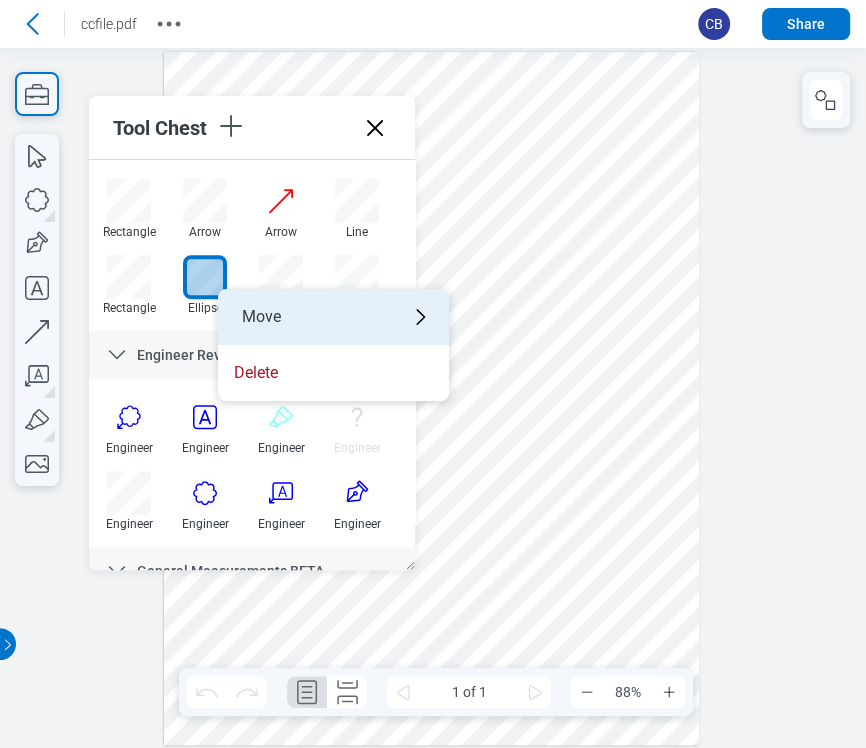 click on "Move" at bounding box center (333, 317) 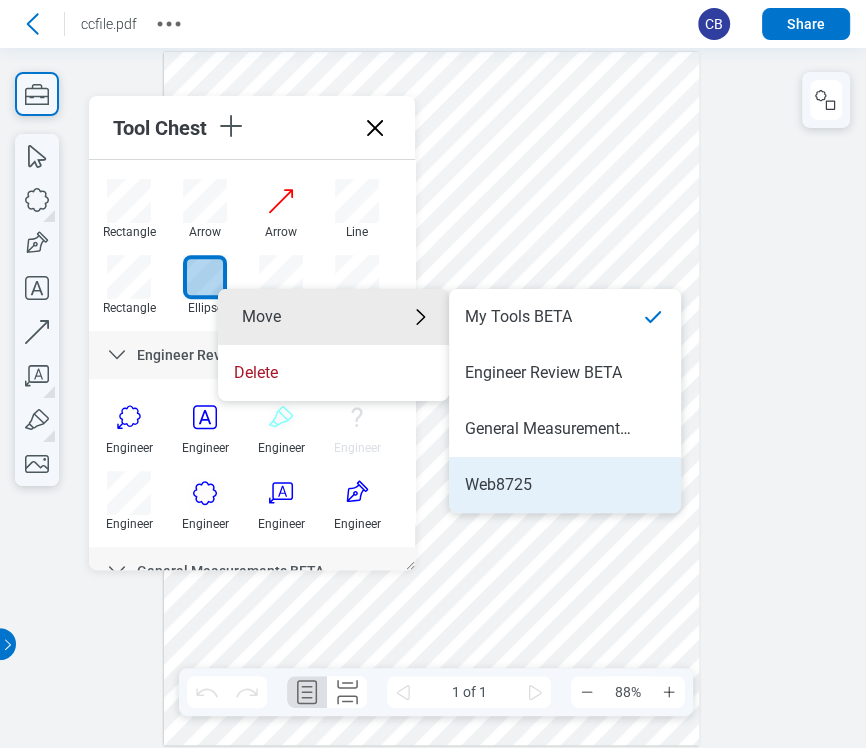 click on "Web8725" at bounding box center [498, 485] 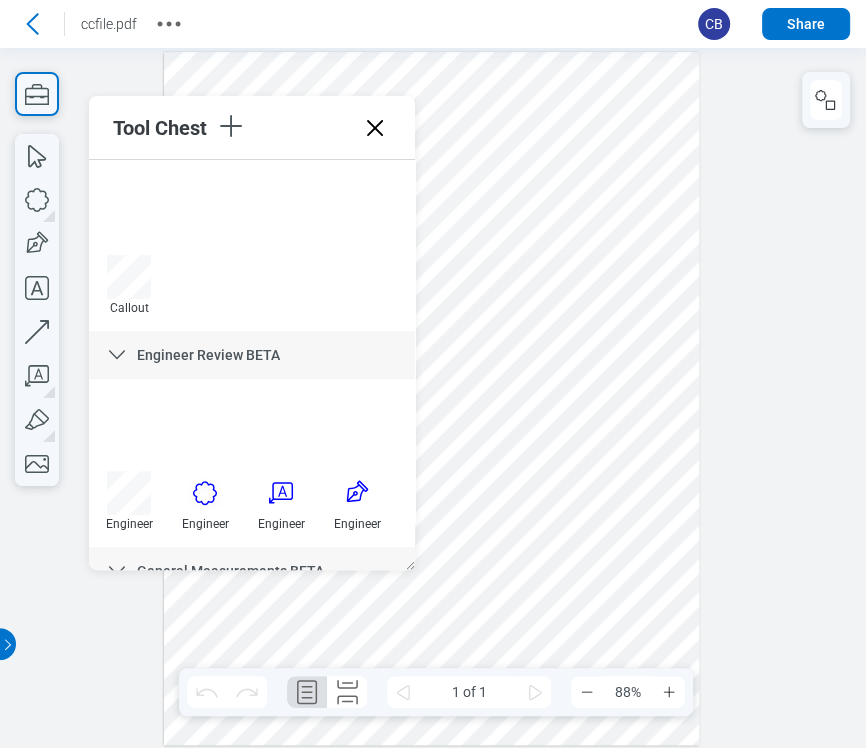 scroll, scrollTop: 986, scrollLeft: 0, axis: vertical 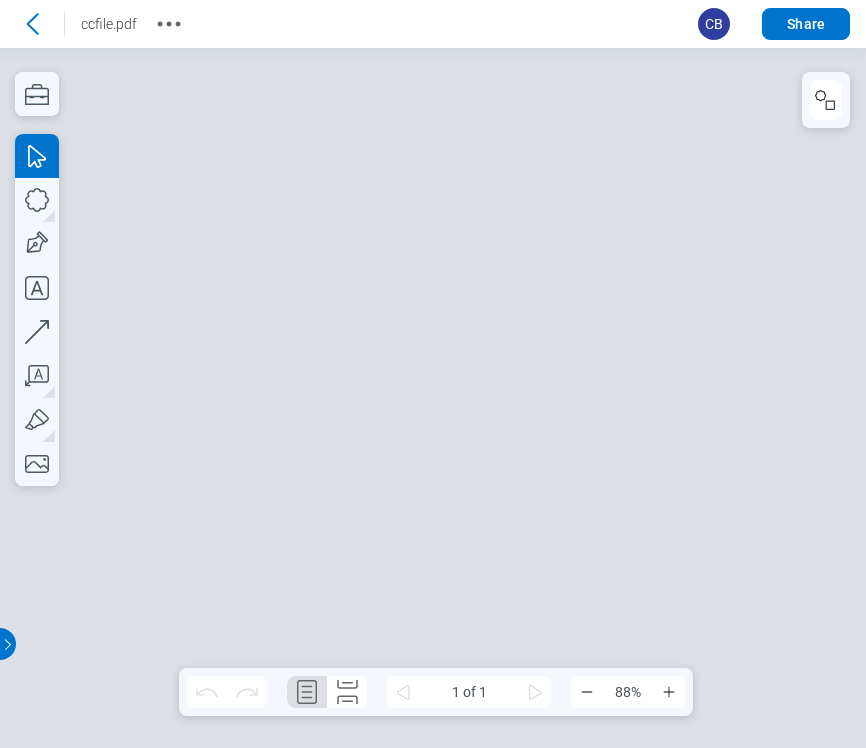 type 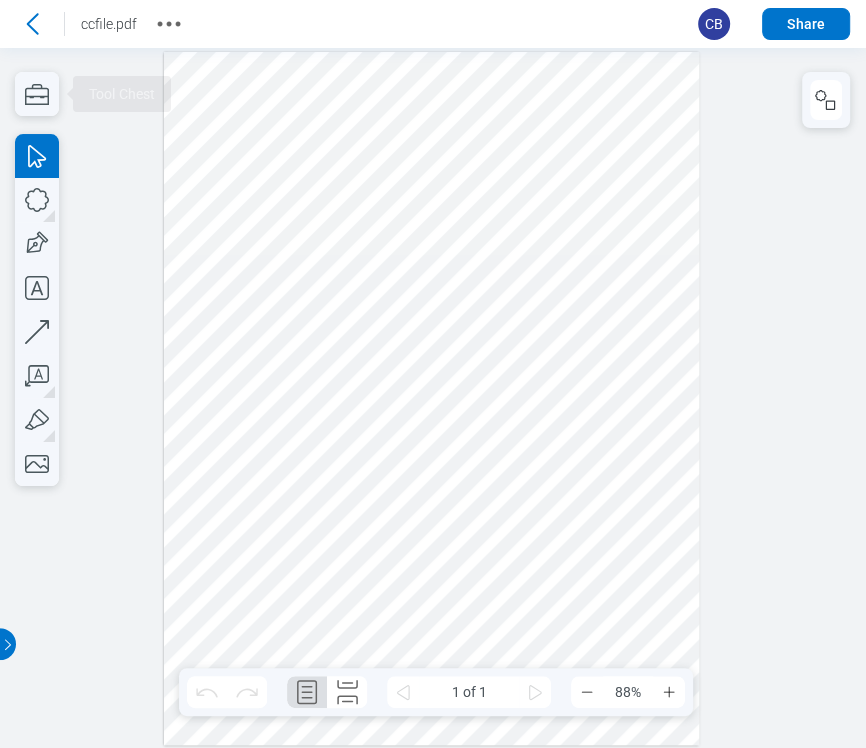 scroll, scrollTop: 0, scrollLeft: 0, axis: both 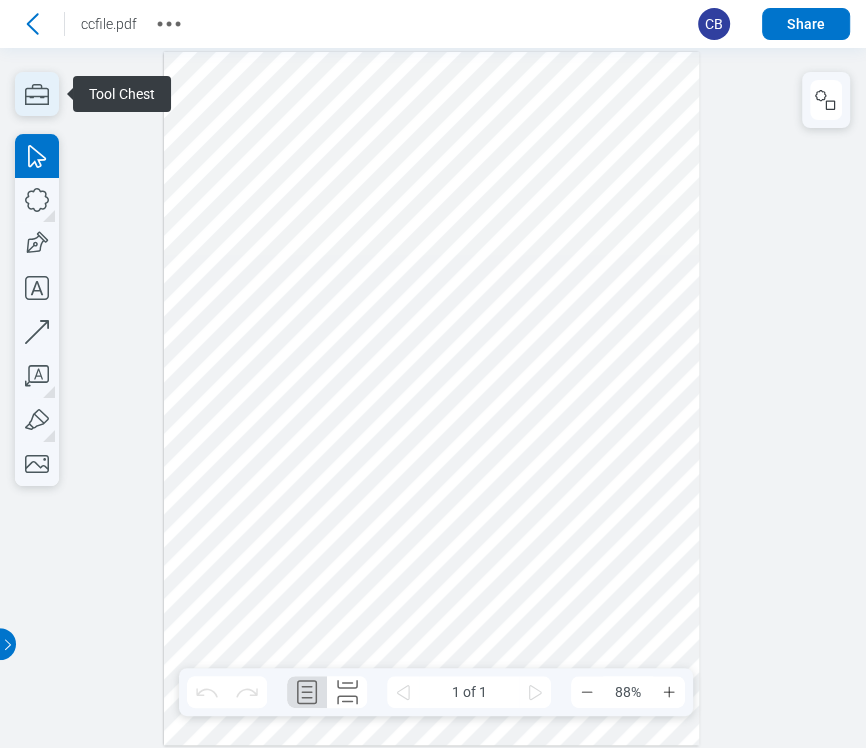 click 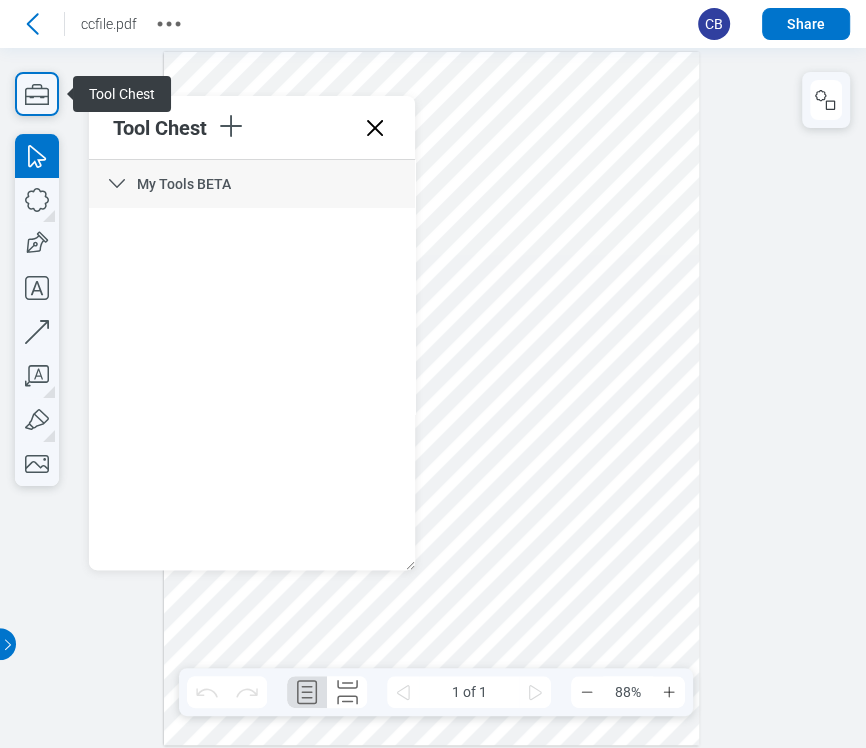 scroll, scrollTop: 986, scrollLeft: 0, axis: vertical 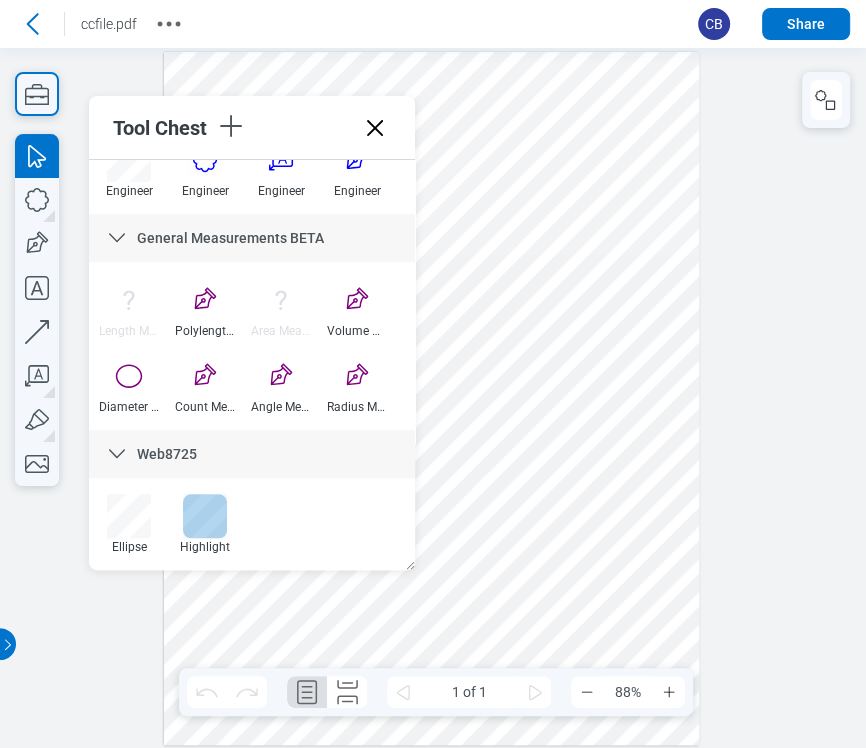 click at bounding box center [205, 516] 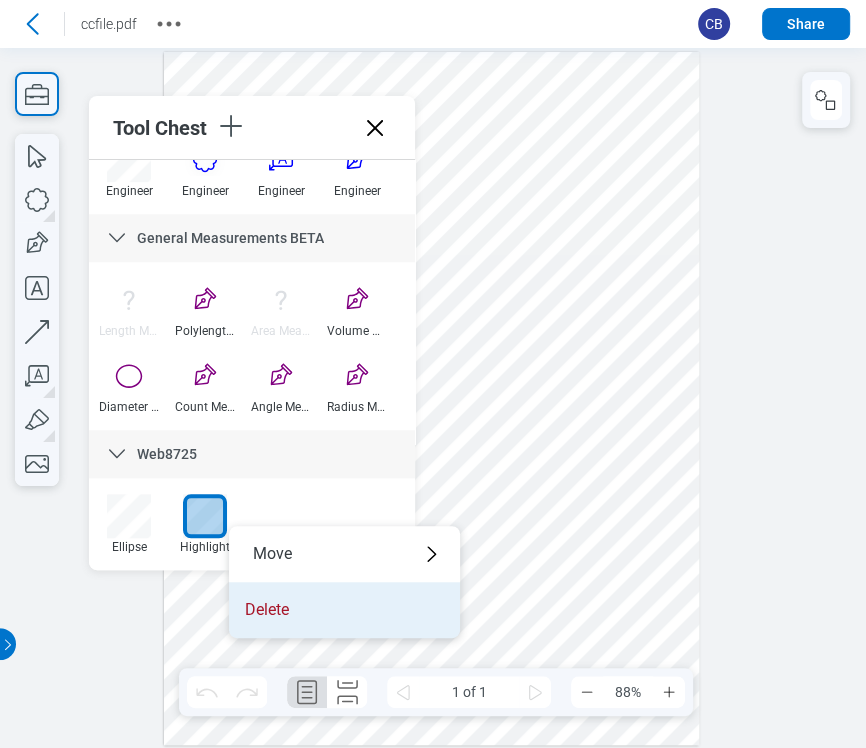 click on "Delete" at bounding box center [344, 610] 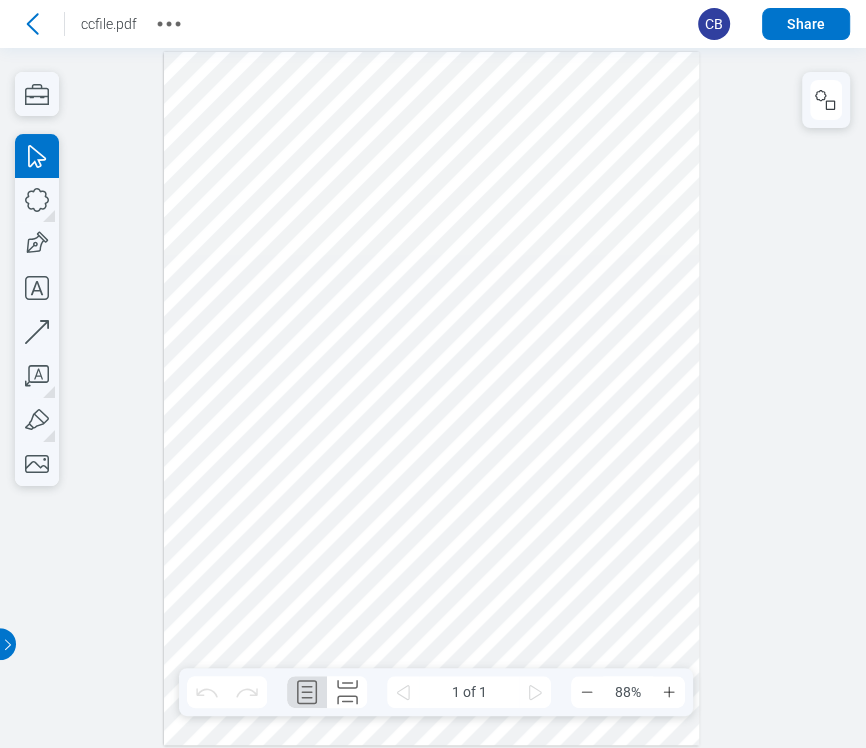 scroll, scrollTop: 0, scrollLeft: 0, axis: both 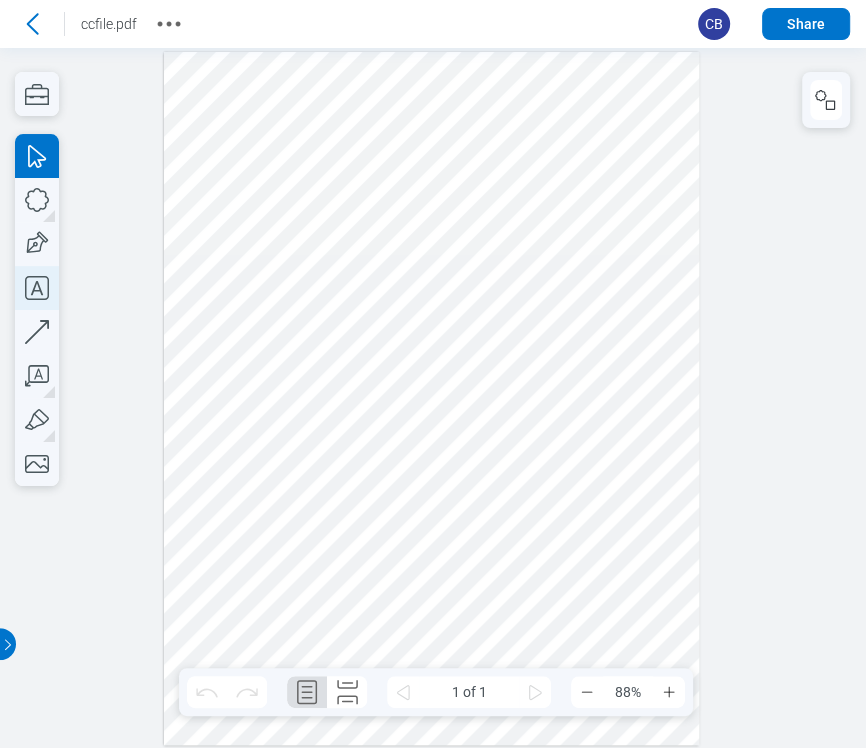 click 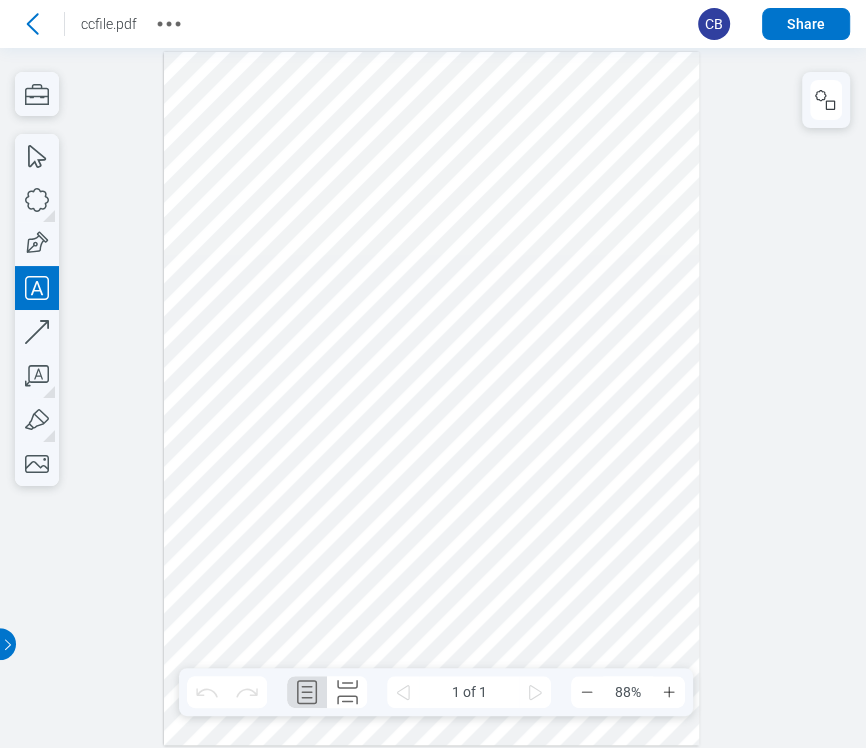 drag, startPoint x: 271, startPoint y: 160, endPoint x: 399, endPoint y: 213, distance: 138.5388 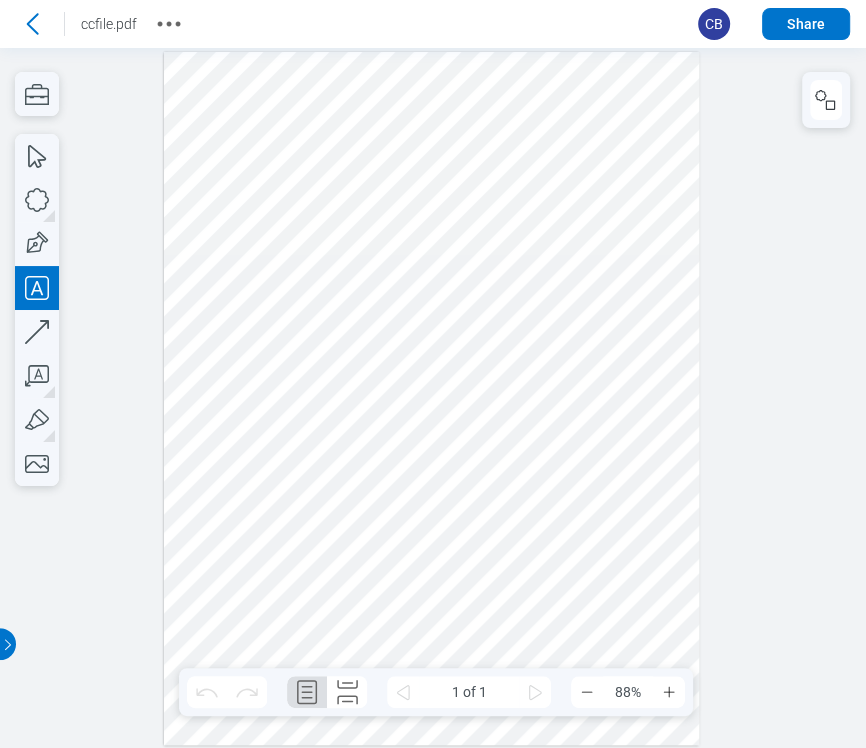 type 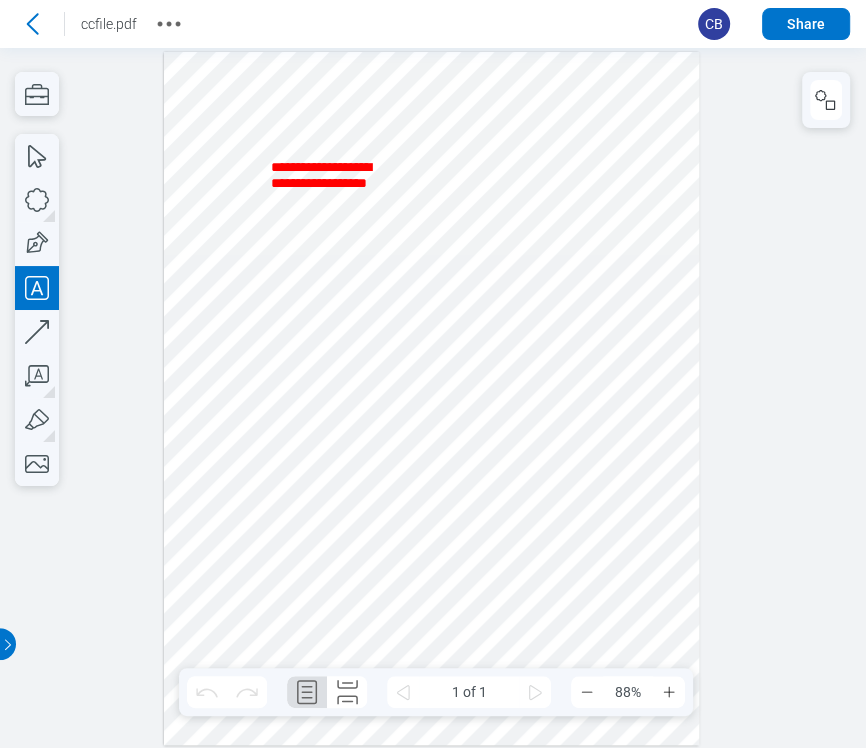 drag, startPoint x: 249, startPoint y: 413, endPoint x: 127, endPoint y: 62, distance: 371.5979 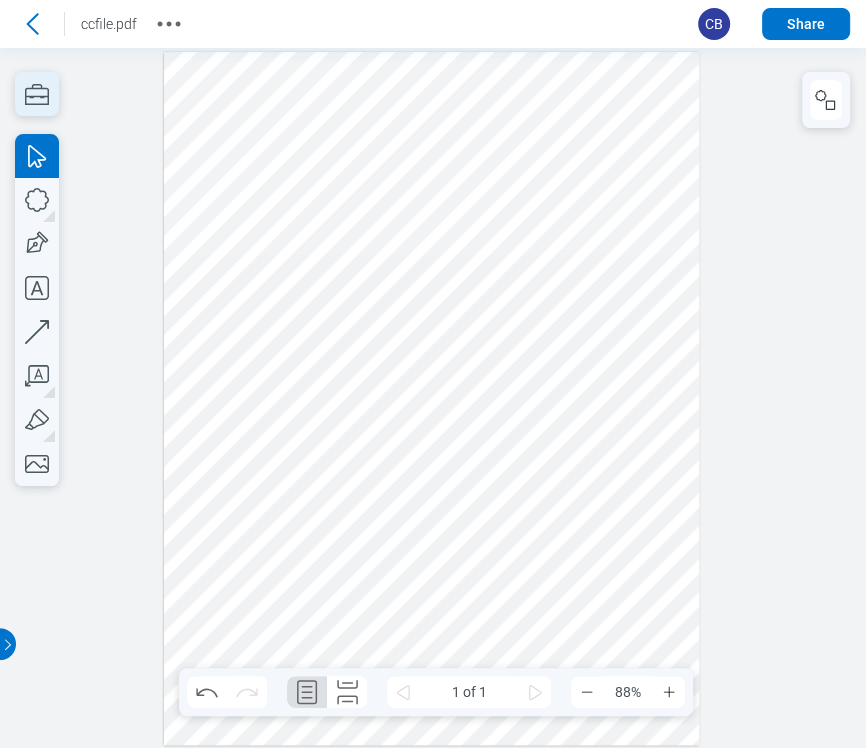 click 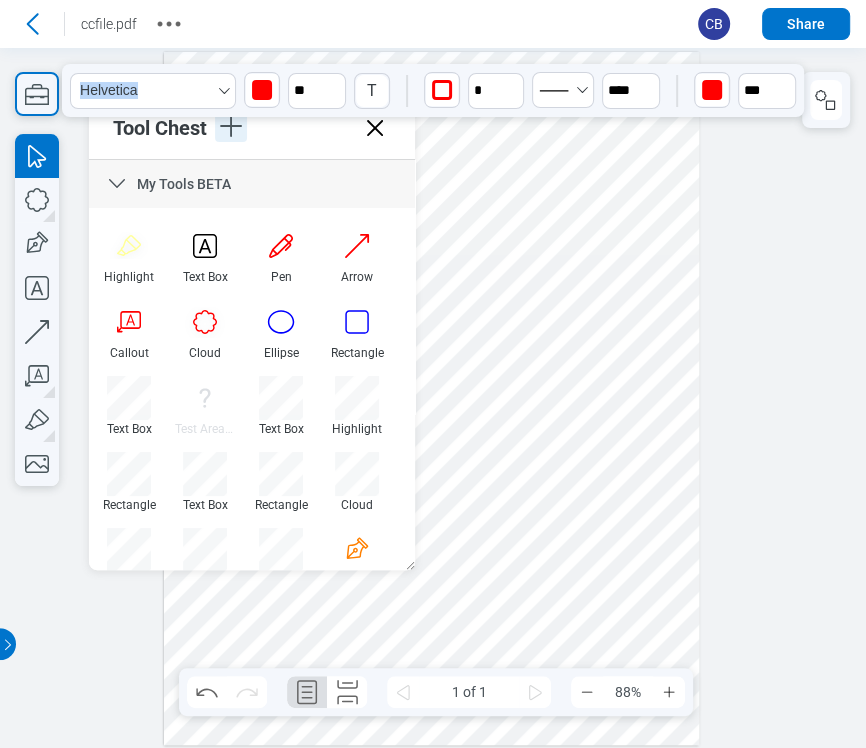 drag, startPoint x: 233, startPoint y: 111, endPoint x: 231, endPoint y: 138, distance: 27.073973 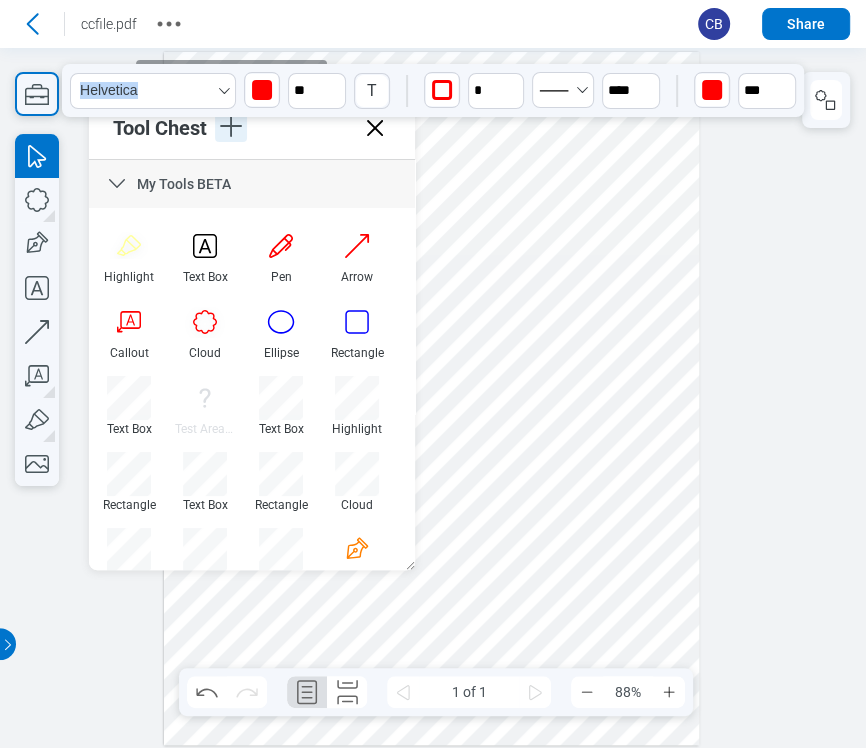 click 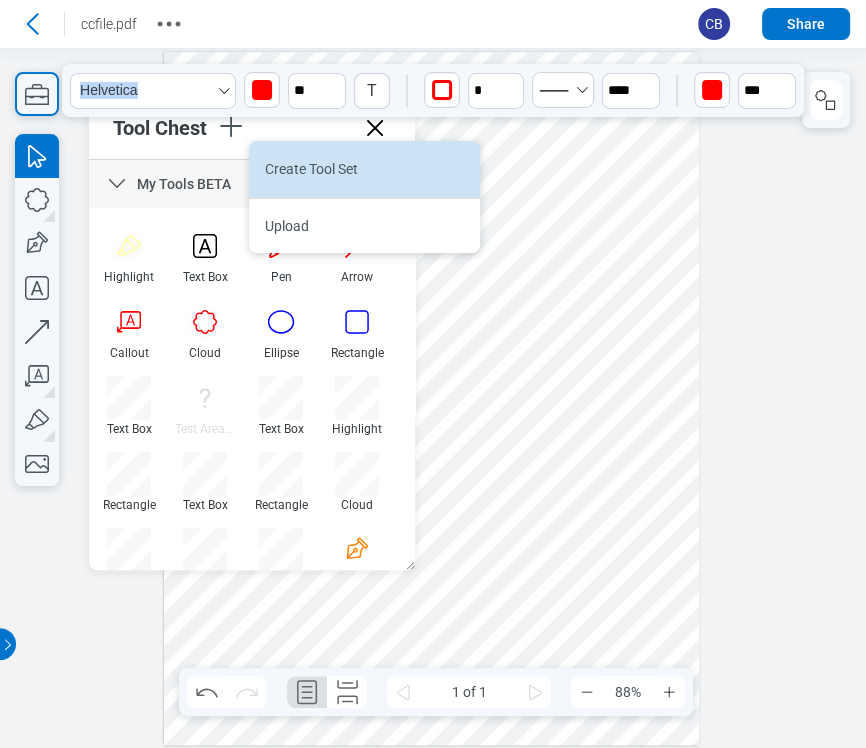 click on "Create Tool Set" at bounding box center (364, 169) 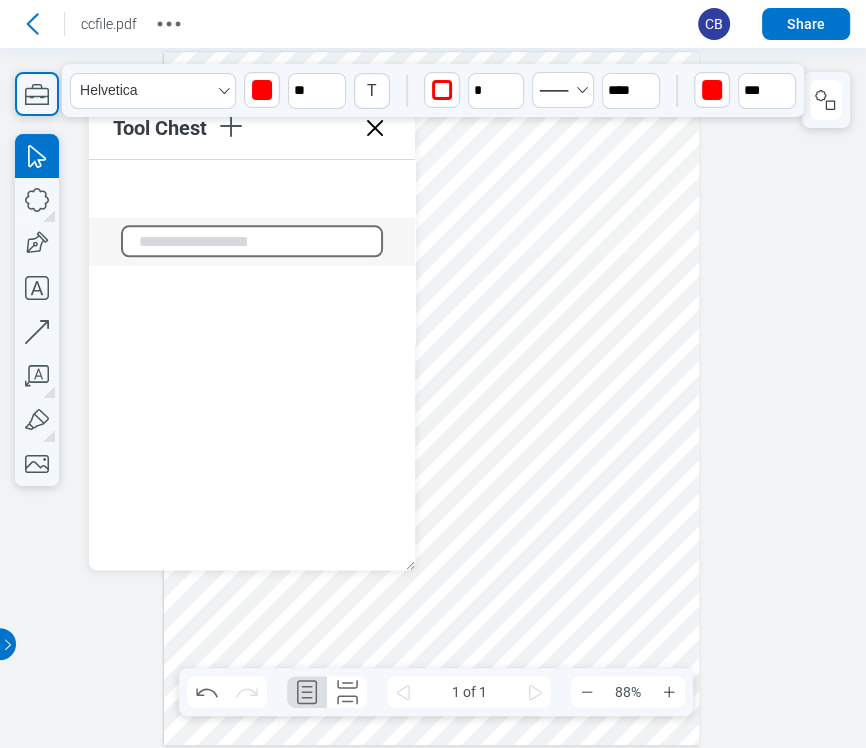 scroll, scrollTop: 1396, scrollLeft: 0, axis: vertical 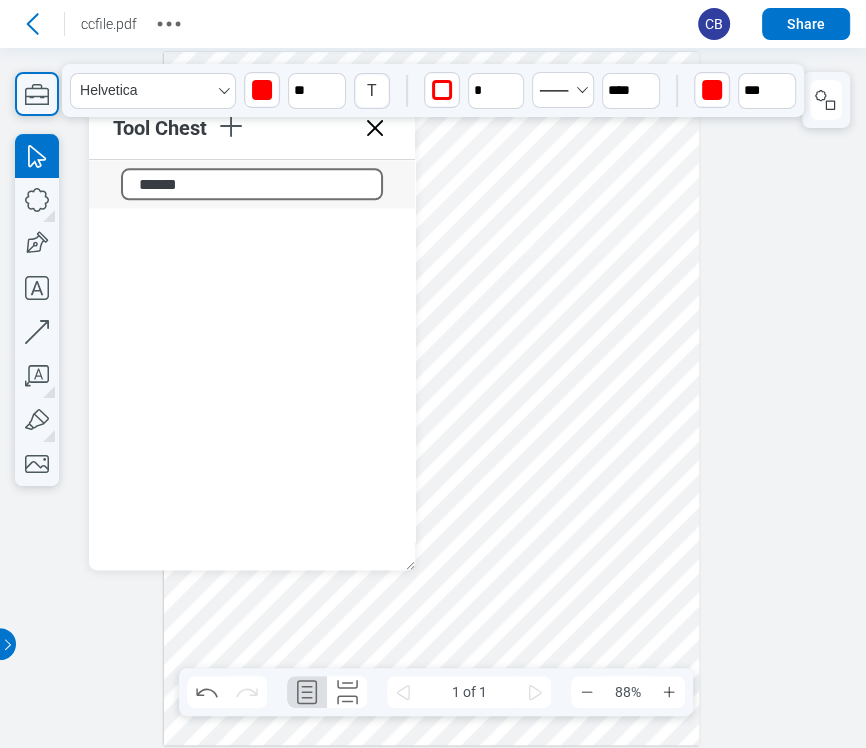 type on "*******" 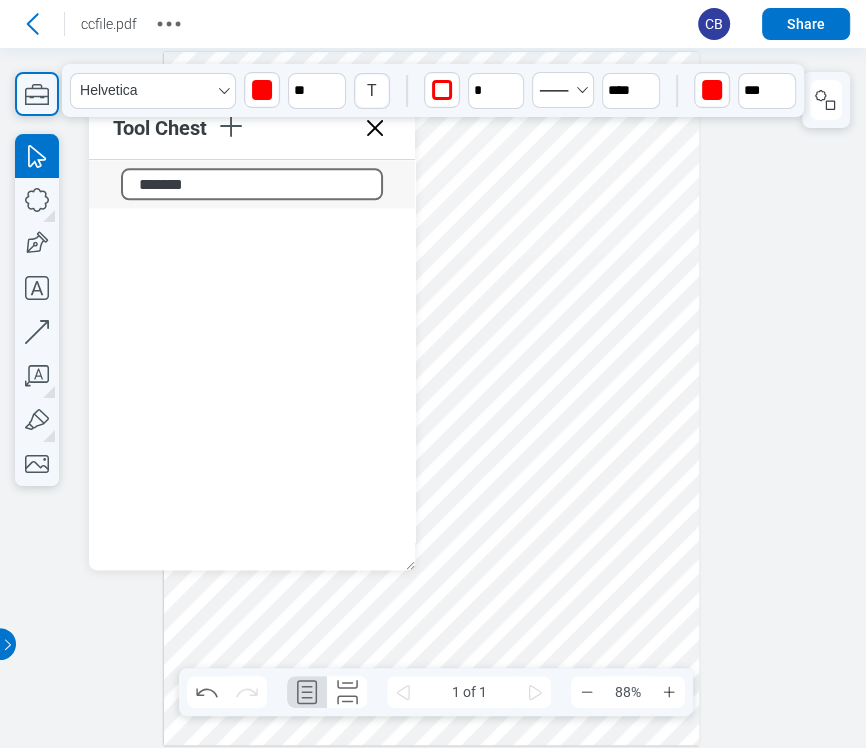 scroll, scrollTop: 1126, scrollLeft: 0, axis: vertical 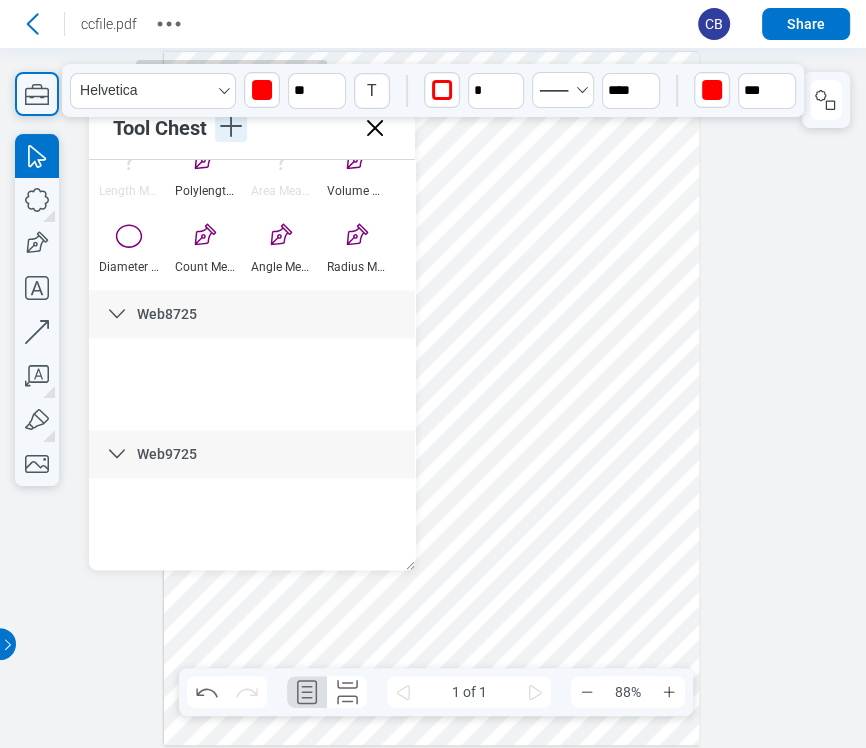 click 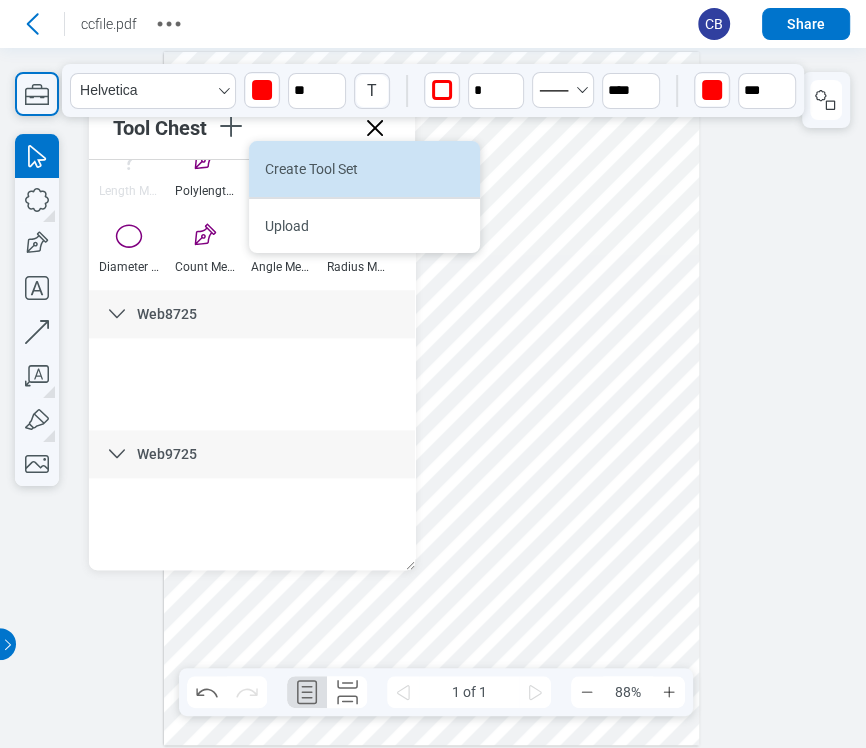 click on "Create Tool Set" at bounding box center [364, 169] 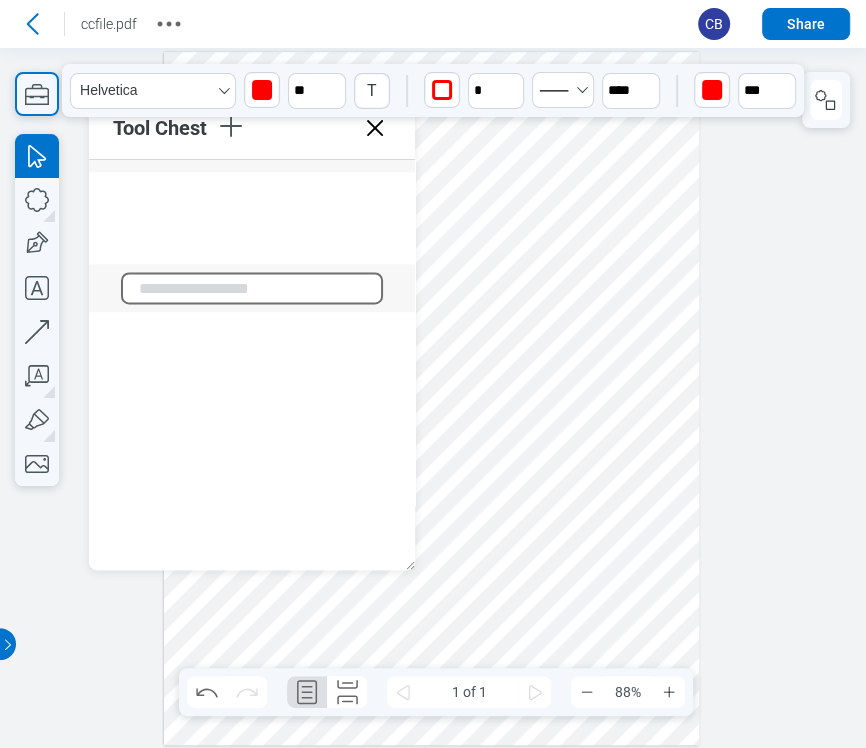 scroll, scrollTop: 1536, scrollLeft: 0, axis: vertical 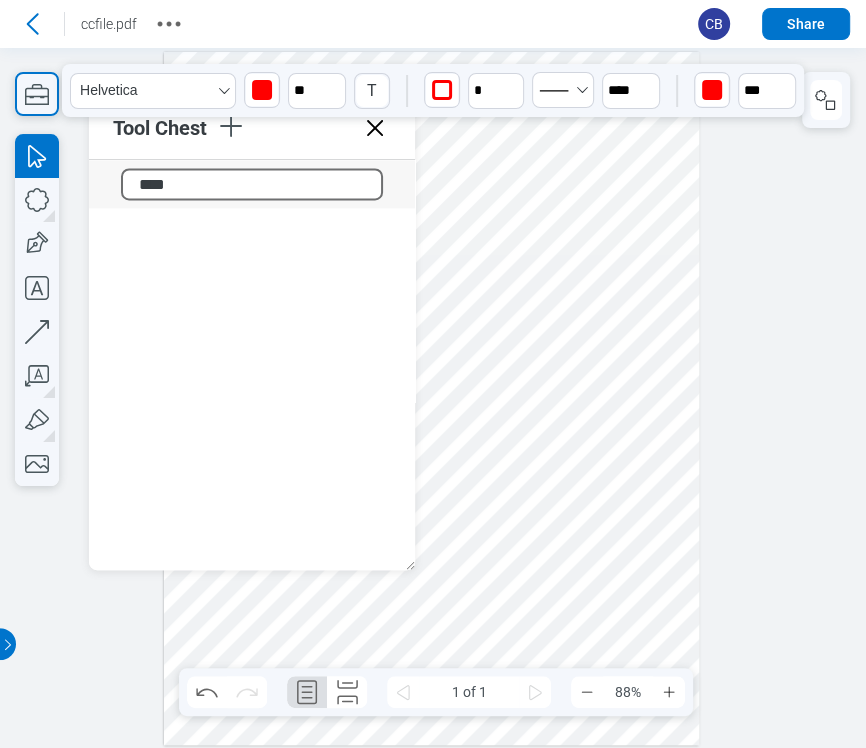 type on "*****" 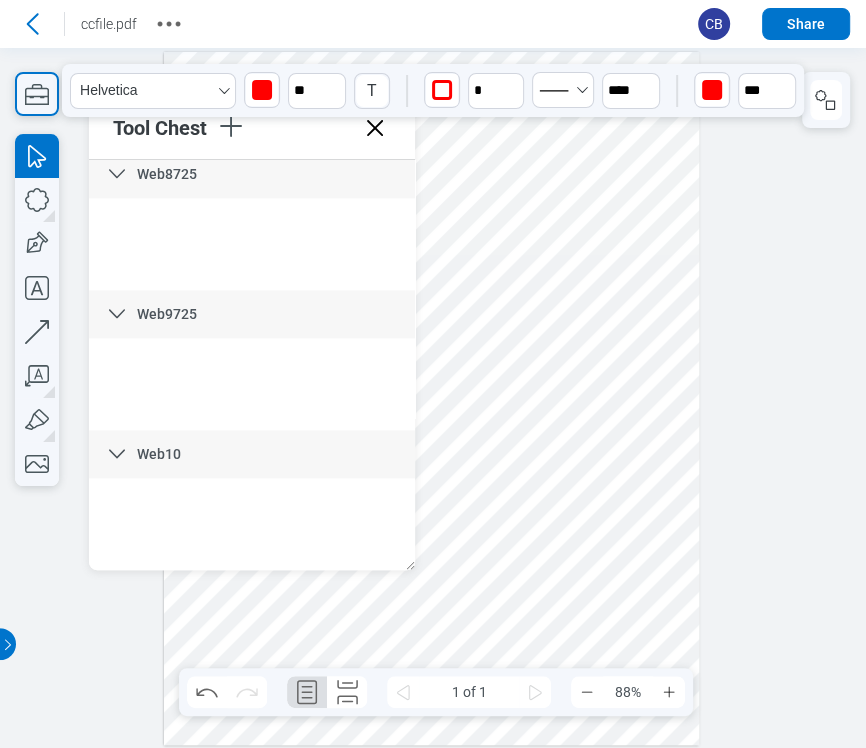 scroll, scrollTop: 1266, scrollLeft: 0, axis: vertical 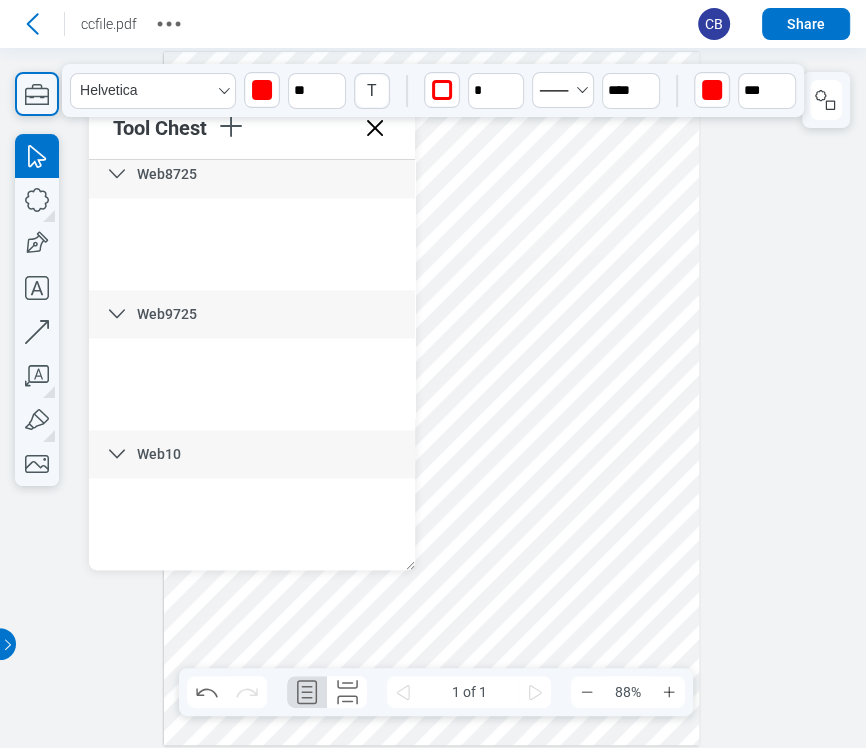 click at bounding box center (231, 127) 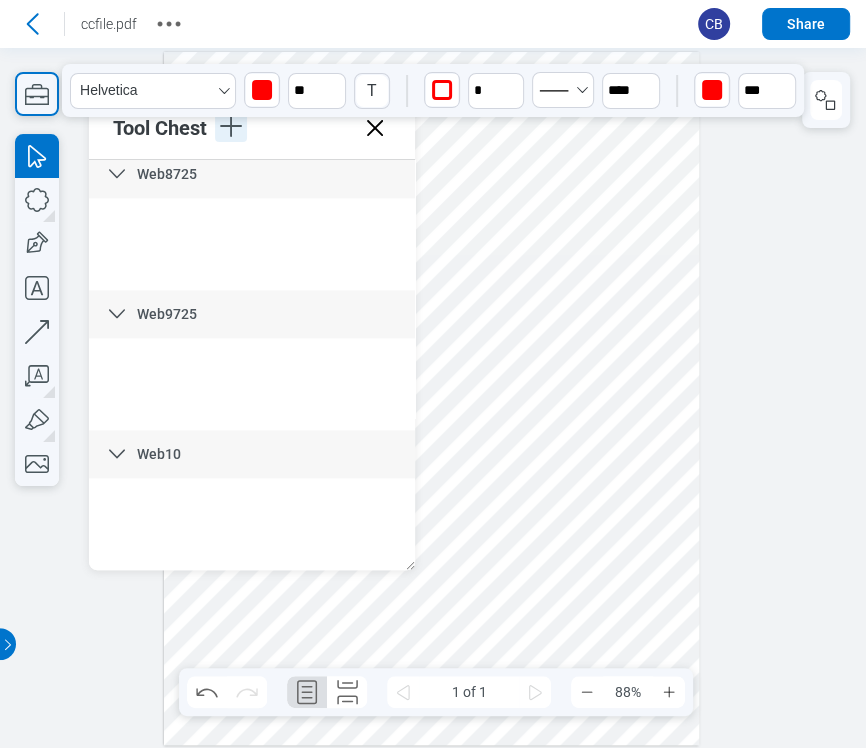 click 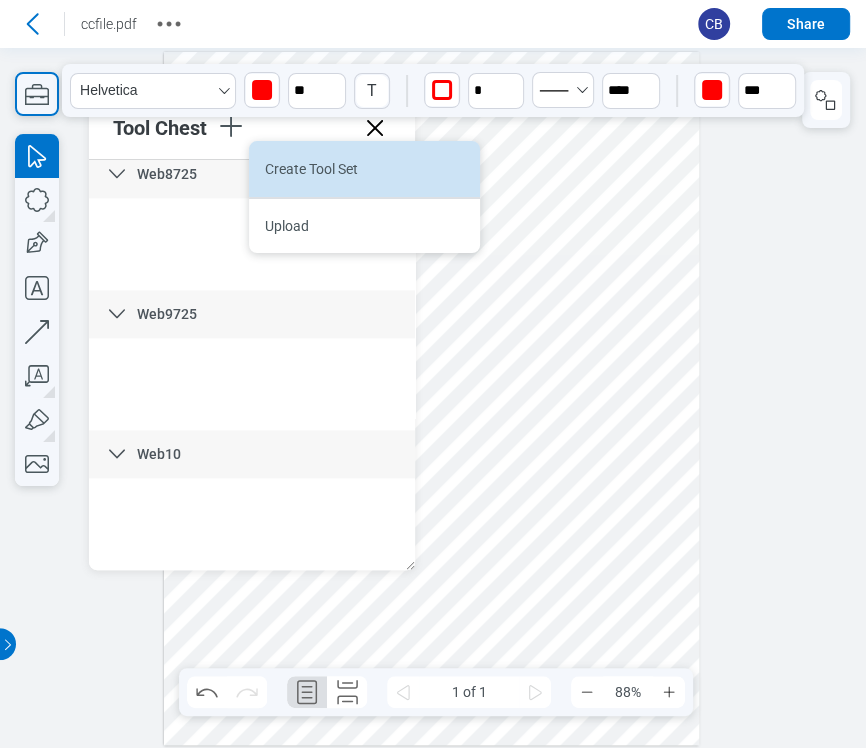 click on "Create Tool Set" at bounding box center [364, 169] 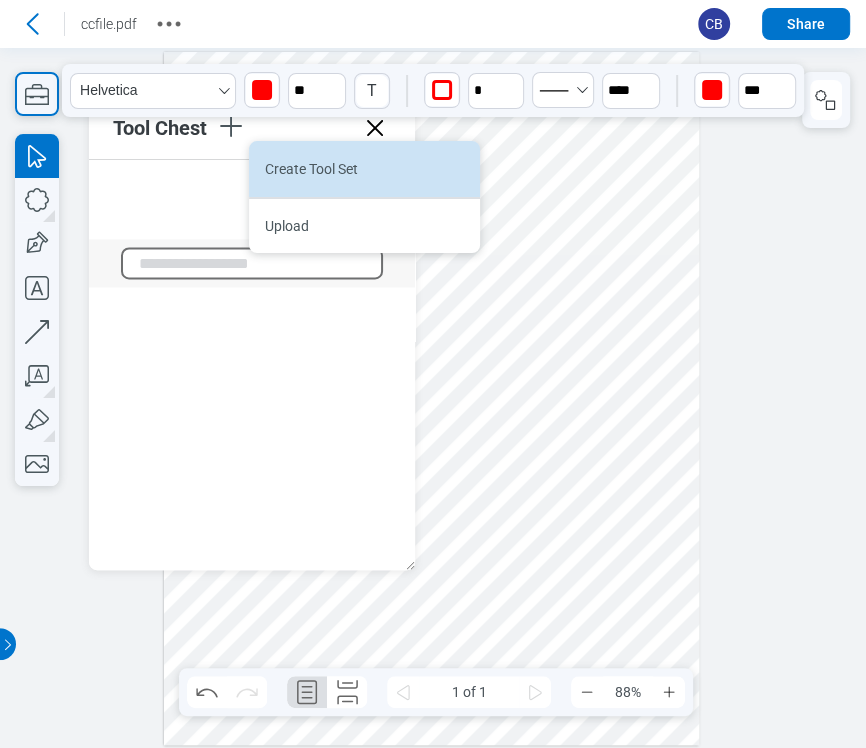 scroll, scrollTop: 1676, scrollLeft: 0, axis: vertical 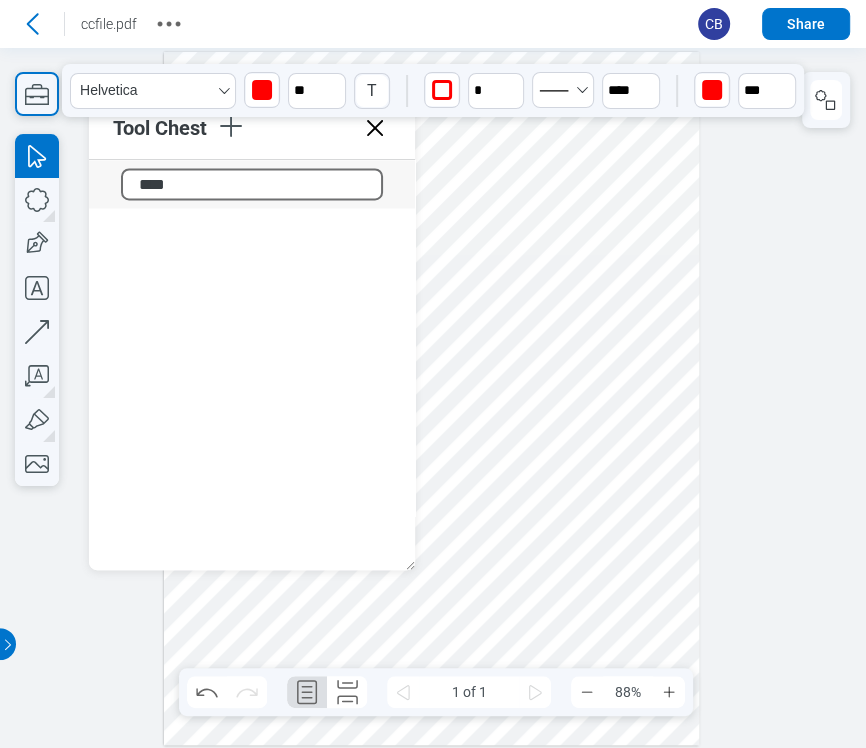 type on "*****" 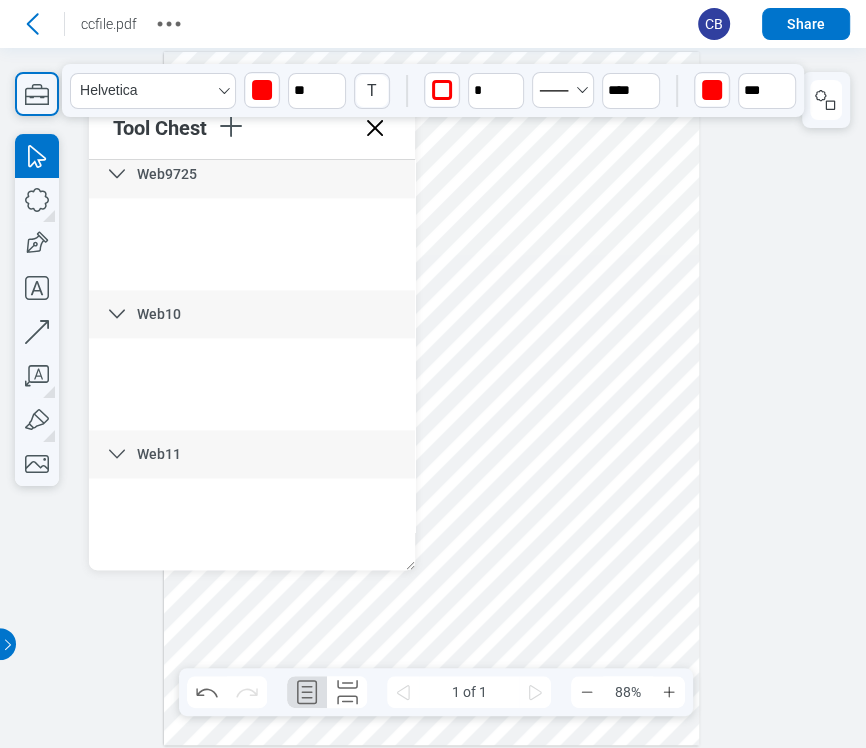 scroll, scrollTop: 1406, scrollLeft: 0, axis: vertical 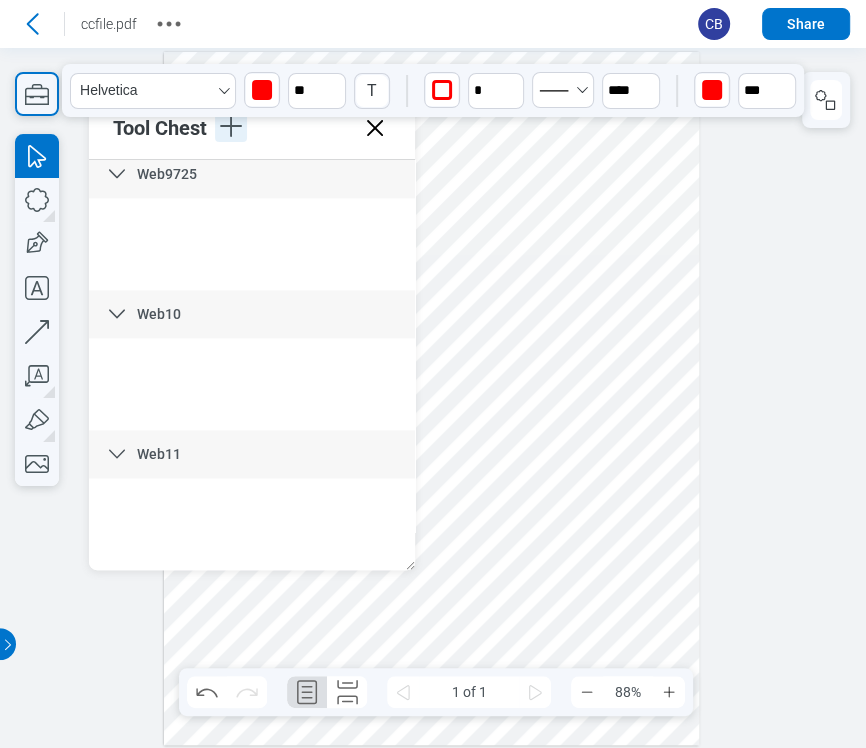 click 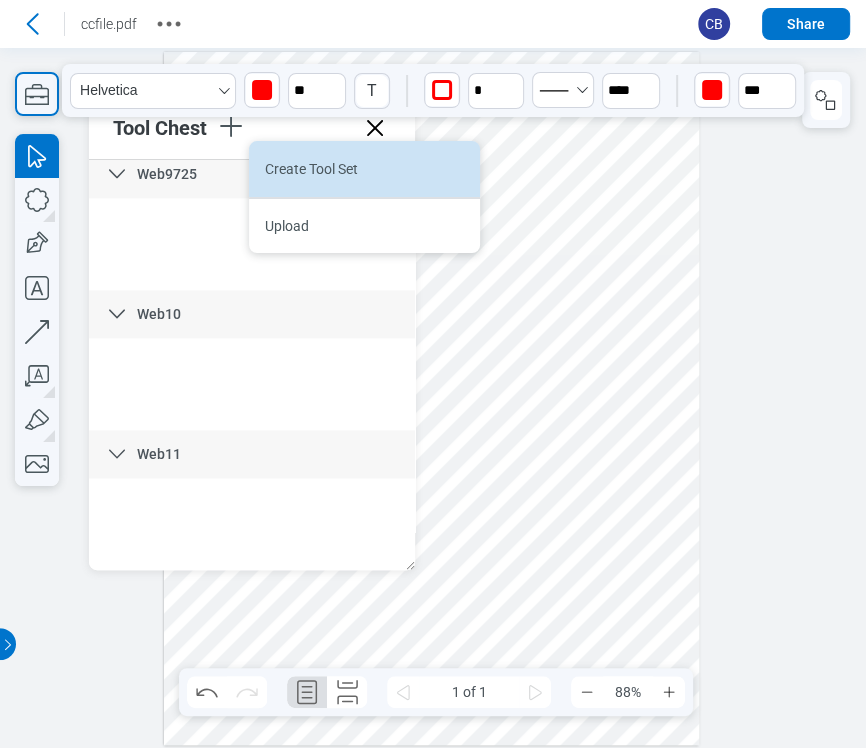 click on "Create Tool Set" at bounding box center [364, 169] 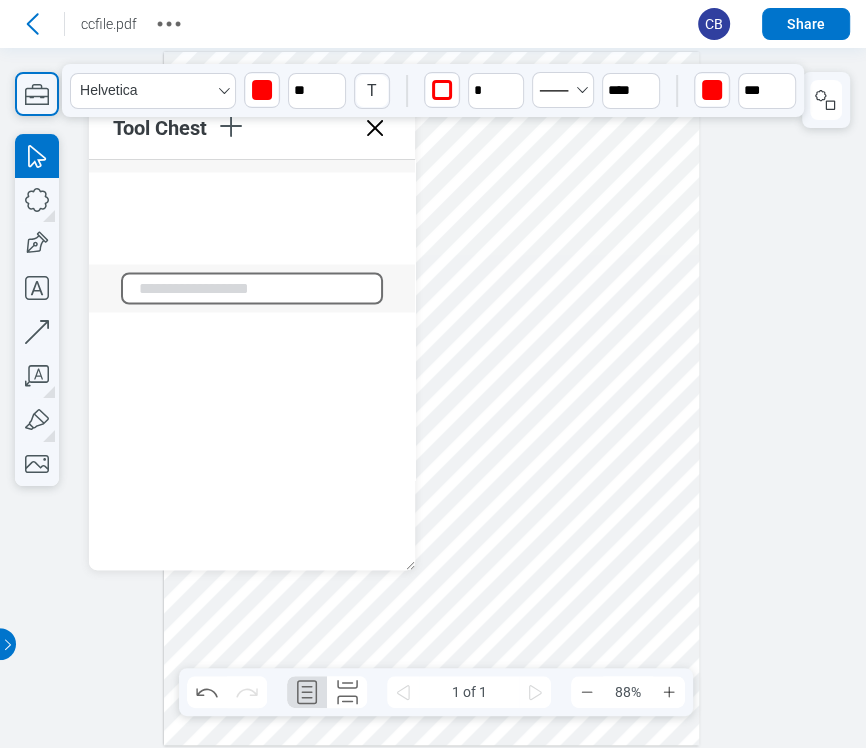 scroll, scrollTop: 1816, scrollLeft: 0, axis: vertical 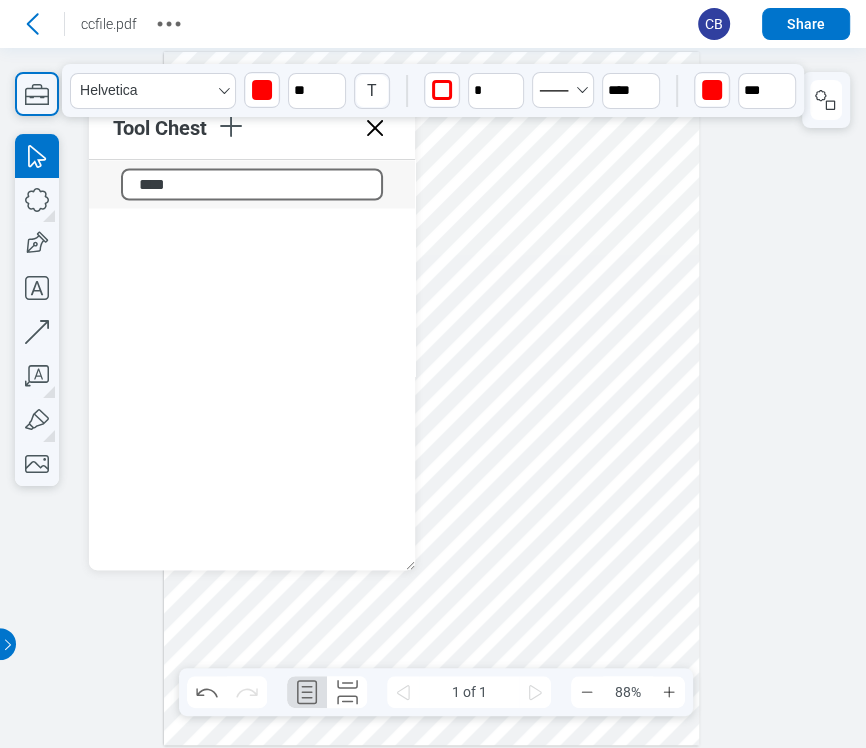 type on "*****" 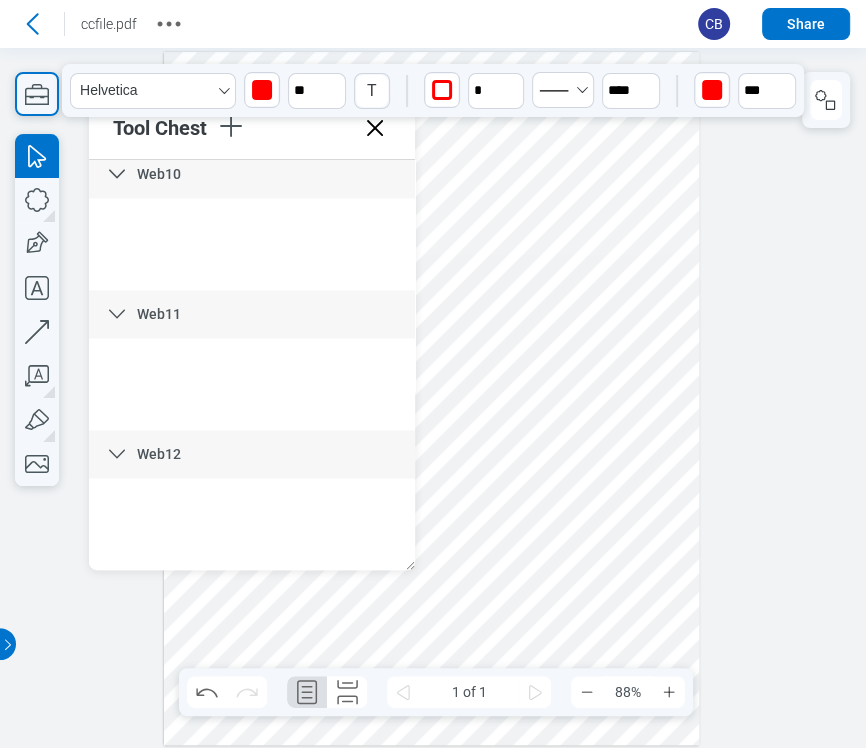 scroll, scrollTop: 1546, scrollLeft: 0, axis: vertical 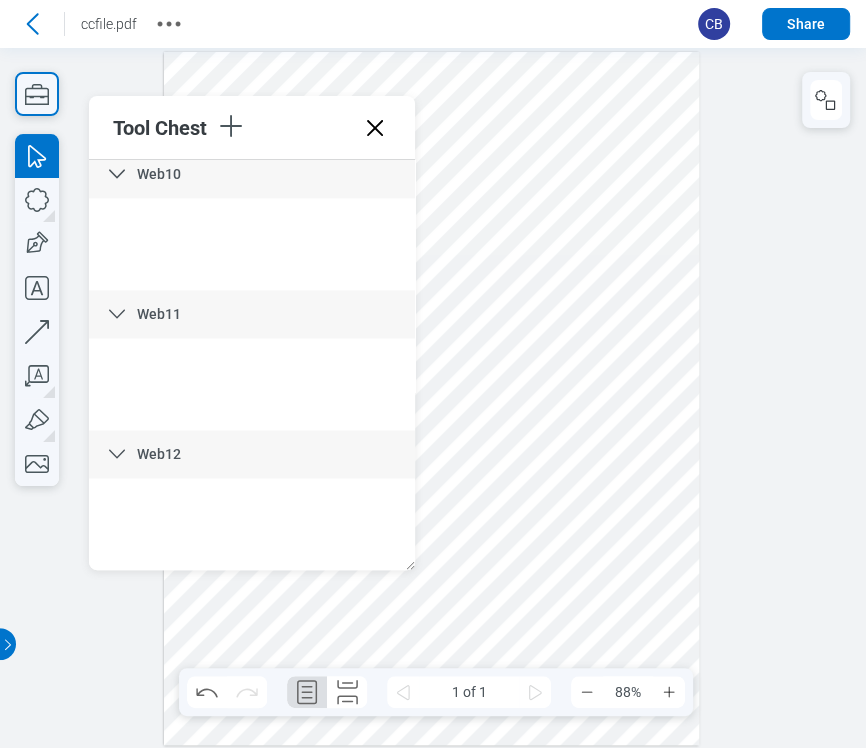 click at bounding box center [432, 398] 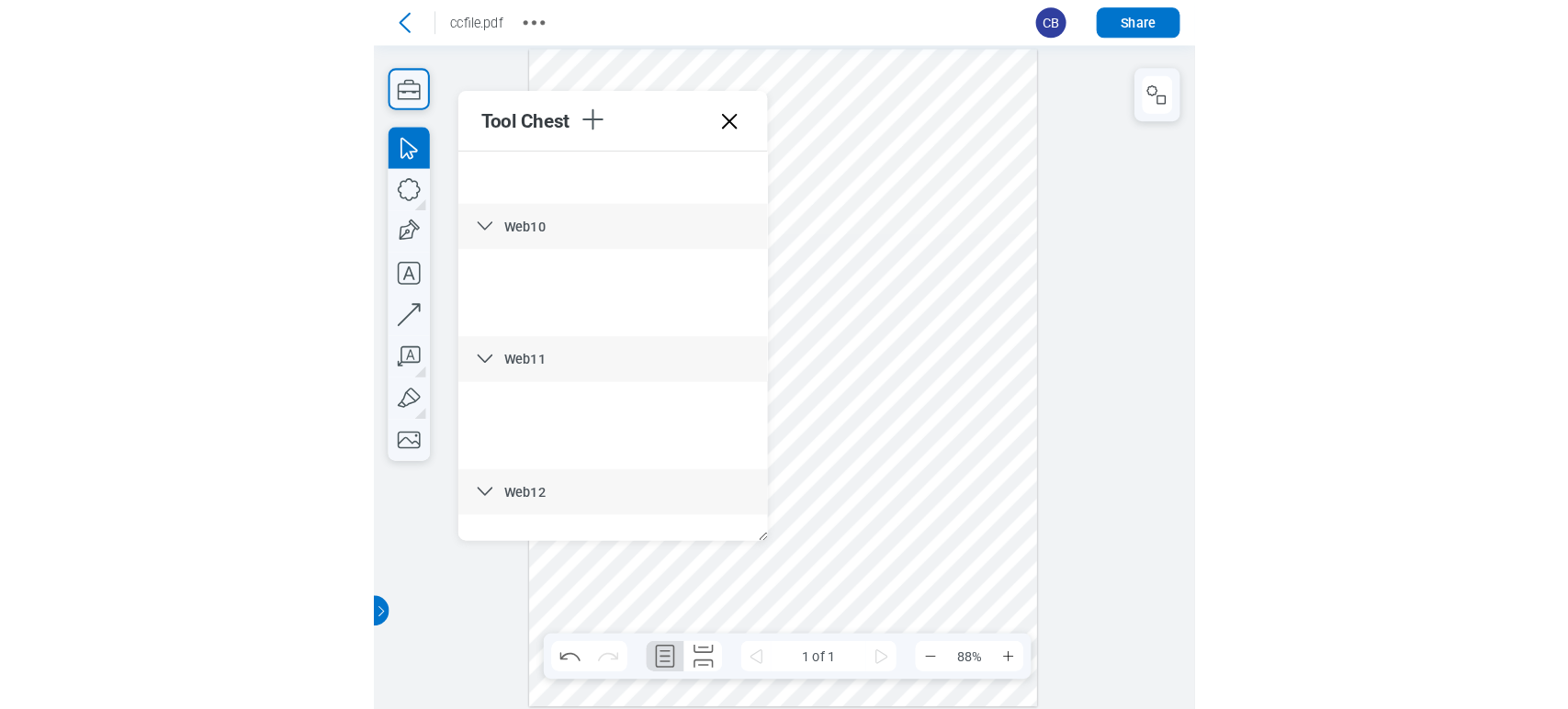 scroll, scrollTop: 1420, scrollLeft: 0, axis: vertical 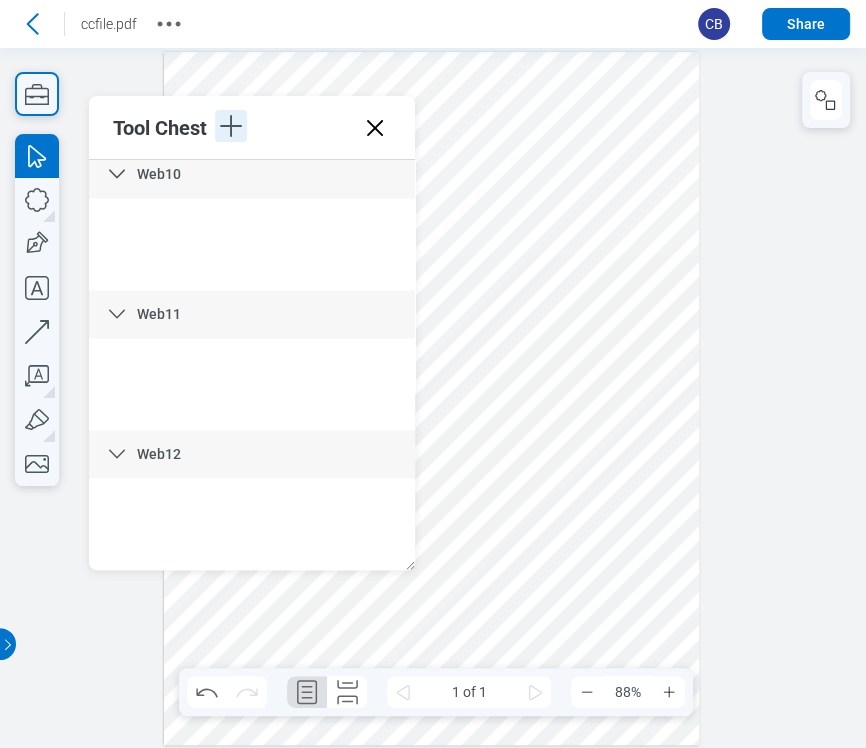 click 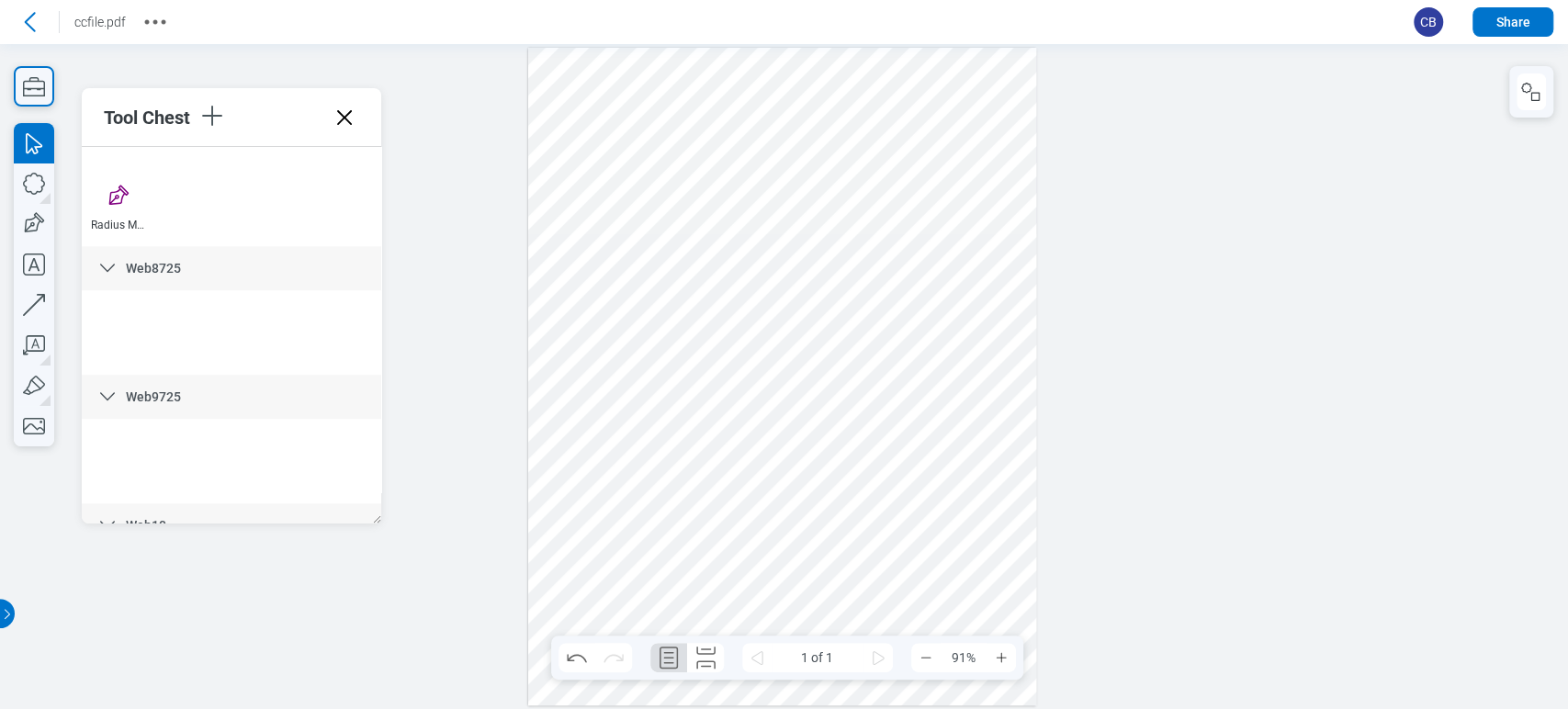 scroll, scrollTop: 1012, scrollLeft: 0, axis: vertical 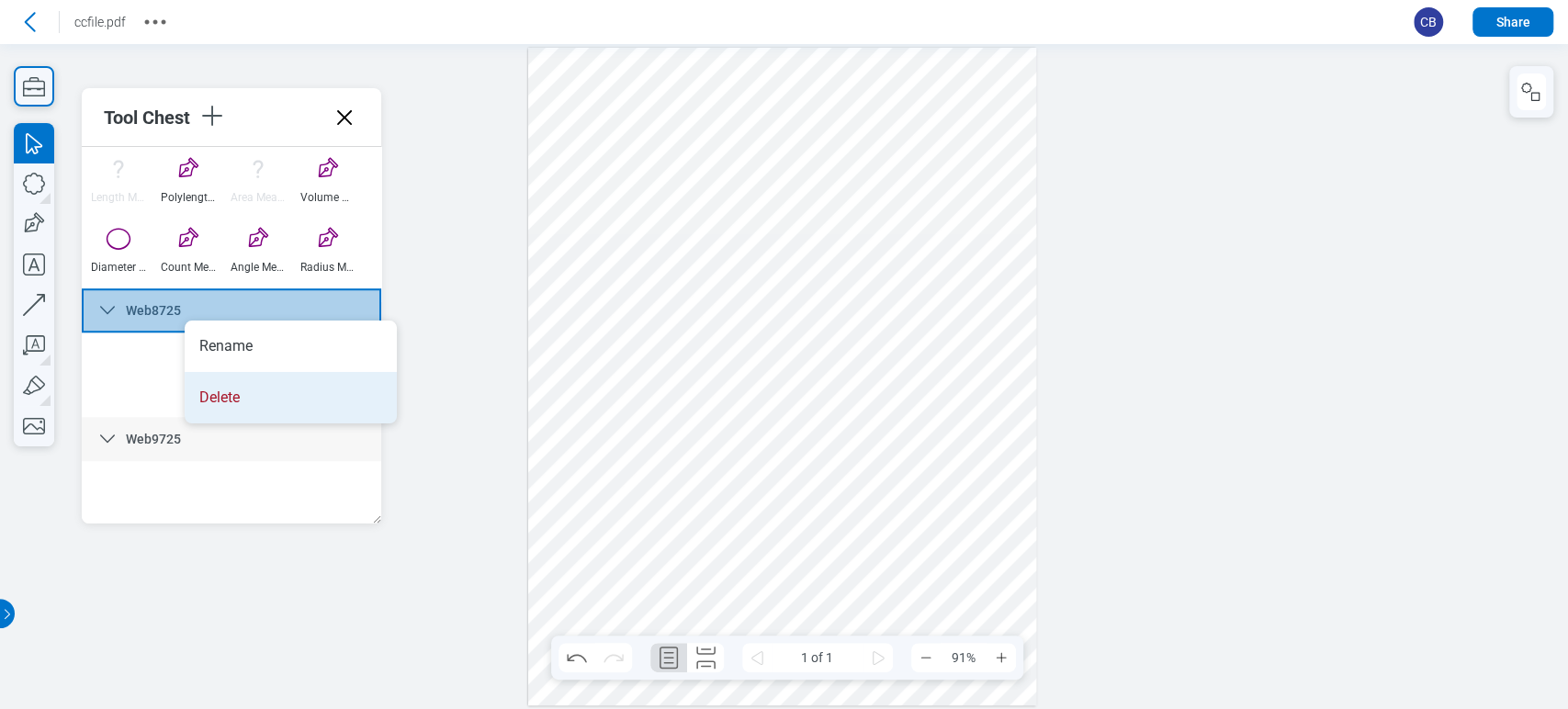 click on "Delete" at bounding box center (290, 398) 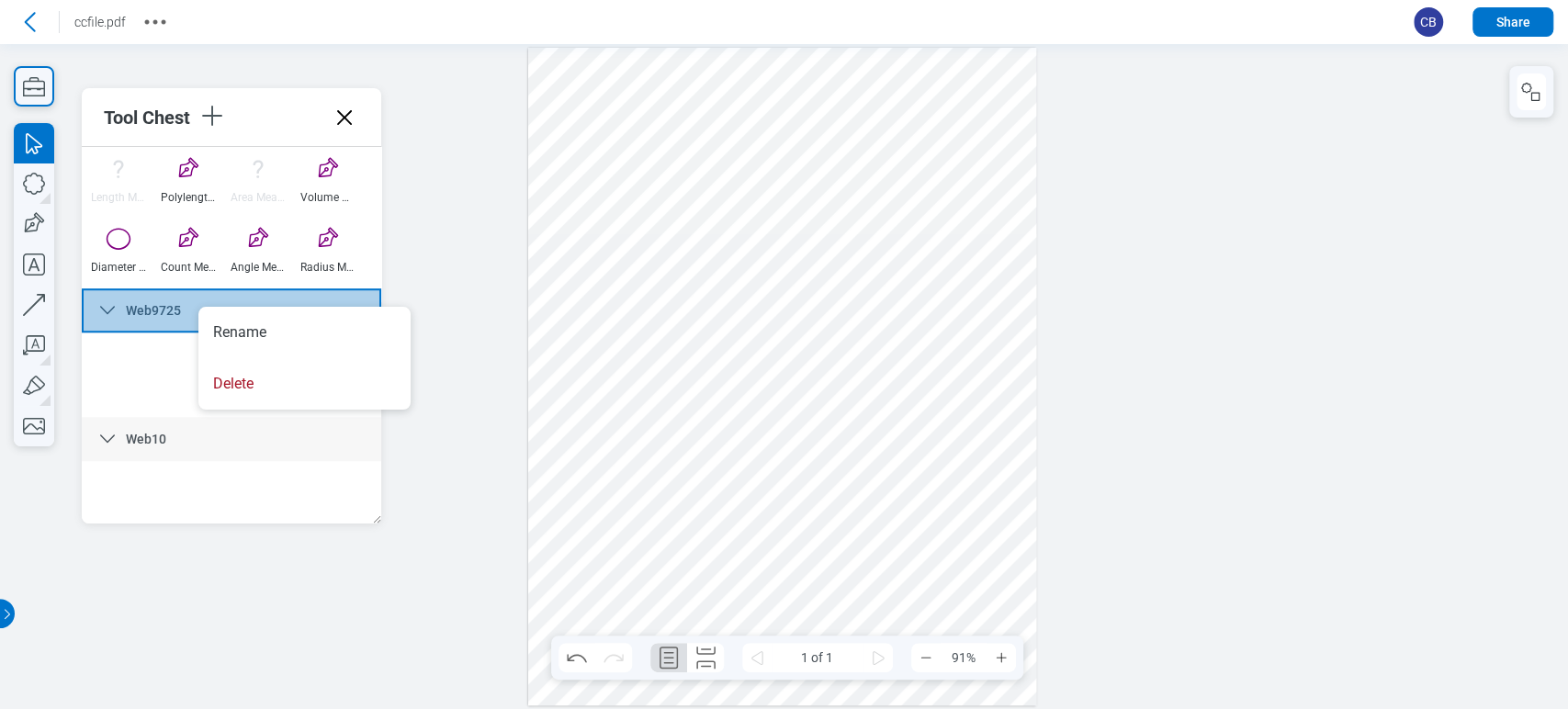 drag, startPoint x: 245, startPoint y: 378, endPoint x: 225, endPoint y: 362, distance: 25.6125 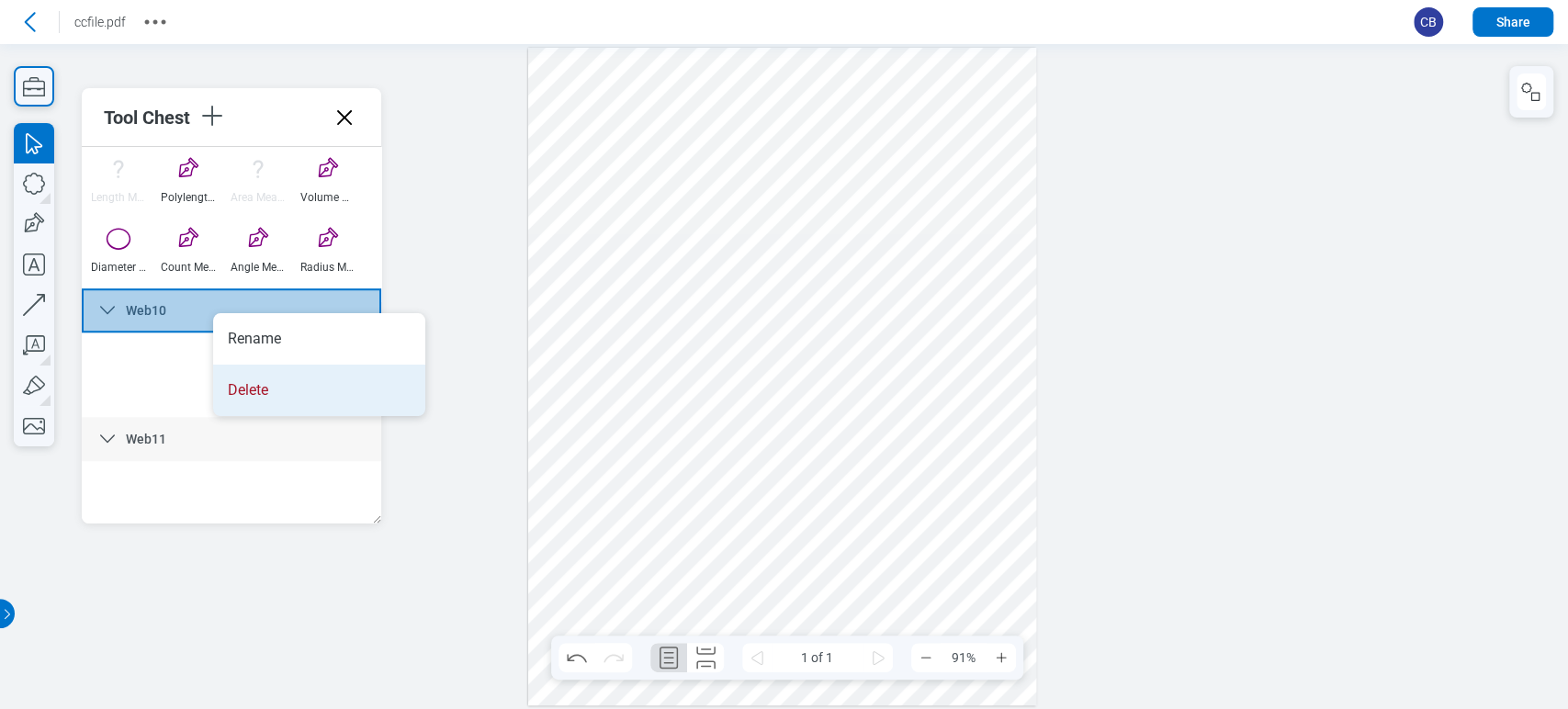click on "Delete" at bounding box center (319, 390) 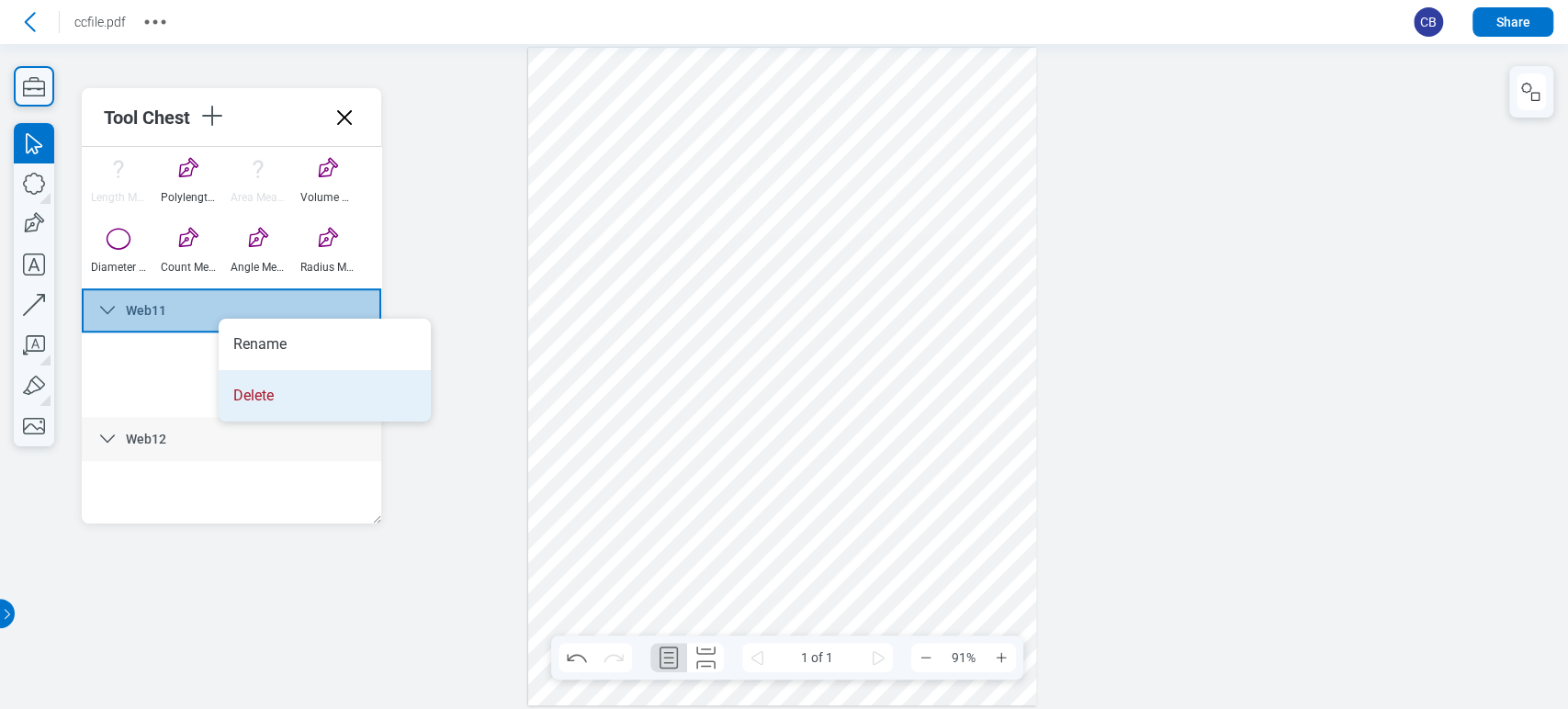 click on "Delete" at bounding box center (324, 396) 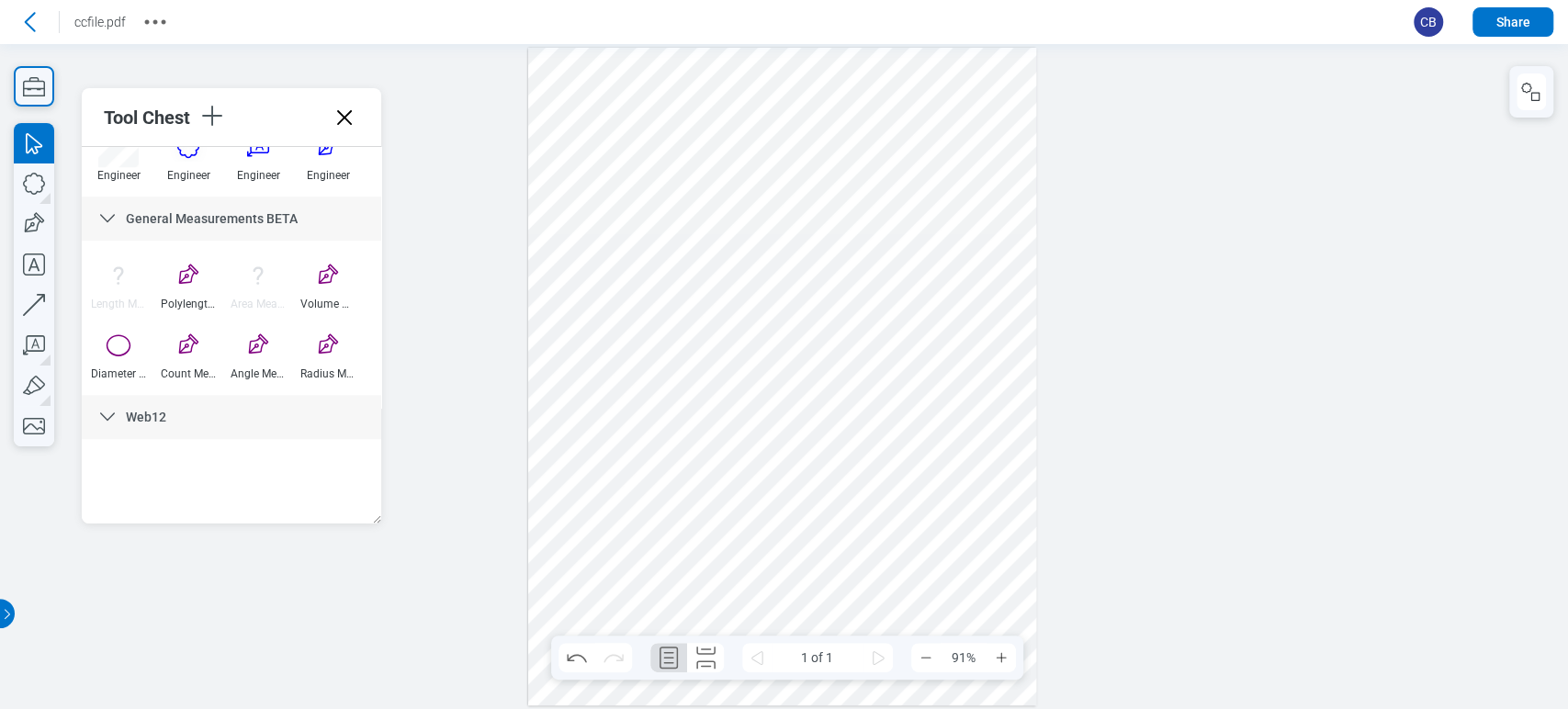 scroll, scrollTop: 906, scrollLeft: 0, axis: vertical 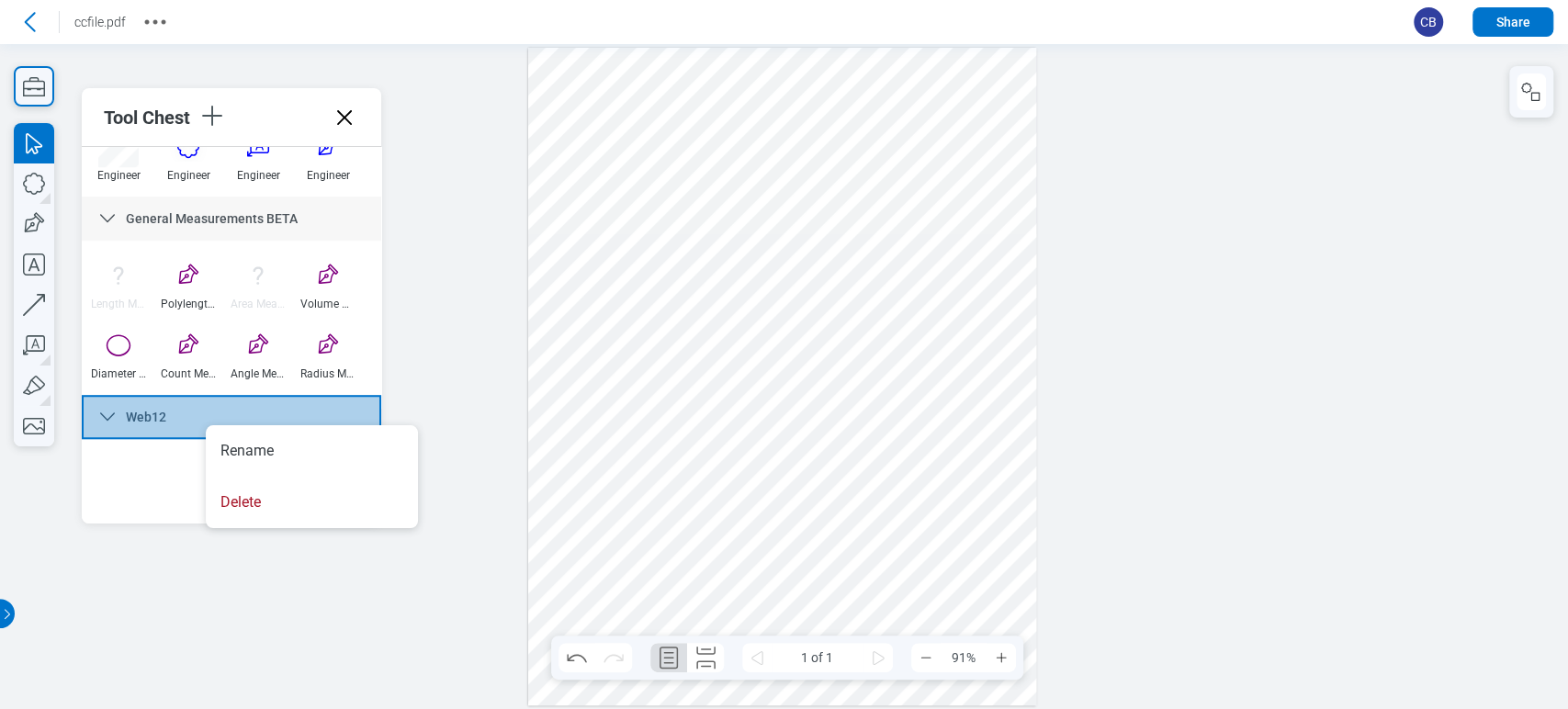 drag, startPoint x: 243, startPoint y: 497, endPoint x: 218, endPoint y: 433, distance: 68.709534 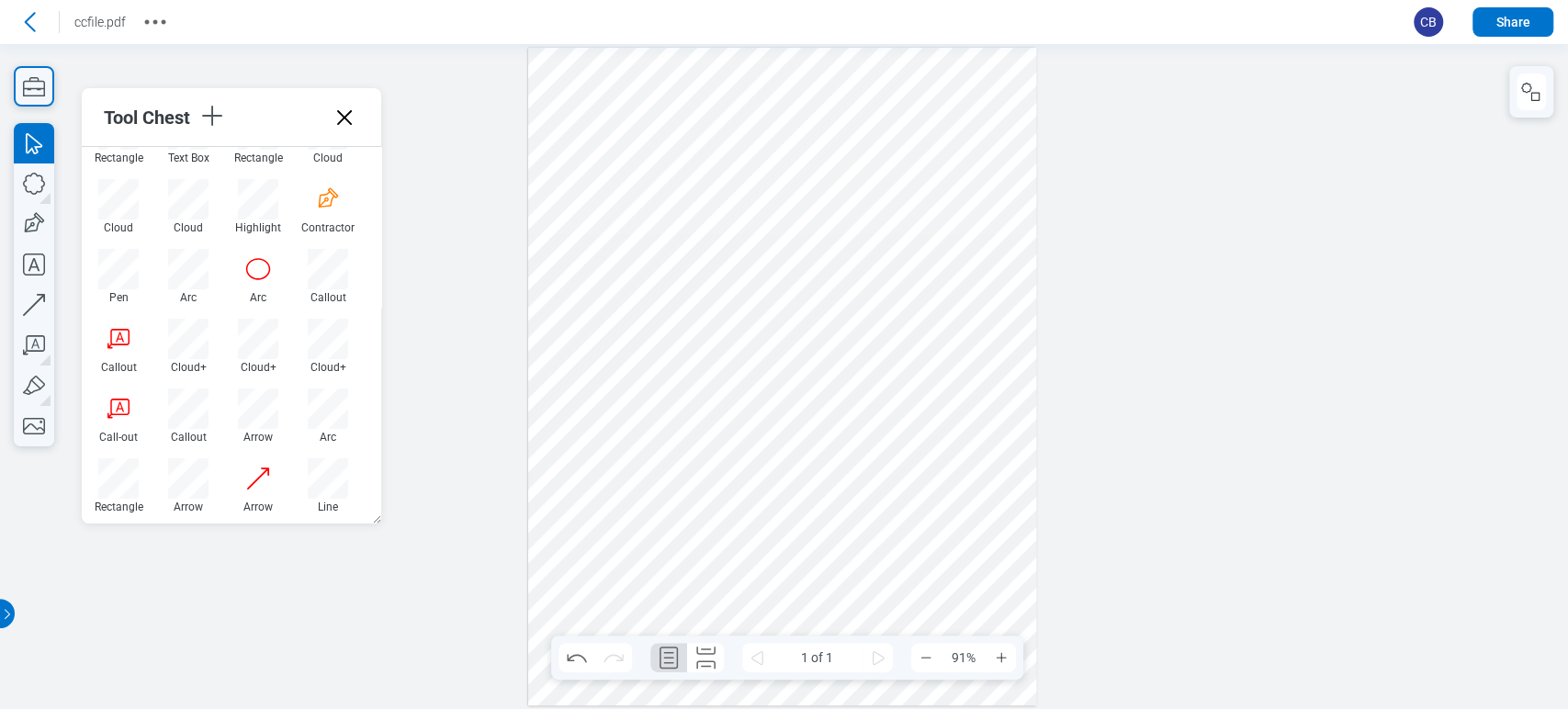 scroll, scrollTop: 408, scrollLeft: 0, axis: vertical 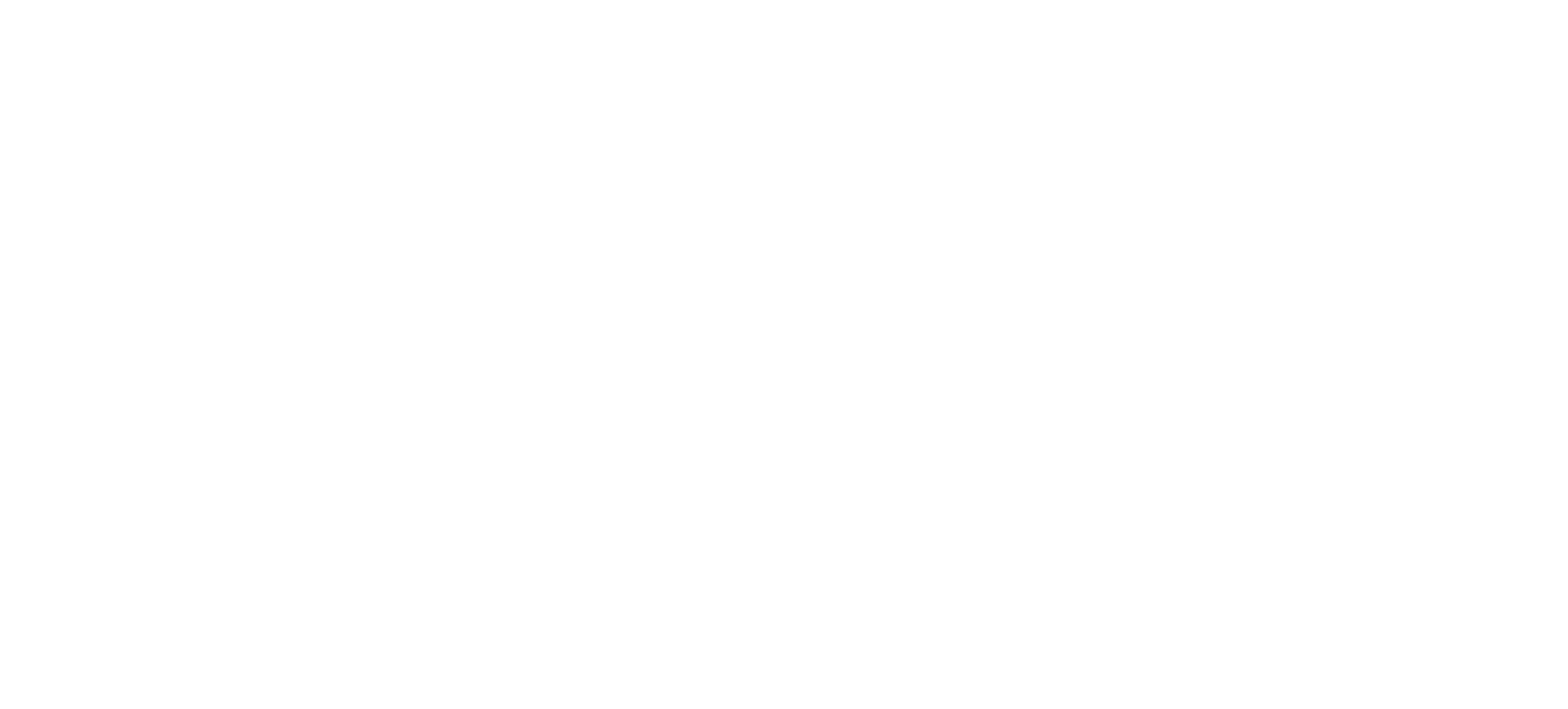 click at bounding box center [784, 354] 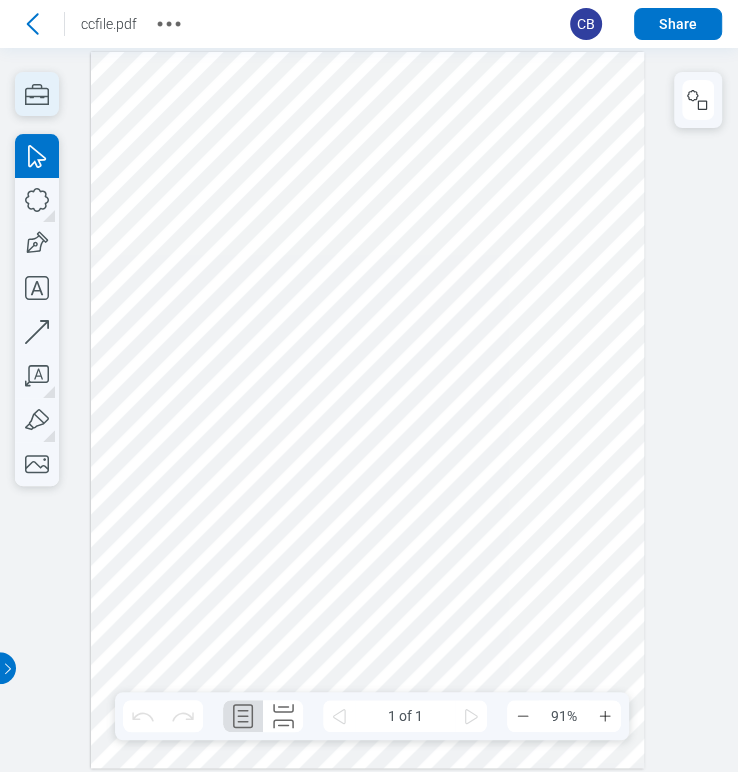 scroll, scrollTop: 0, scrollLeft: 0, axis: both 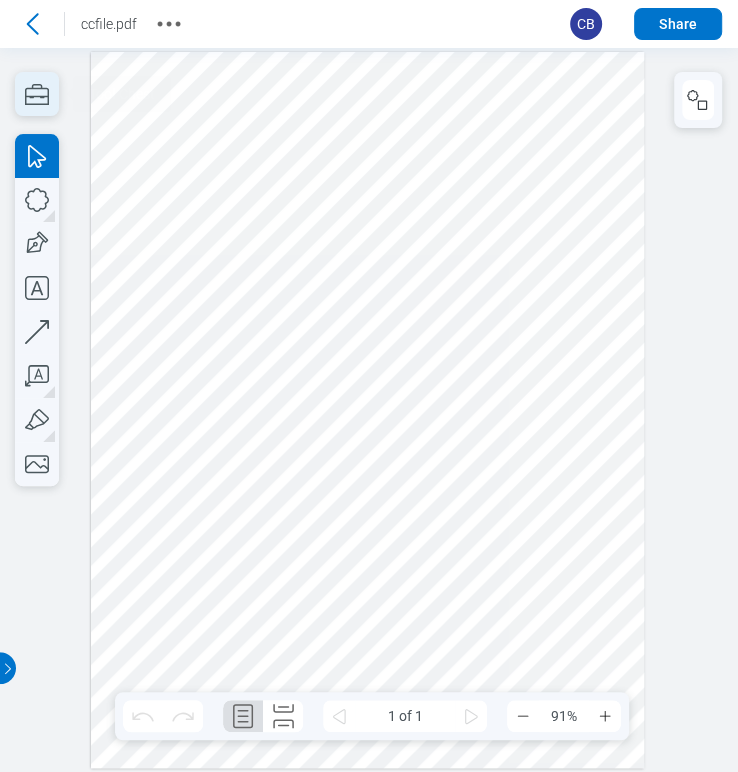 click 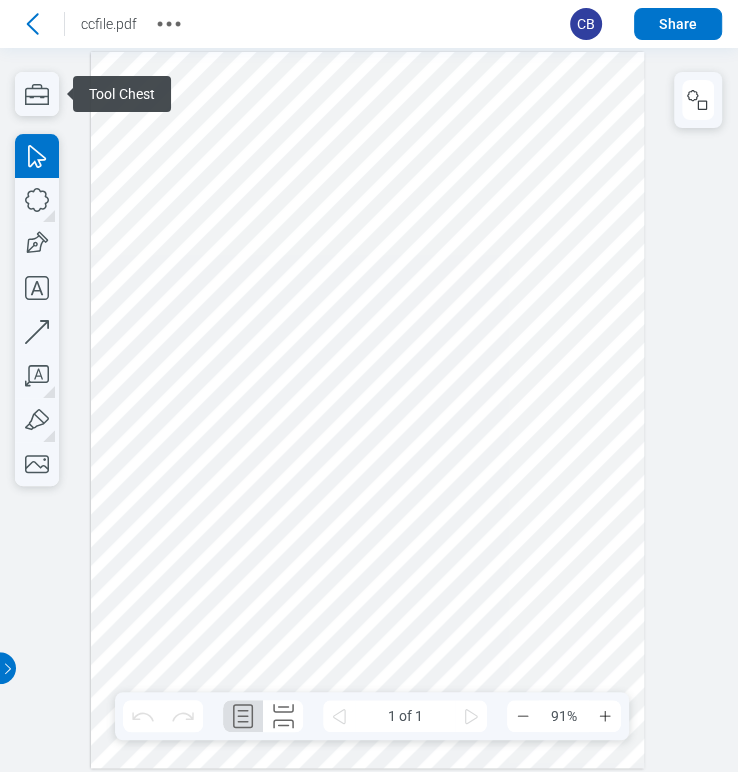 scroll, scrollTop: 0, scrollLeft: 0, axis: both 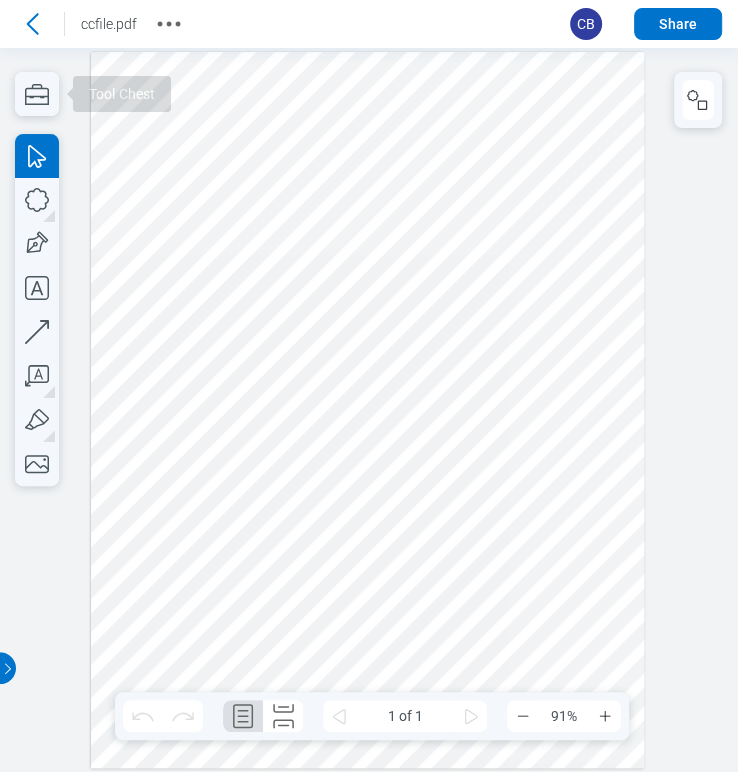type 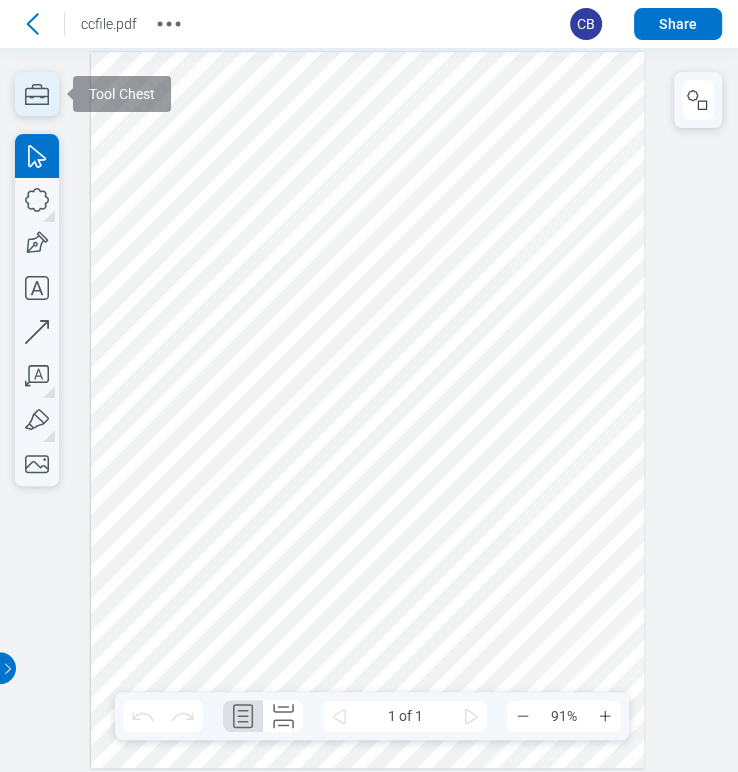 click 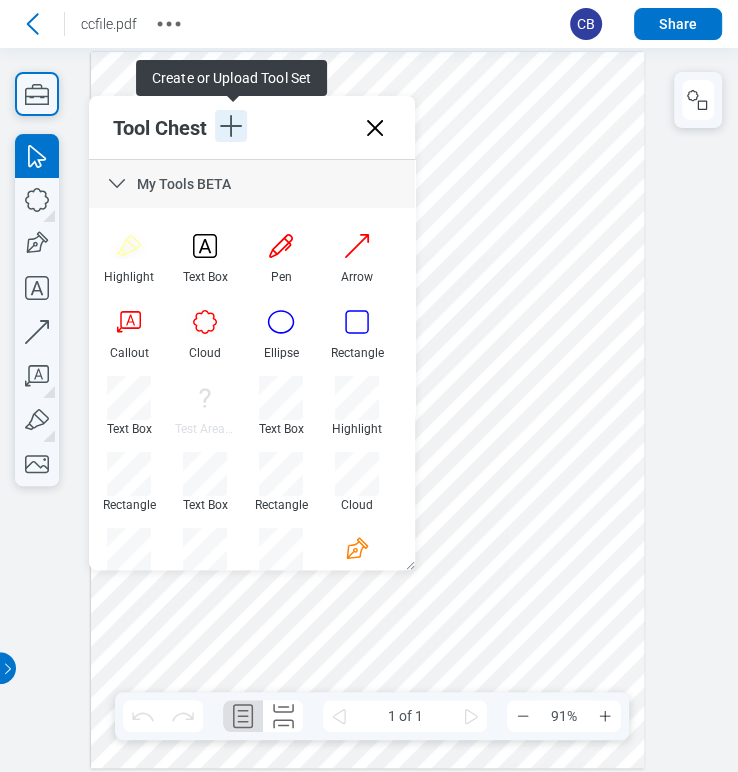 click 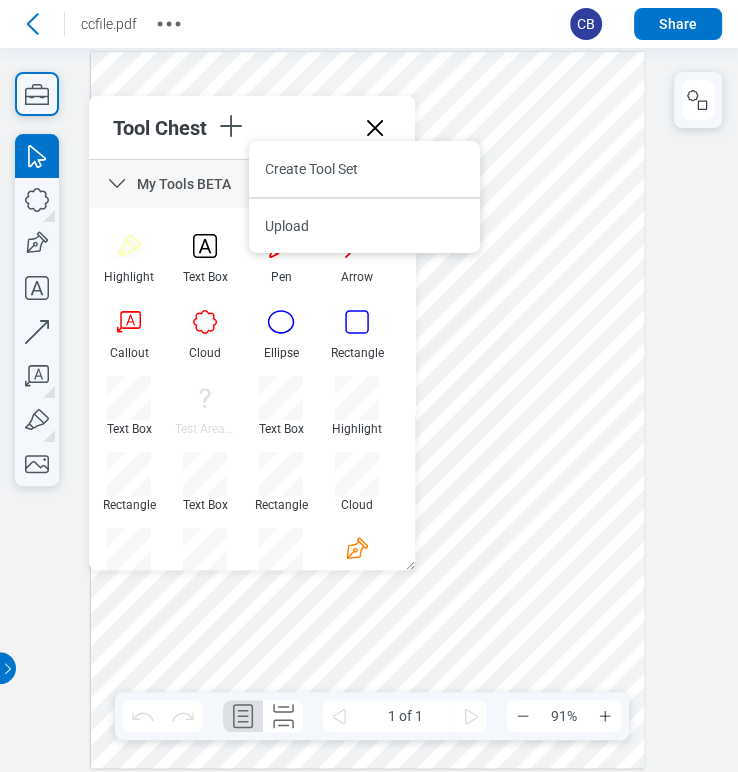 click 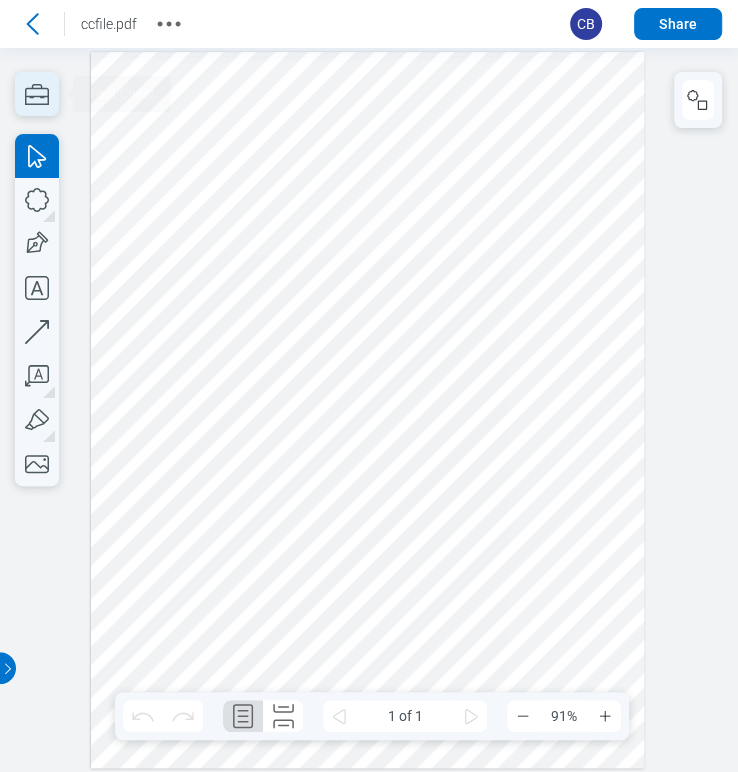 click 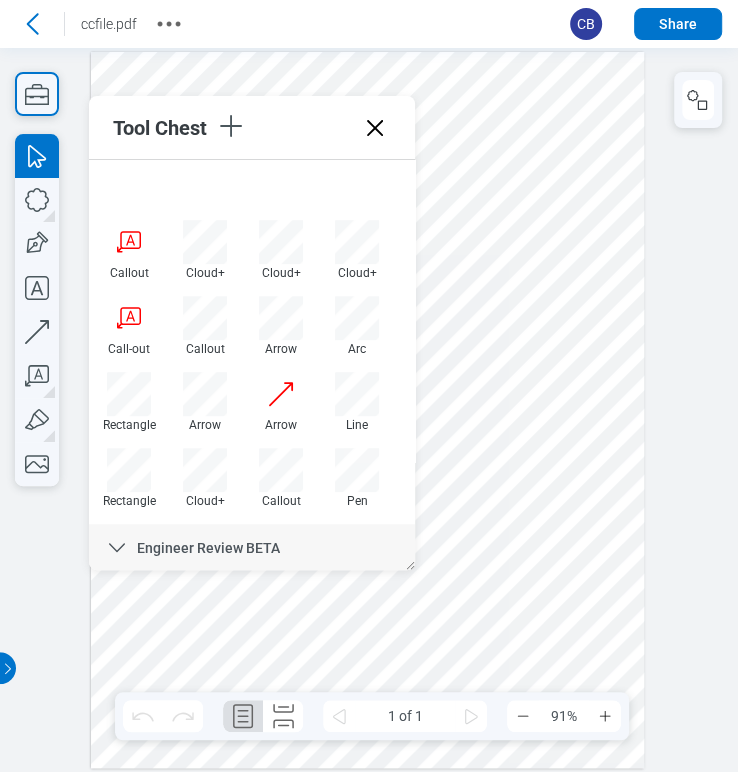 scroll, scrollTop: 555, scrollLeft: 0, axis: vertical 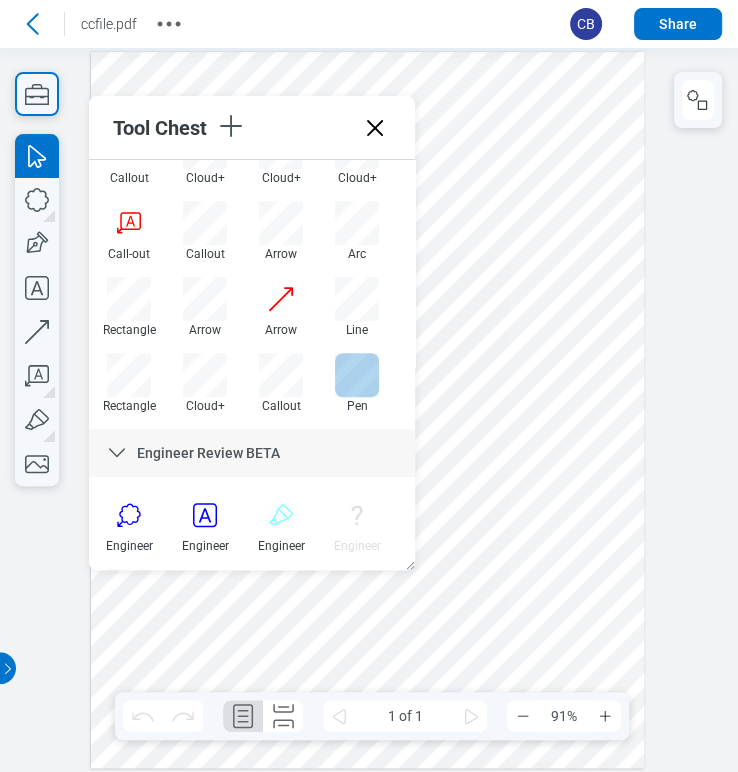 click at bounding box center [357, 375] 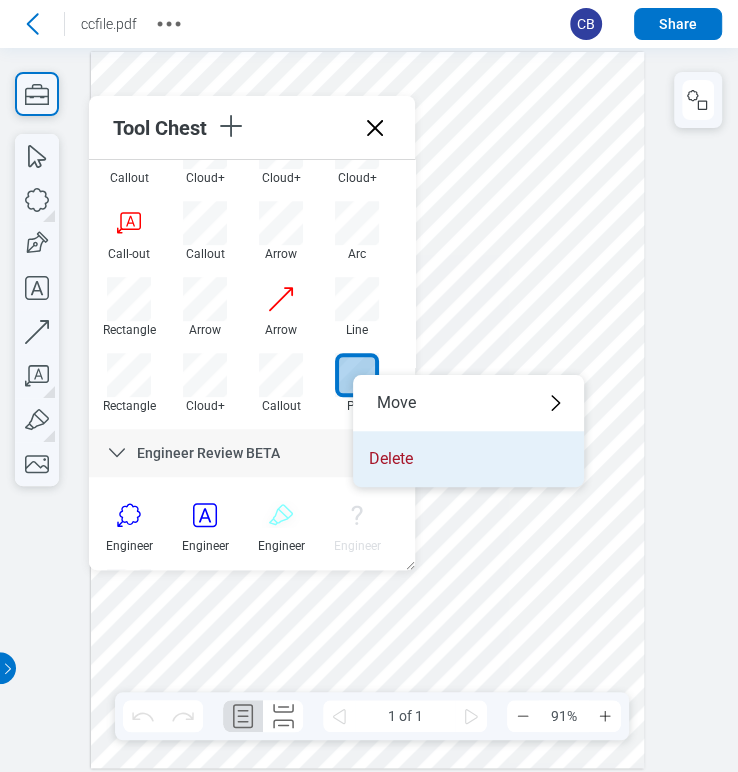 click on "Delete" at bounding box center (468, 459) 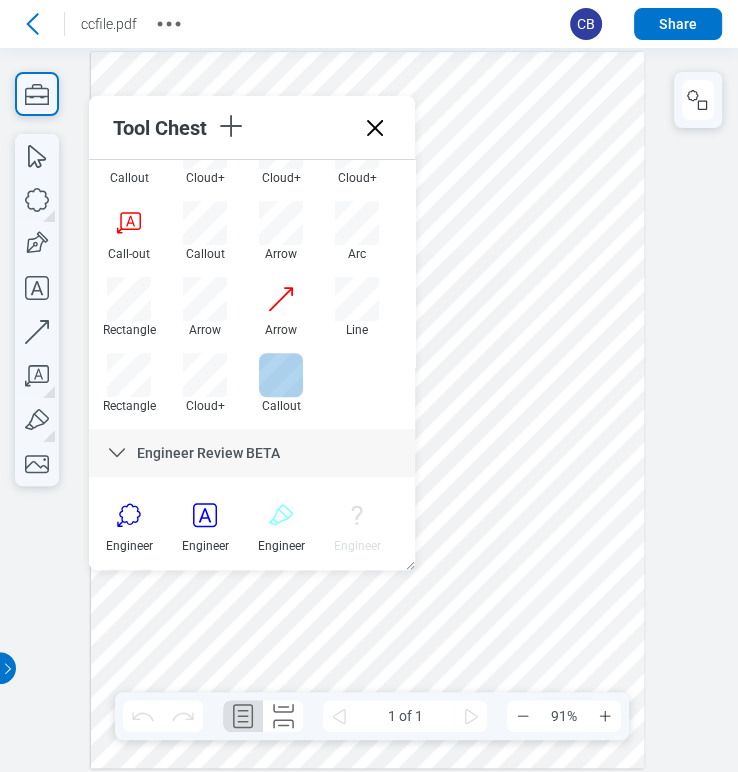 click at bounding box center (281, 375) 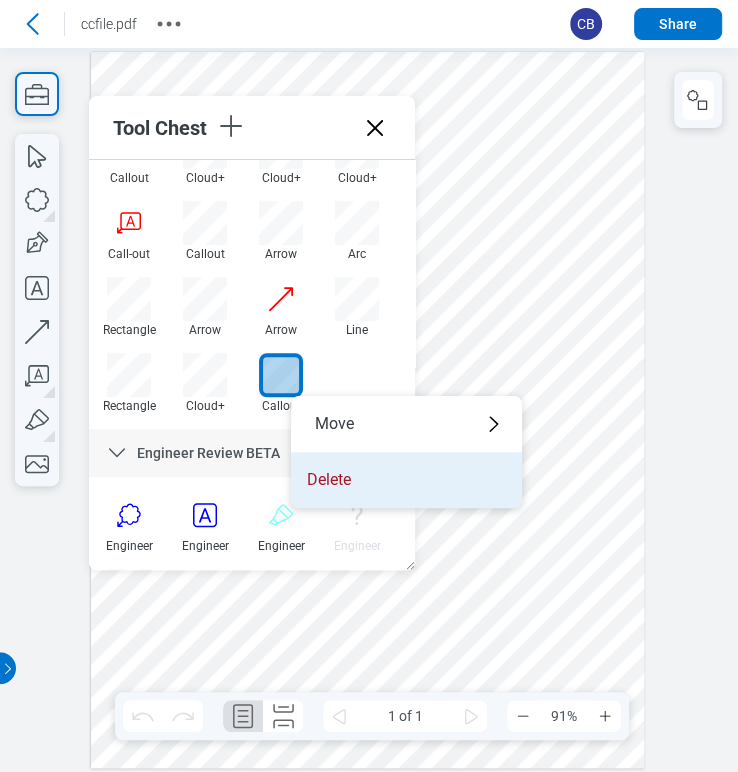 drag, startPoint x: 346, startPoint y: 483, endPoint x: 499, endPoint y: 448, distance: 156.95222 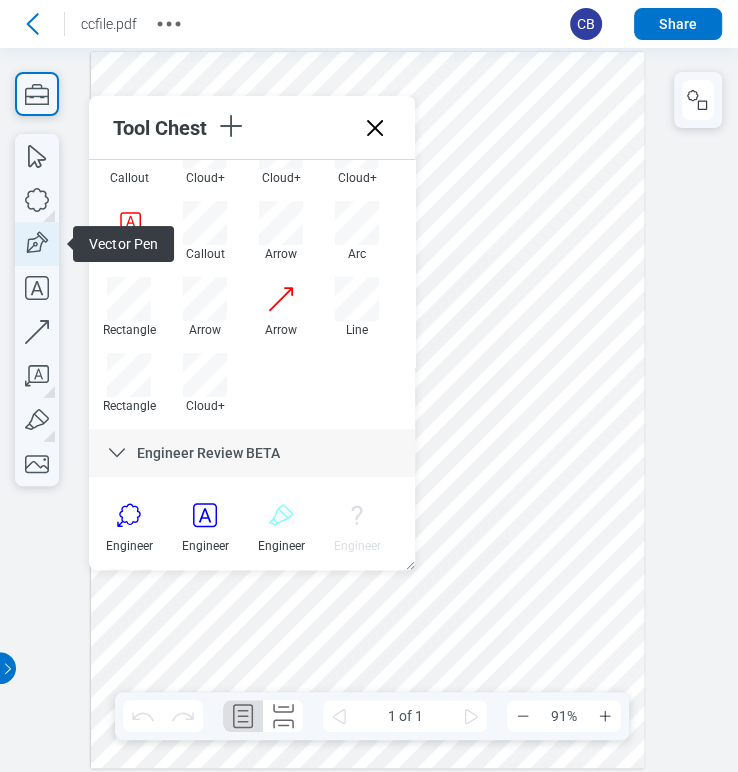 click 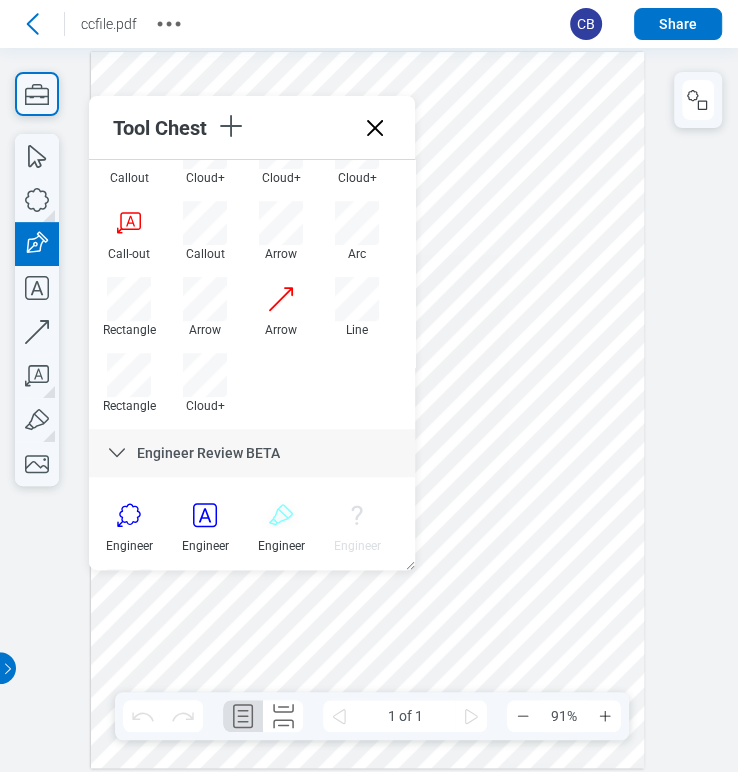 drag, startPoint x: 531, startPoint y: 145, endPoint x: 600, endPoint y: 292, distance: 162.38843 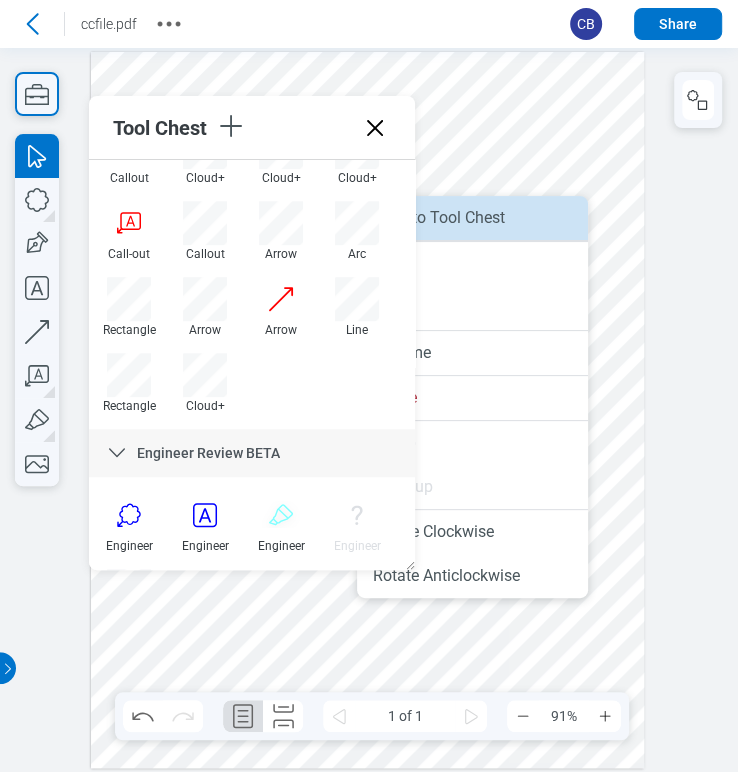 click on "Save to Tool Chest" at bounding box center [472, 218] 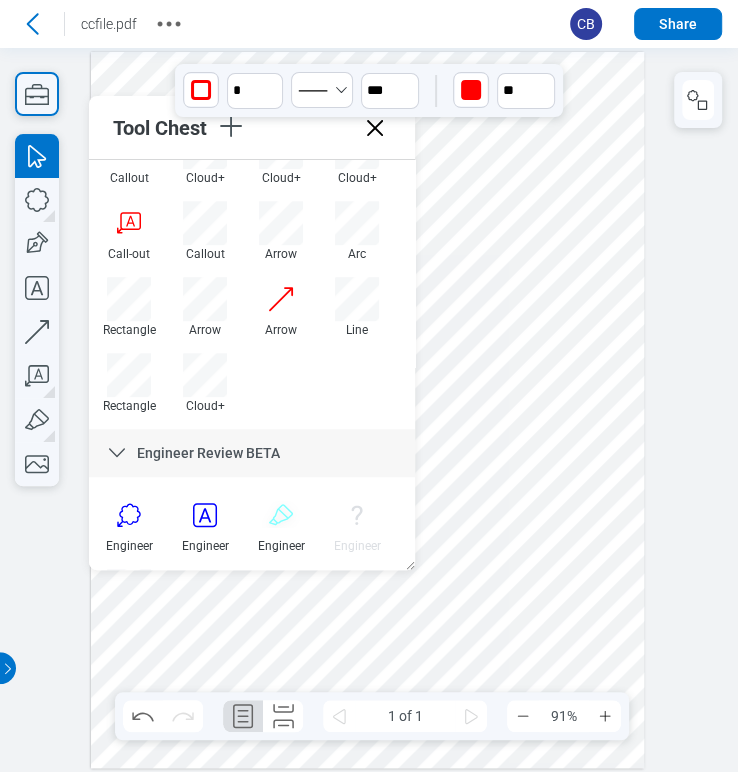 type on "****" 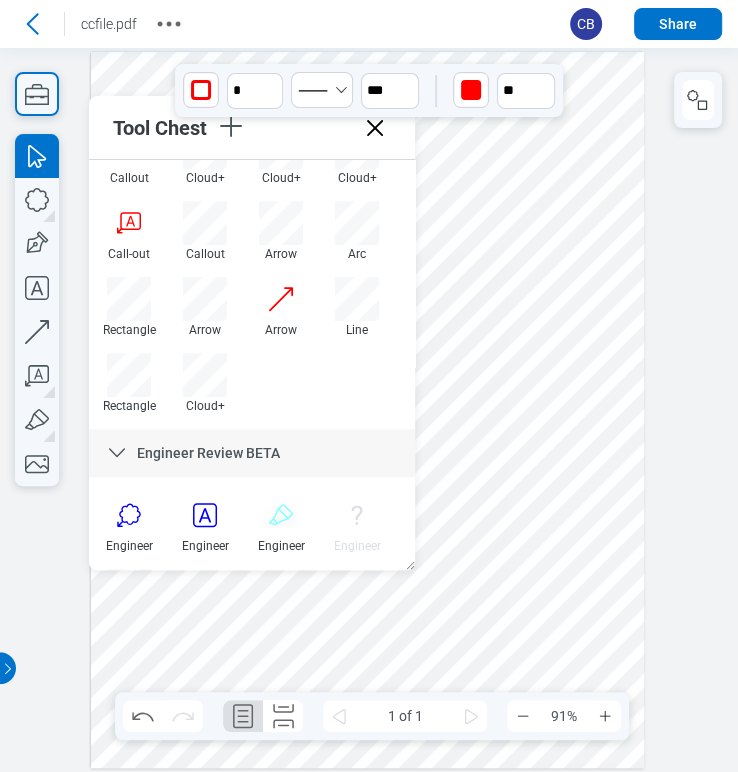type on "***" 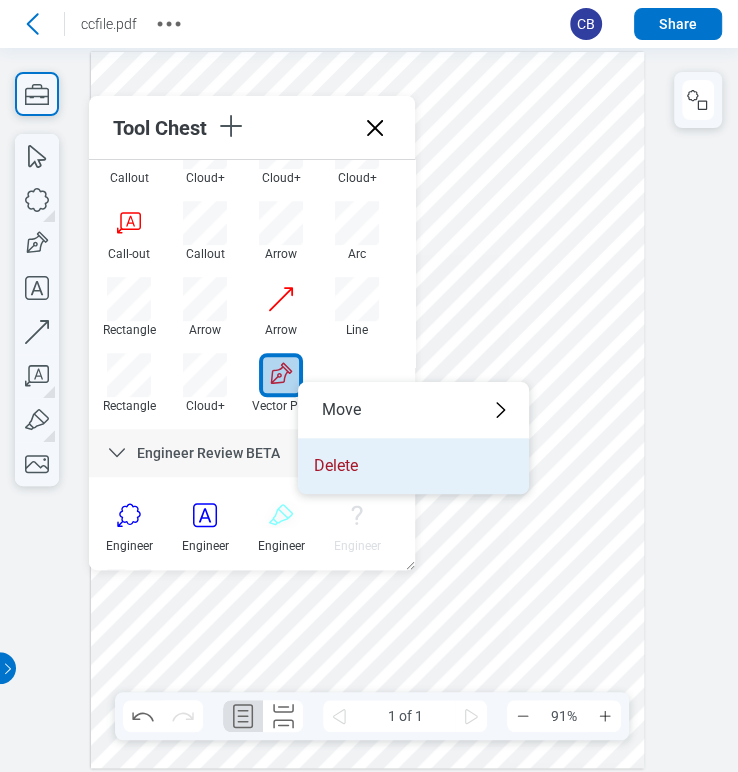 click on "Delete" at bounding box center [413, 466] 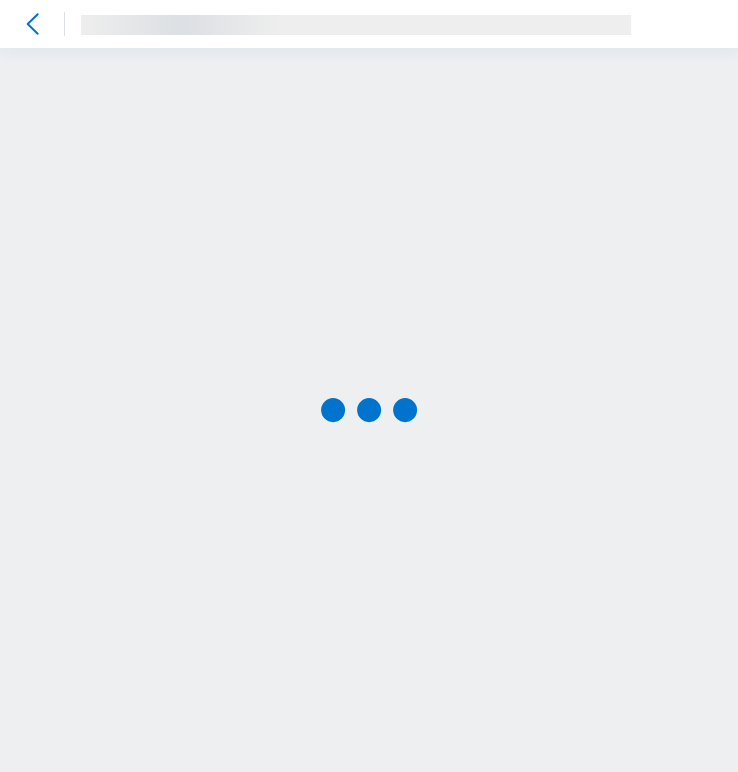 scroll, scrollTop: 0, scrollLeft: 0, axis: both 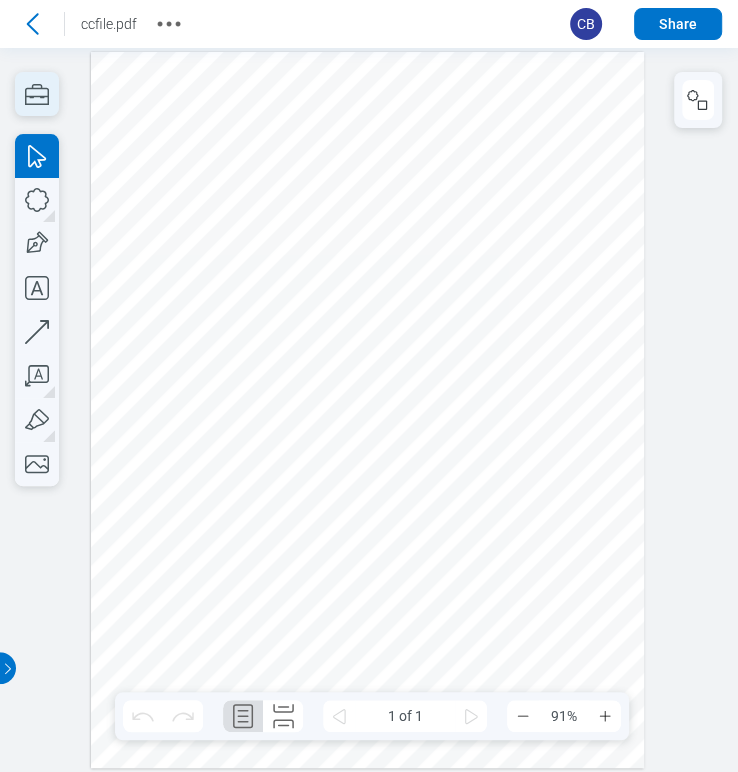 click 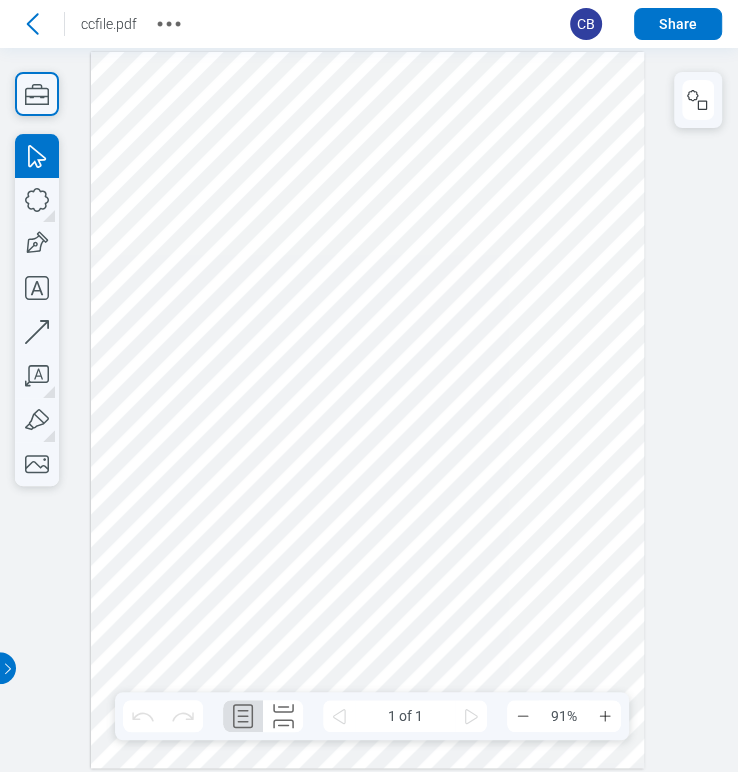 scroll, scrollTop: 0, scrollLeft: 0, axis: both 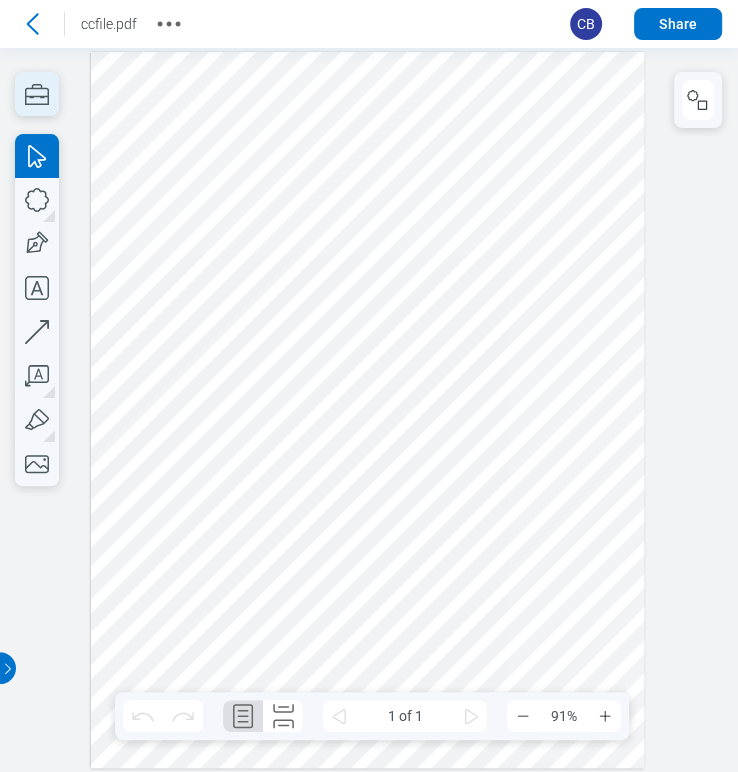 click 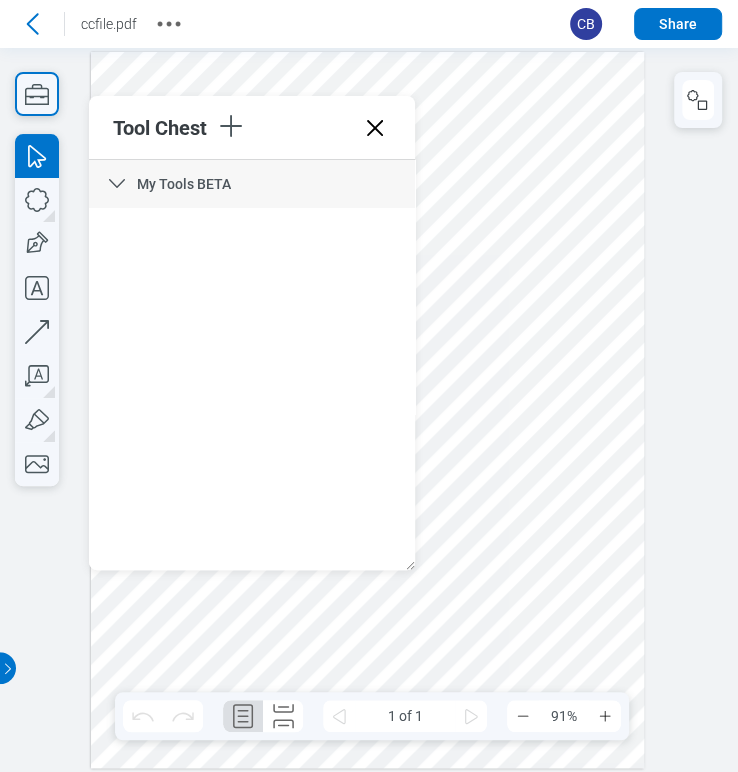 scroll, scrollTop: 555, scrollLeft: 0, axis: vertical 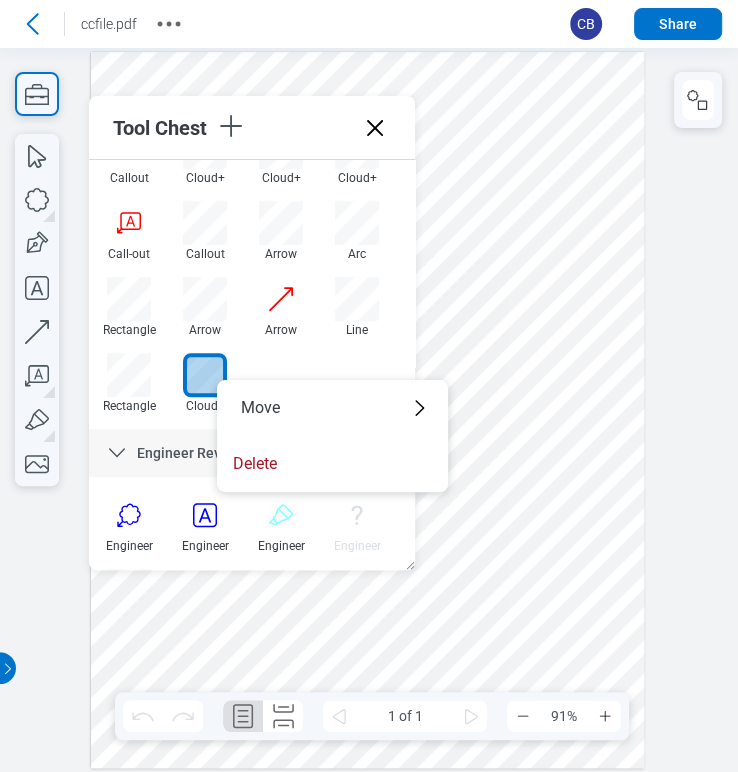 drag, startPoint x: 251, startPoint y: 441, endPoint x: 241, endPoint y: 440, distance: 10.049875 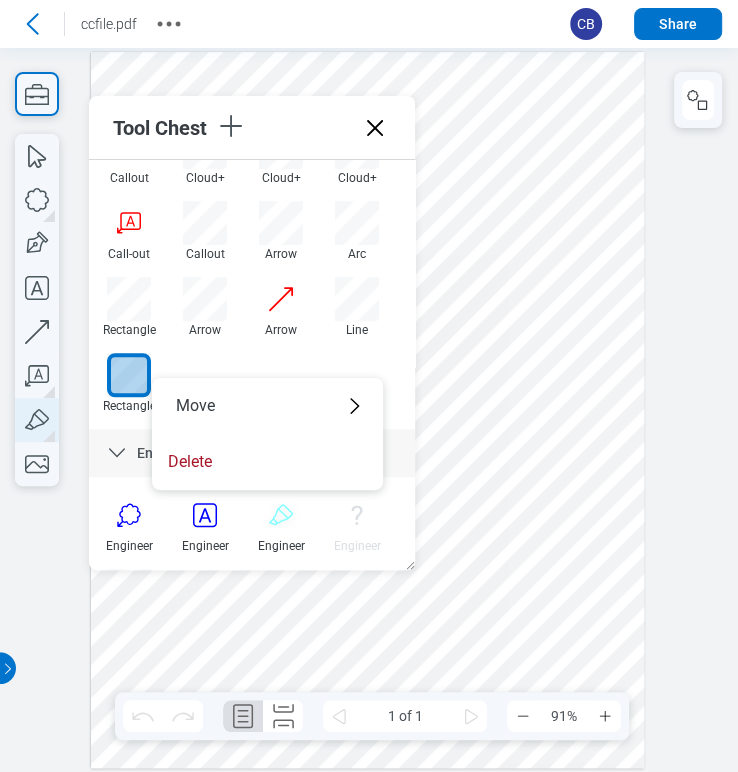 drag, startPoint x: 181, startPoint y: 461, endPoint x: 25, endPoint y: 439, distance: 157.54364 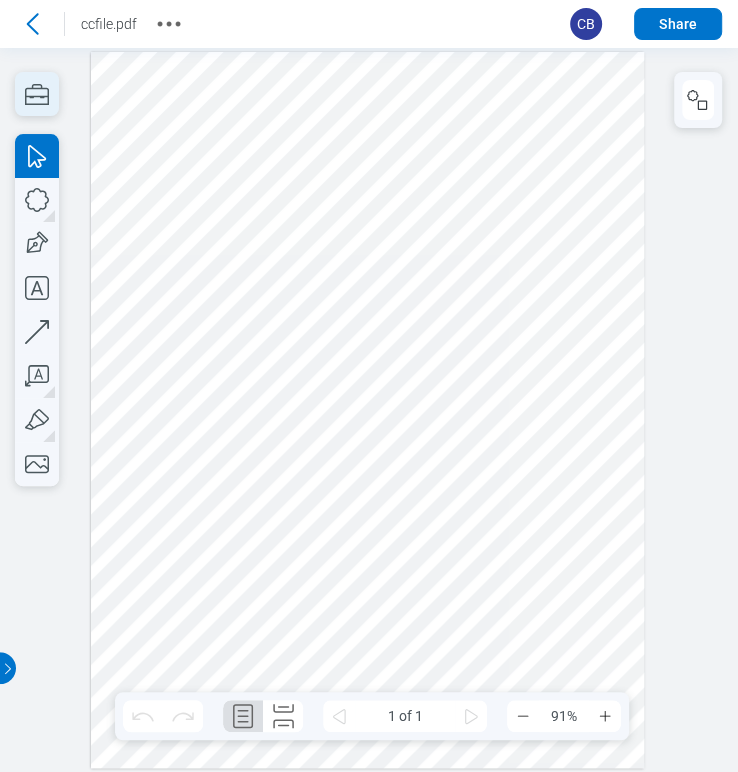 scroll, scrollTop: 0, scrollLeft: 0, axis: both 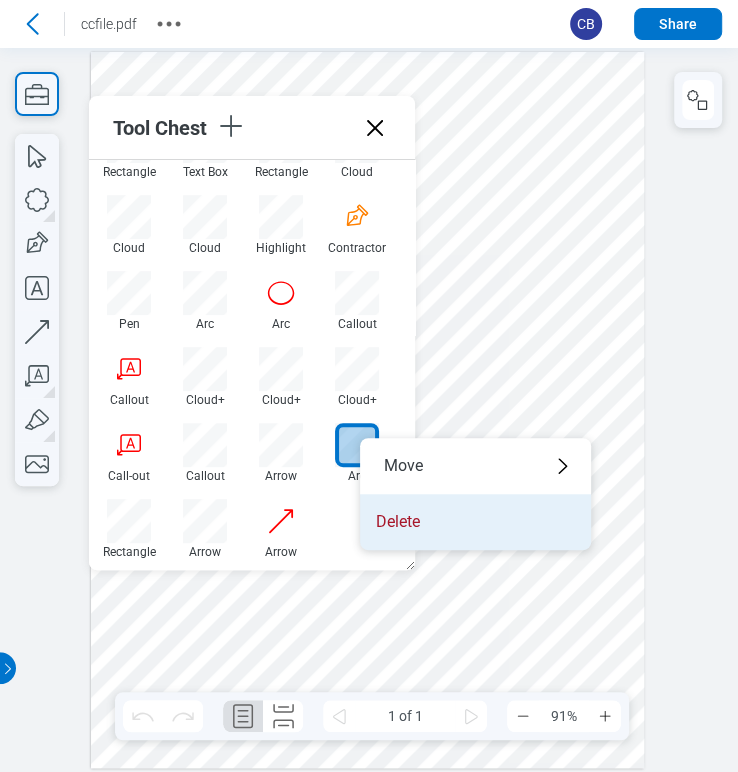 click on "Delete" at bounding box center [475, 522] 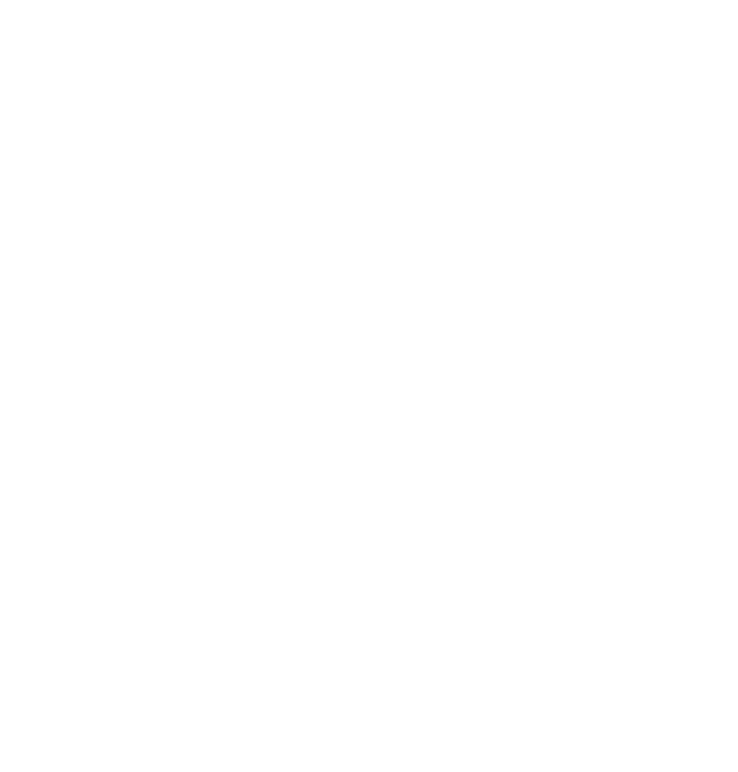 scroll, scrollTop: 0, scrollLeft: 0, axis: both 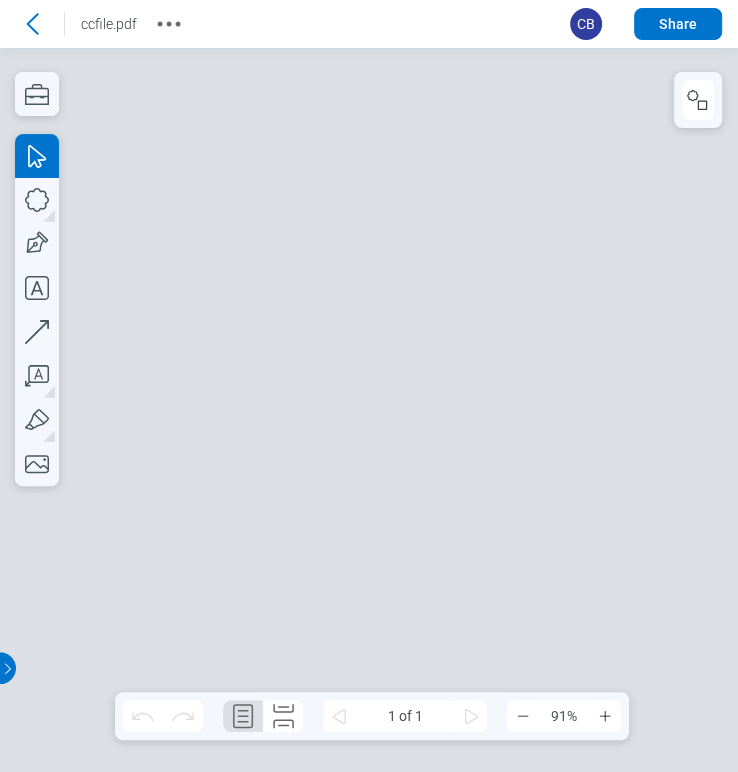 type 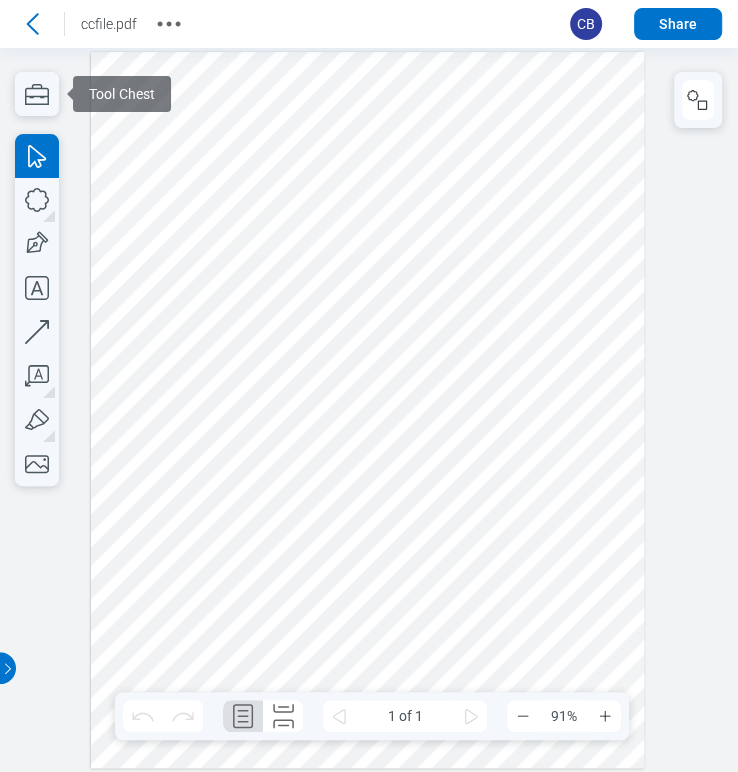 scroll, scrollTop: 0, scrollLeft: 0, axis: both 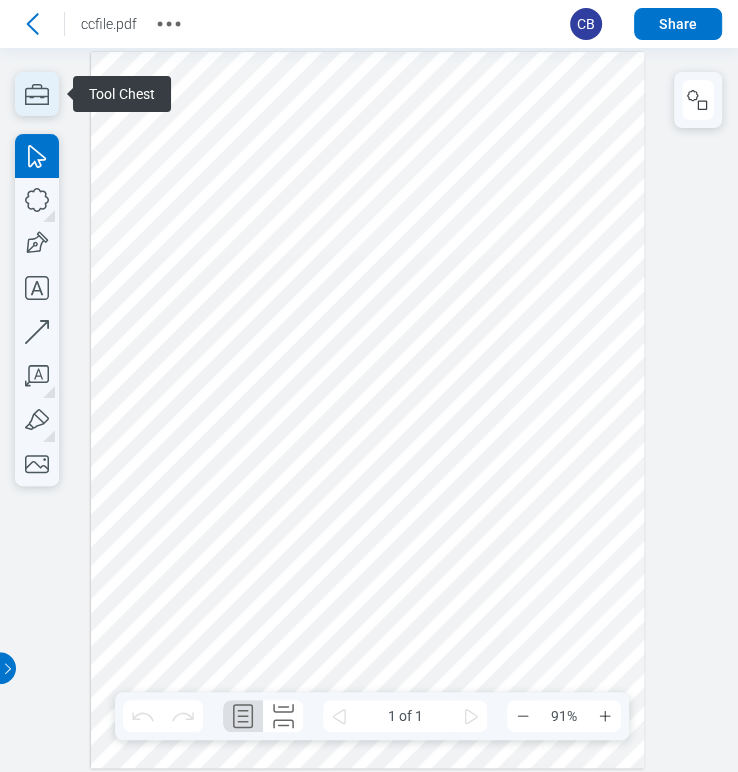 click 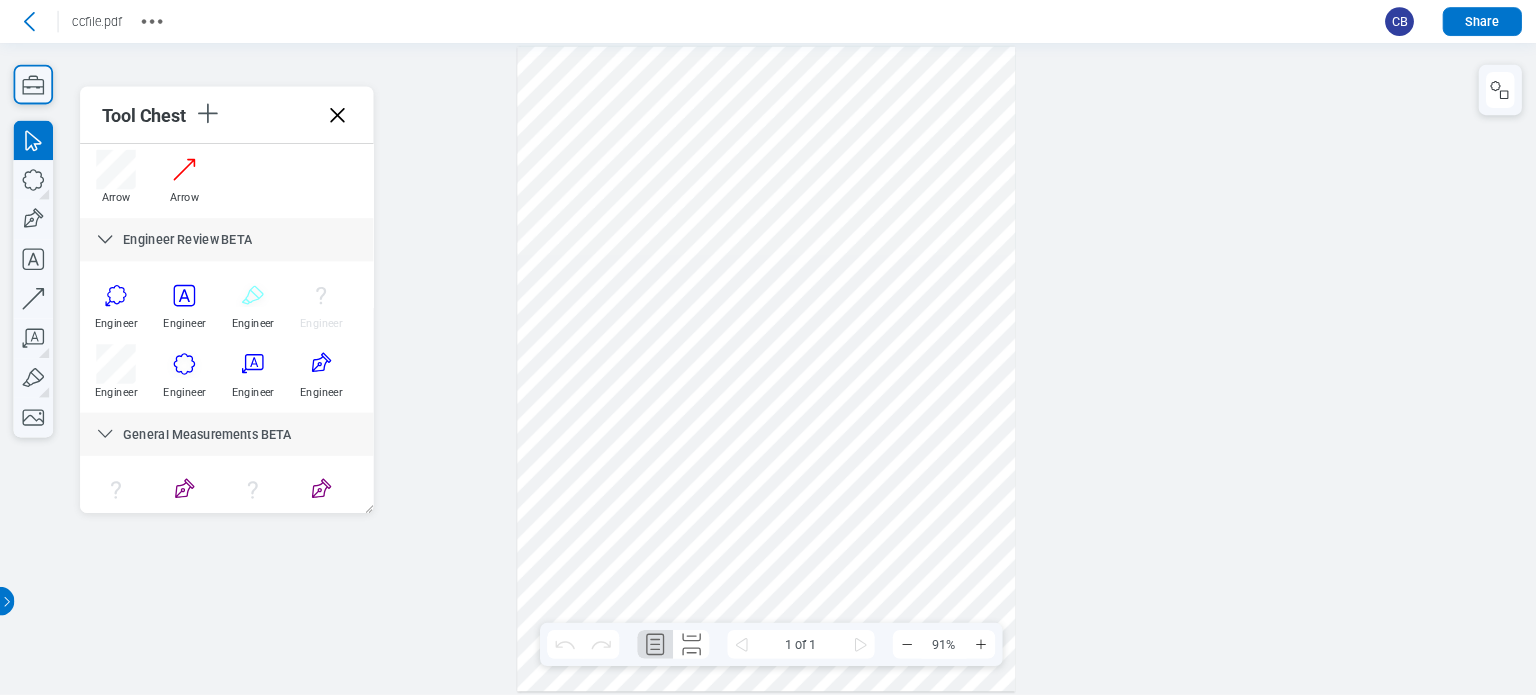 scroll, scrollTop: 555, scrollLeft: 0, axis: vertical 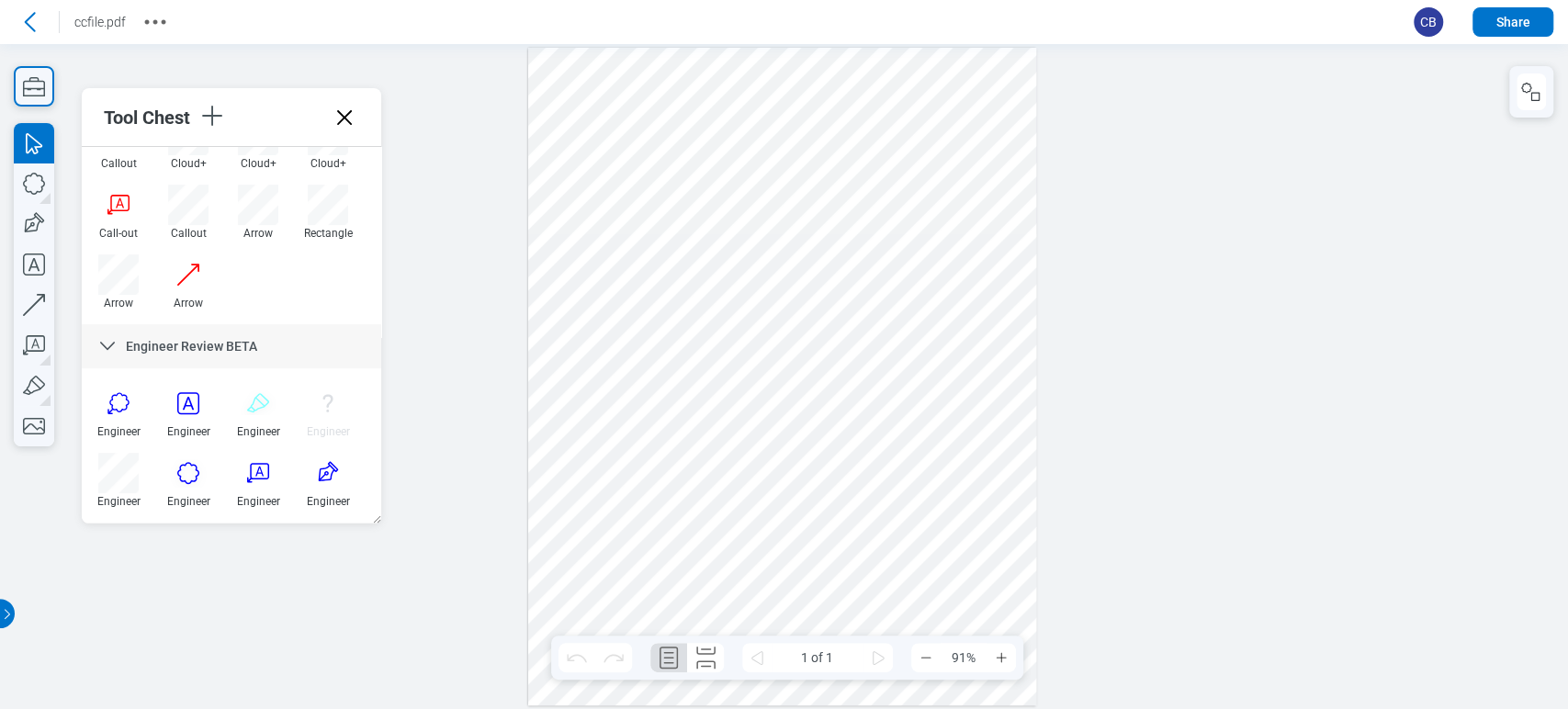 drag, startPoint x: 617, startPoint y: 84, endPoint x: 637, endPoint y: 56, distance: 34.409301 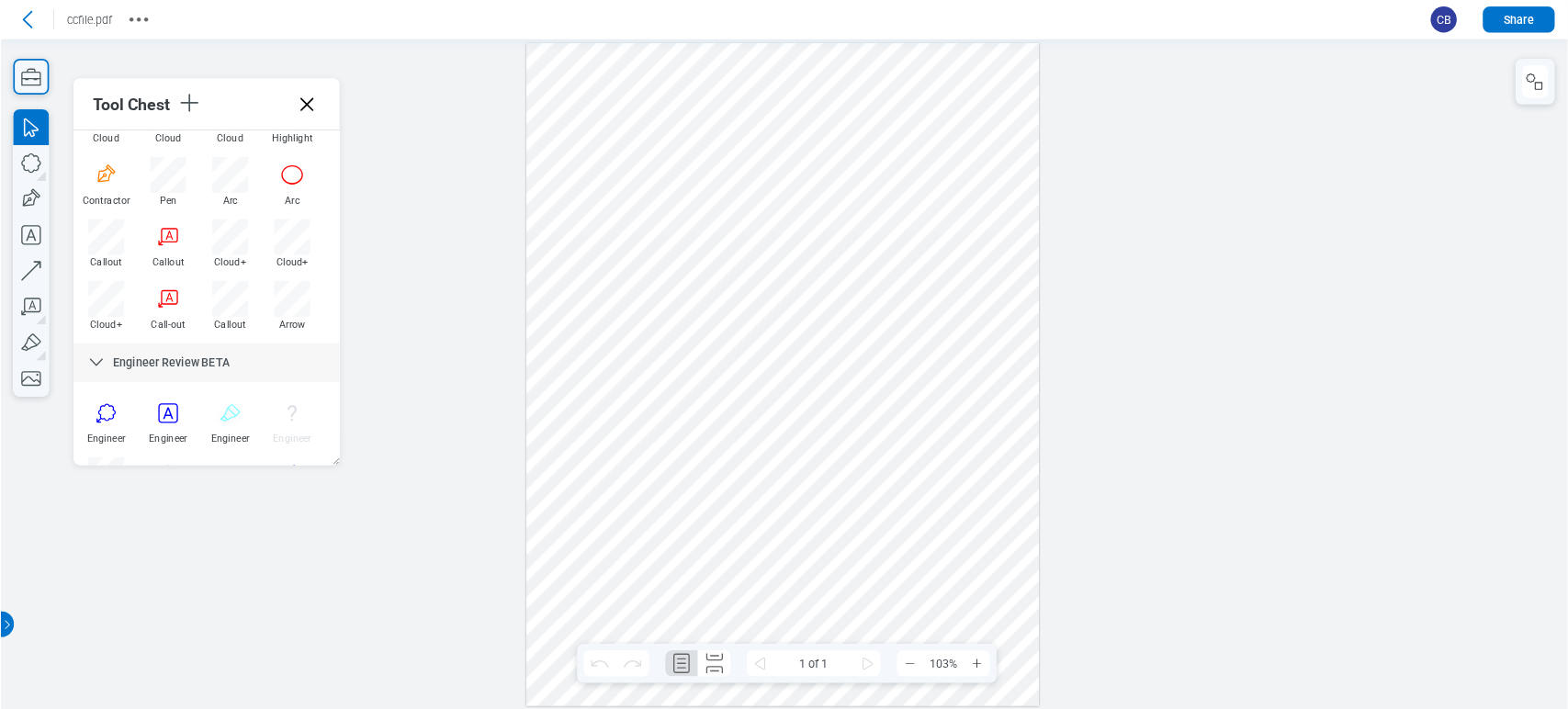 scroll, scrollTop: 459, scrollLeft: 0, axis: vertical 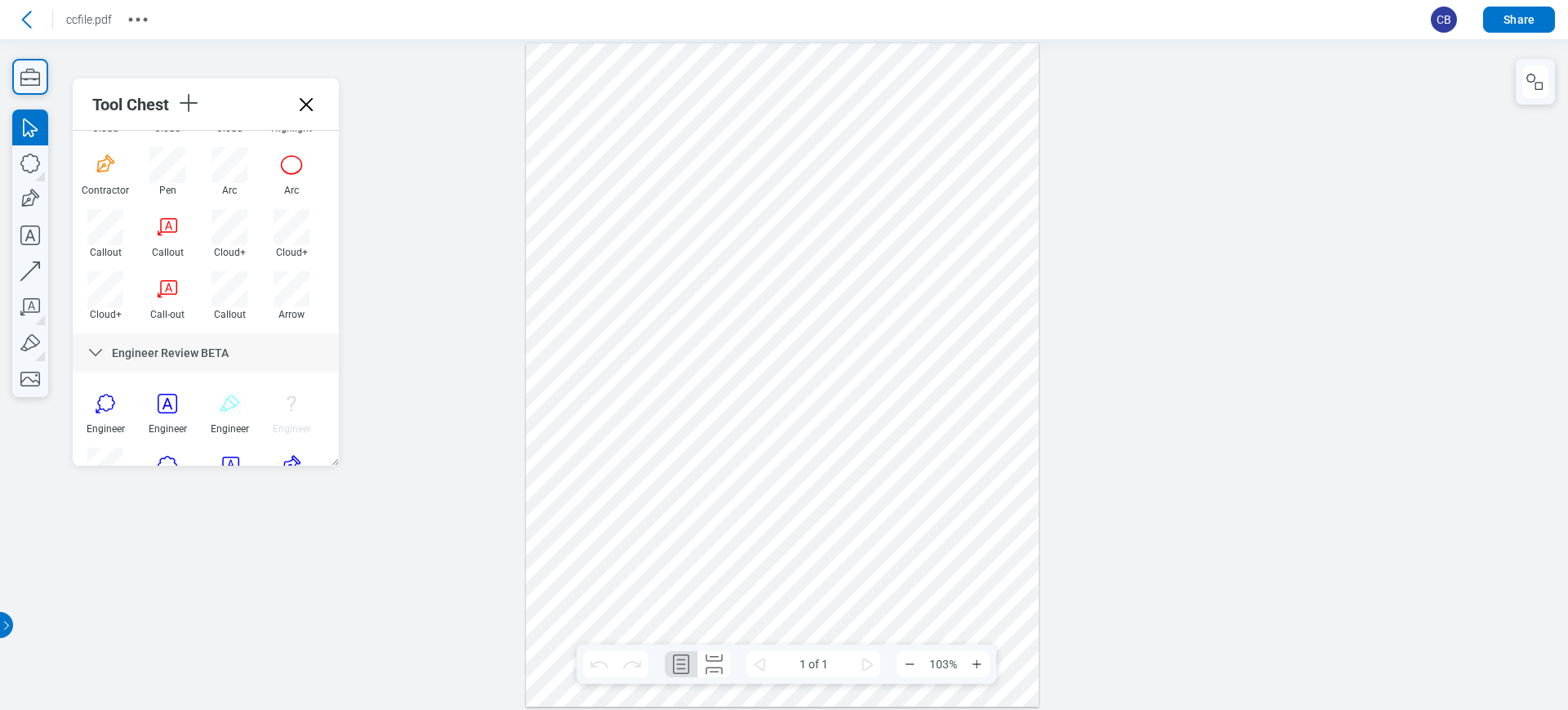 drag, startPoint x: 492, startPoint y: 52, endPoint x: 503, endPoint y: 49, distance: 11.401754 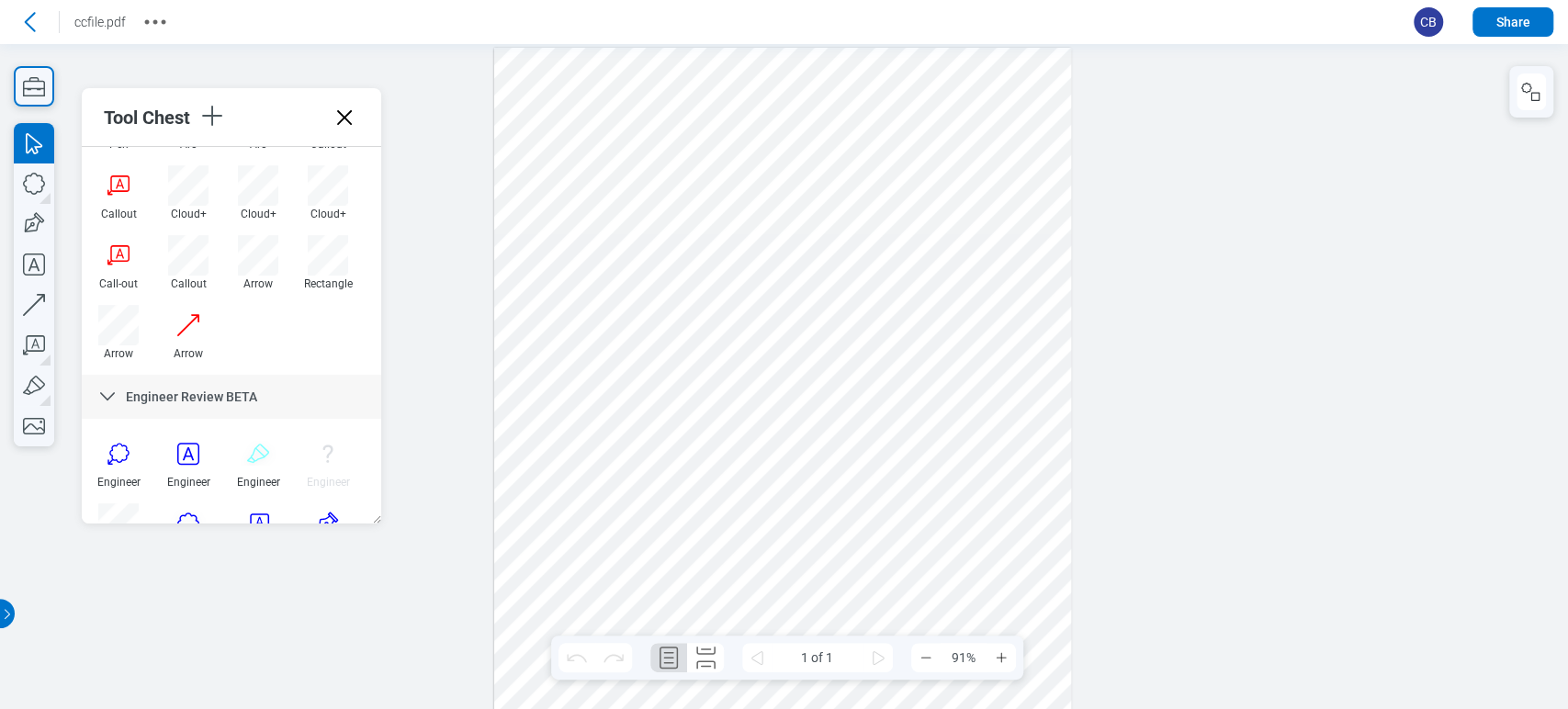 scroll, scrollTop: 389, scrollLeft: 0, axis: vertical 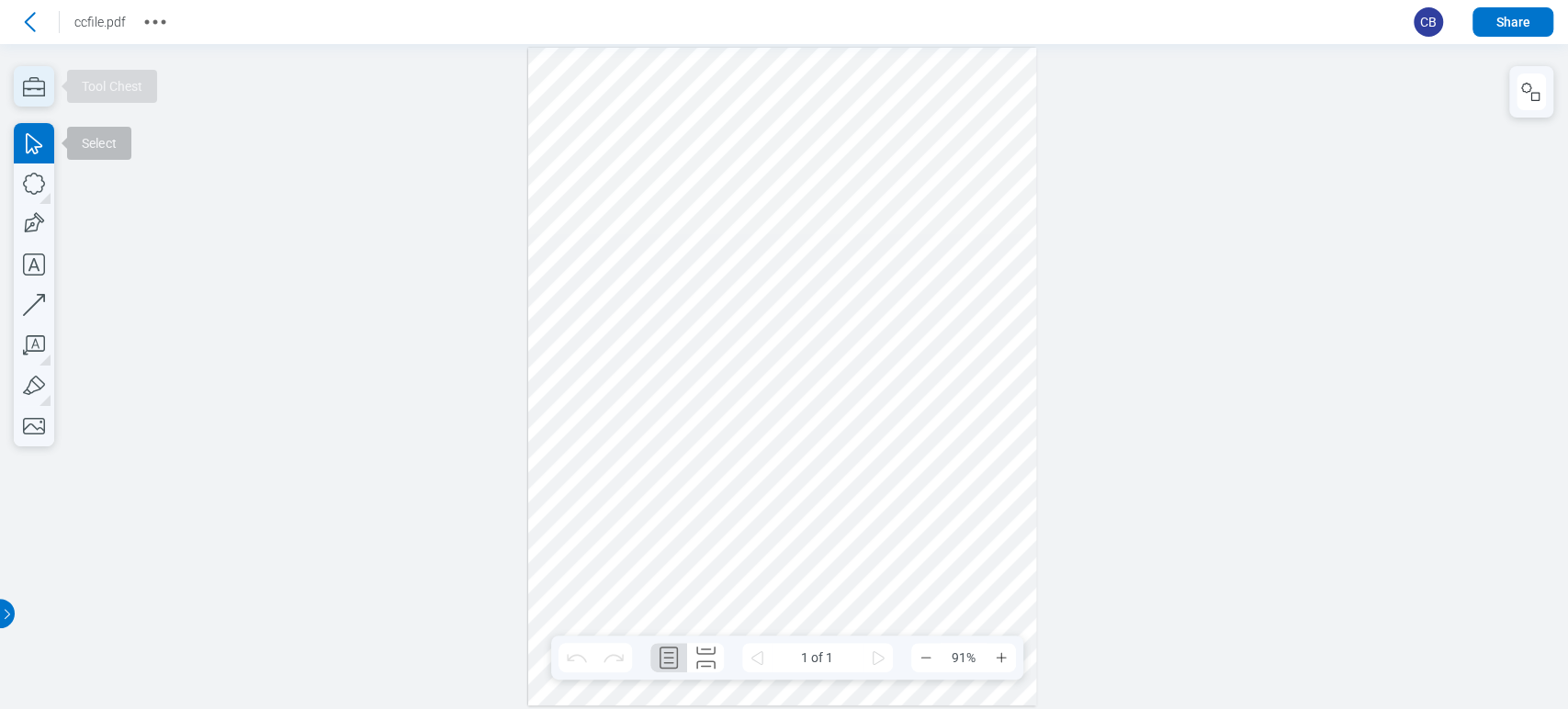 click 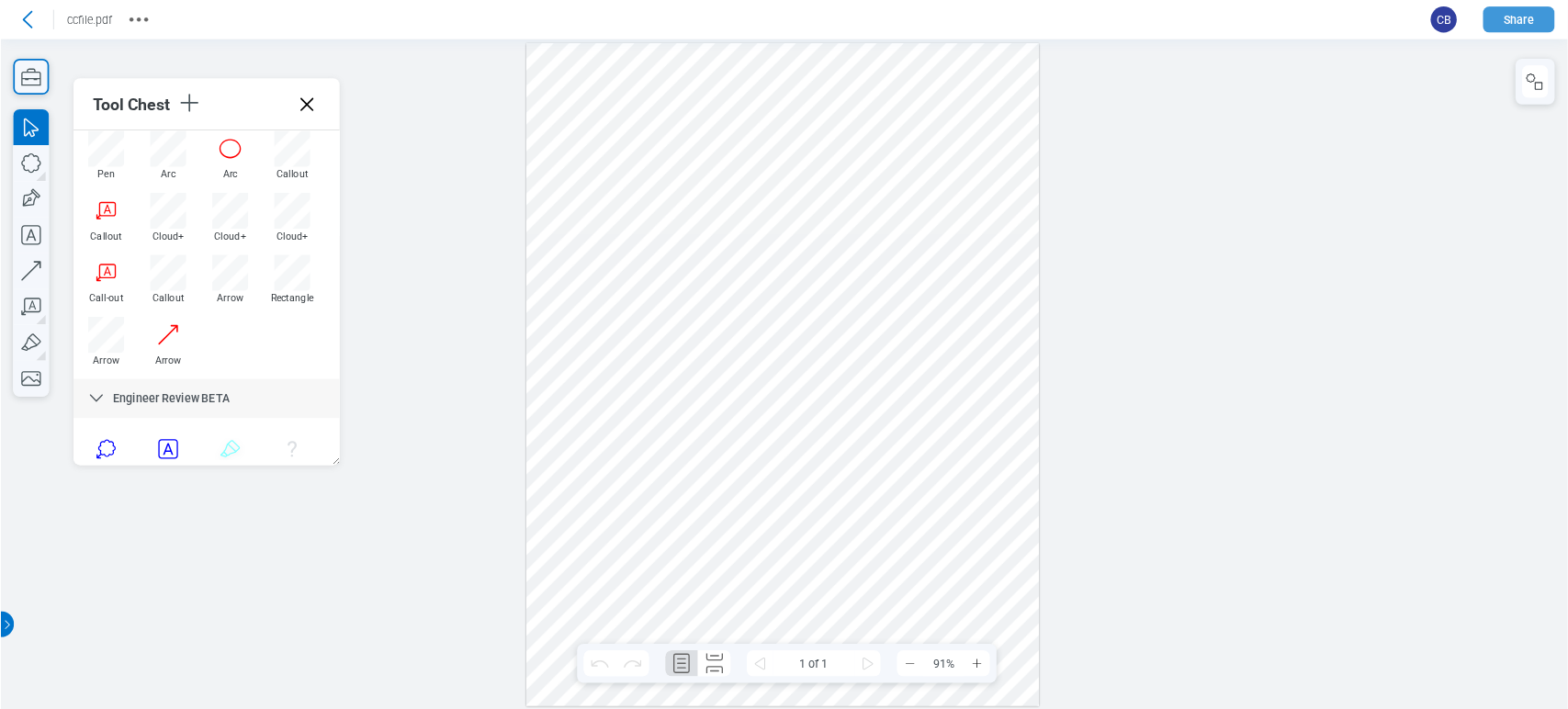 scroll, scrollTop: 408, scrollLeft: 0, axis: vertical 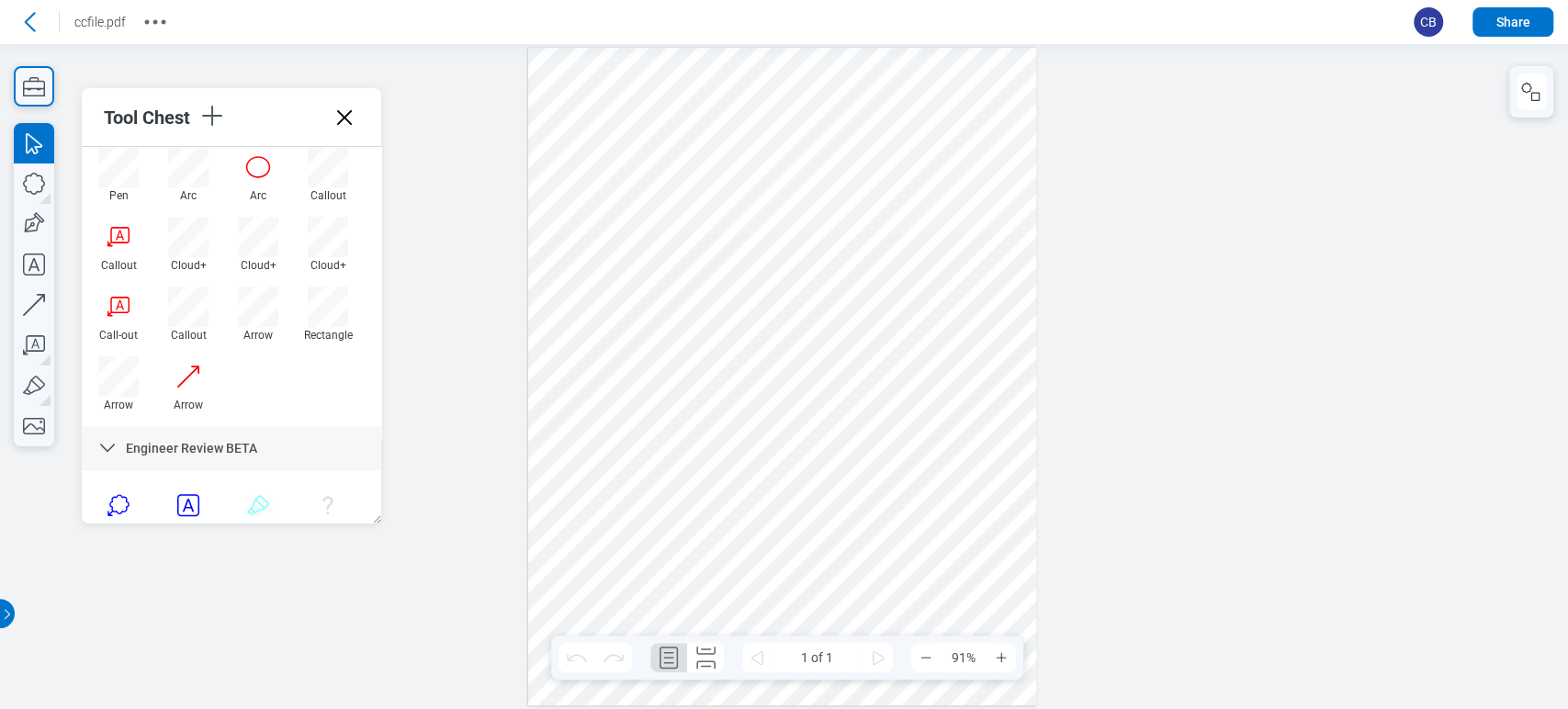 click at bounding box center [784, 377] 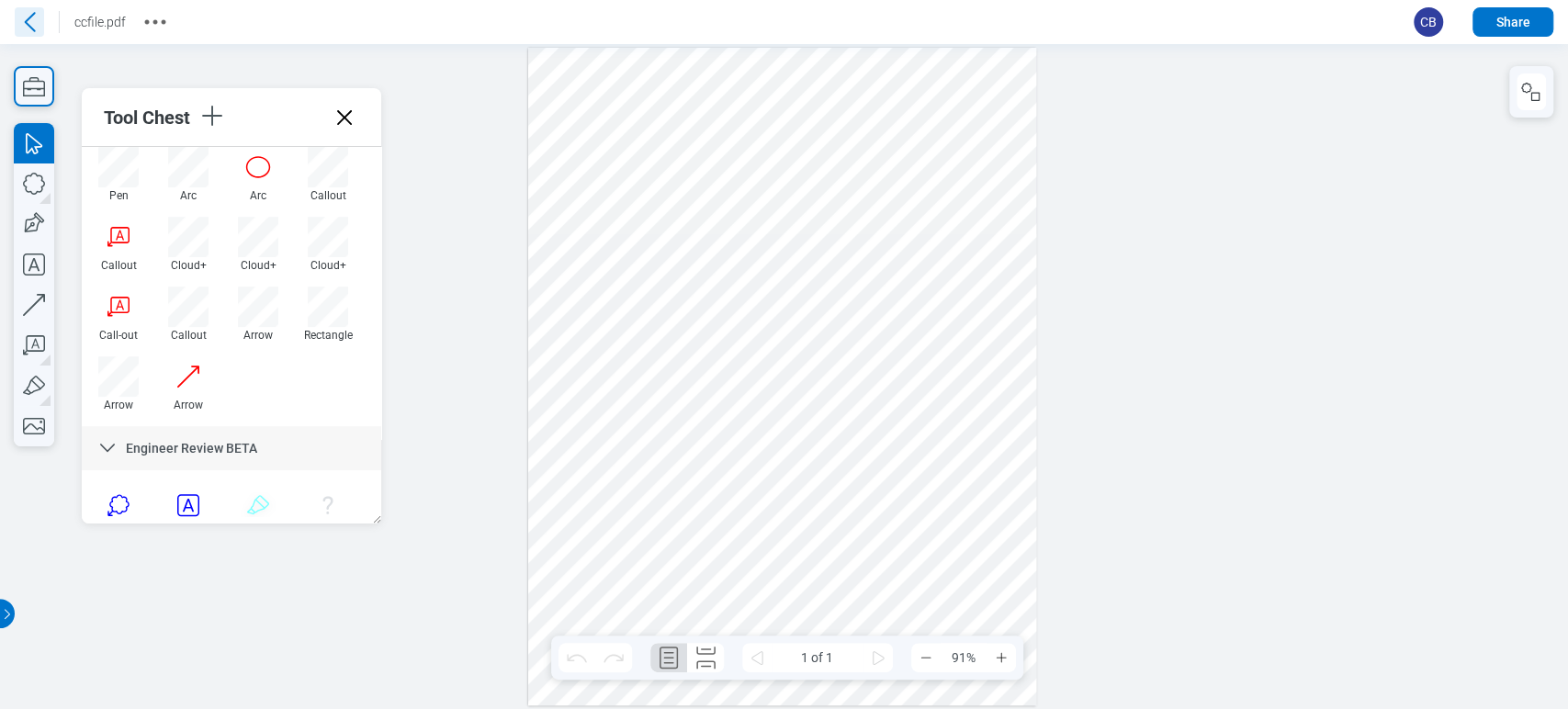 click 